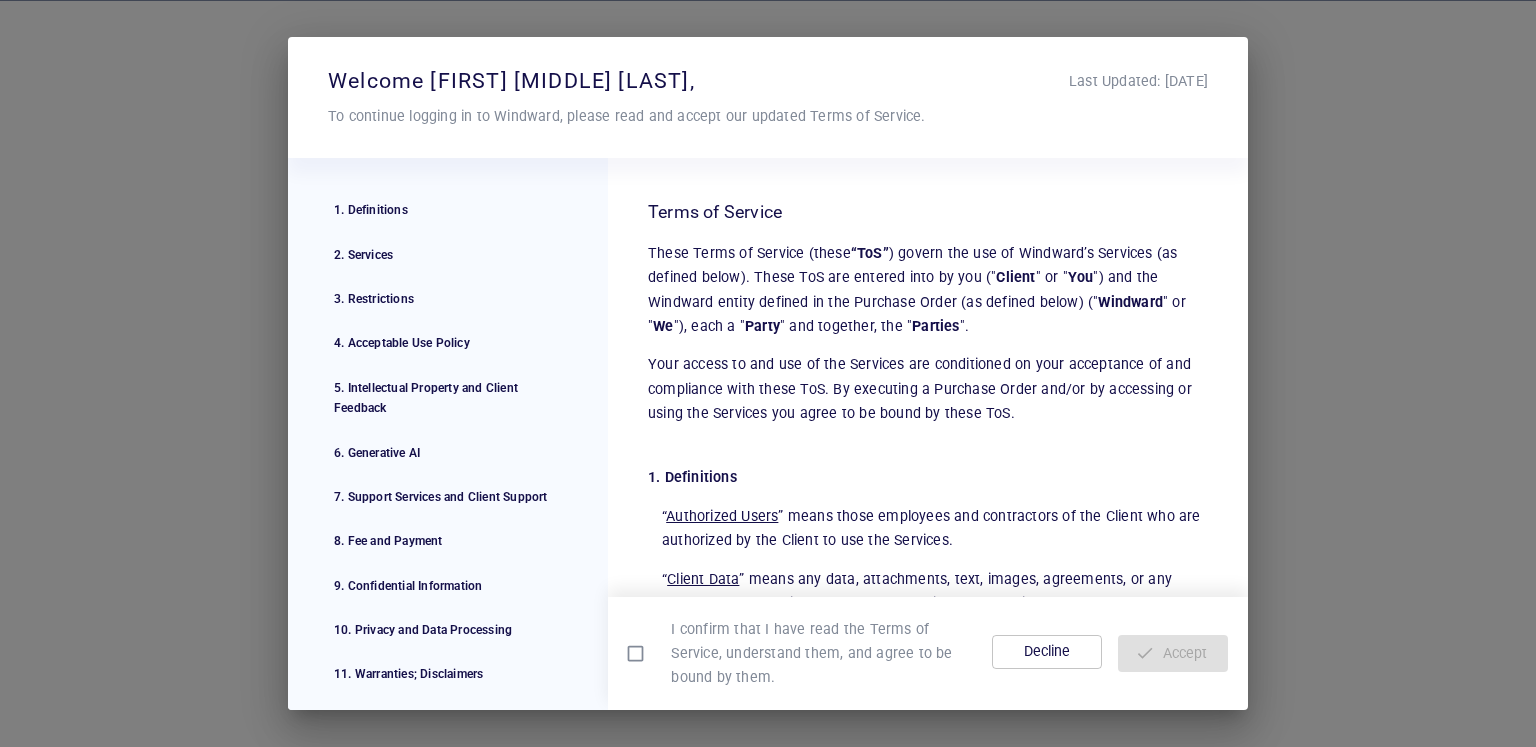 scroll, scrollTop: 0, scrollLeft: 0, axis: both 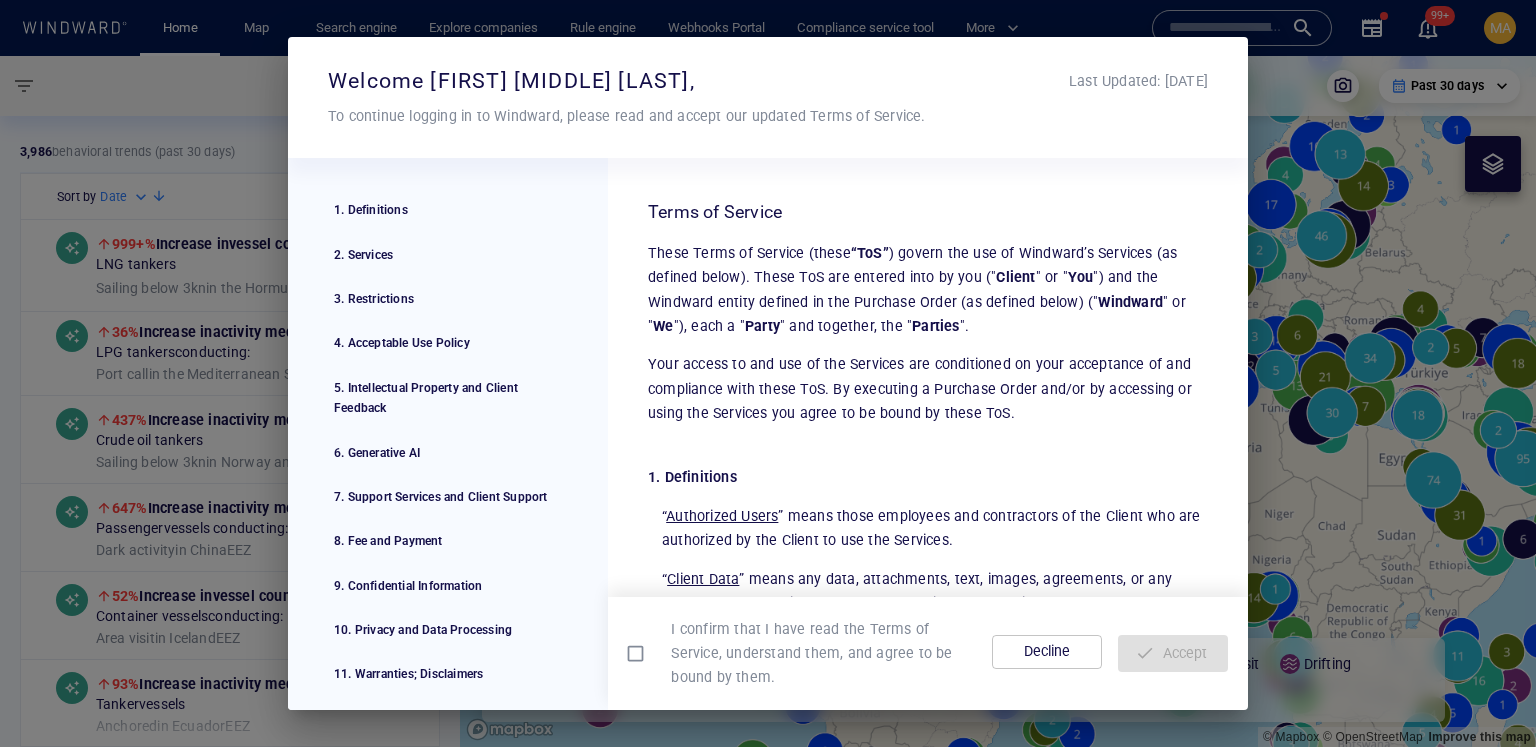 drag, startPoint x: 385, startPoint y: 122, endPoint x: 749, endPoint y: 120, distance: 364.0055 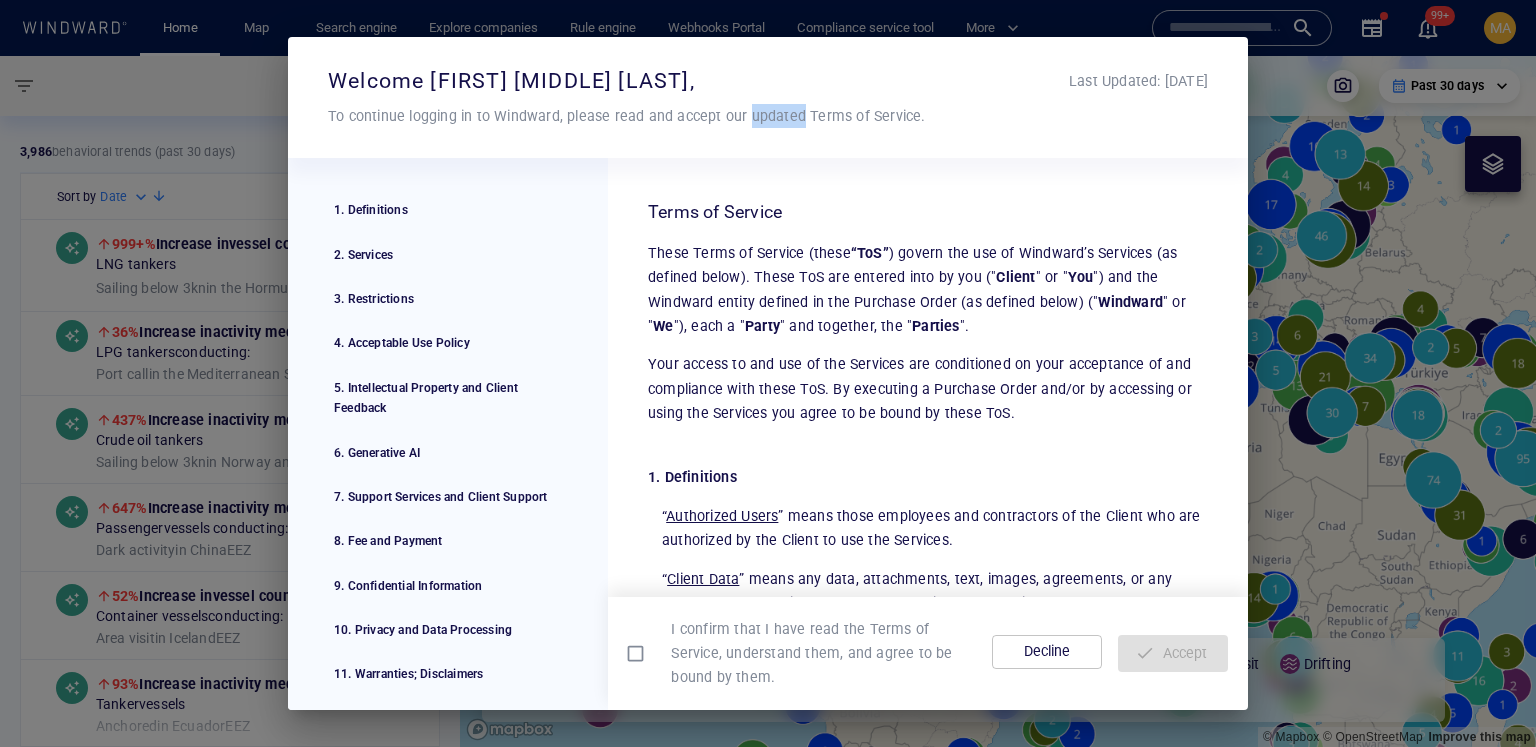 click on "To continue logging in to Windward, please read and accept our updated Terms of Service." at bounding box center [768, 116] 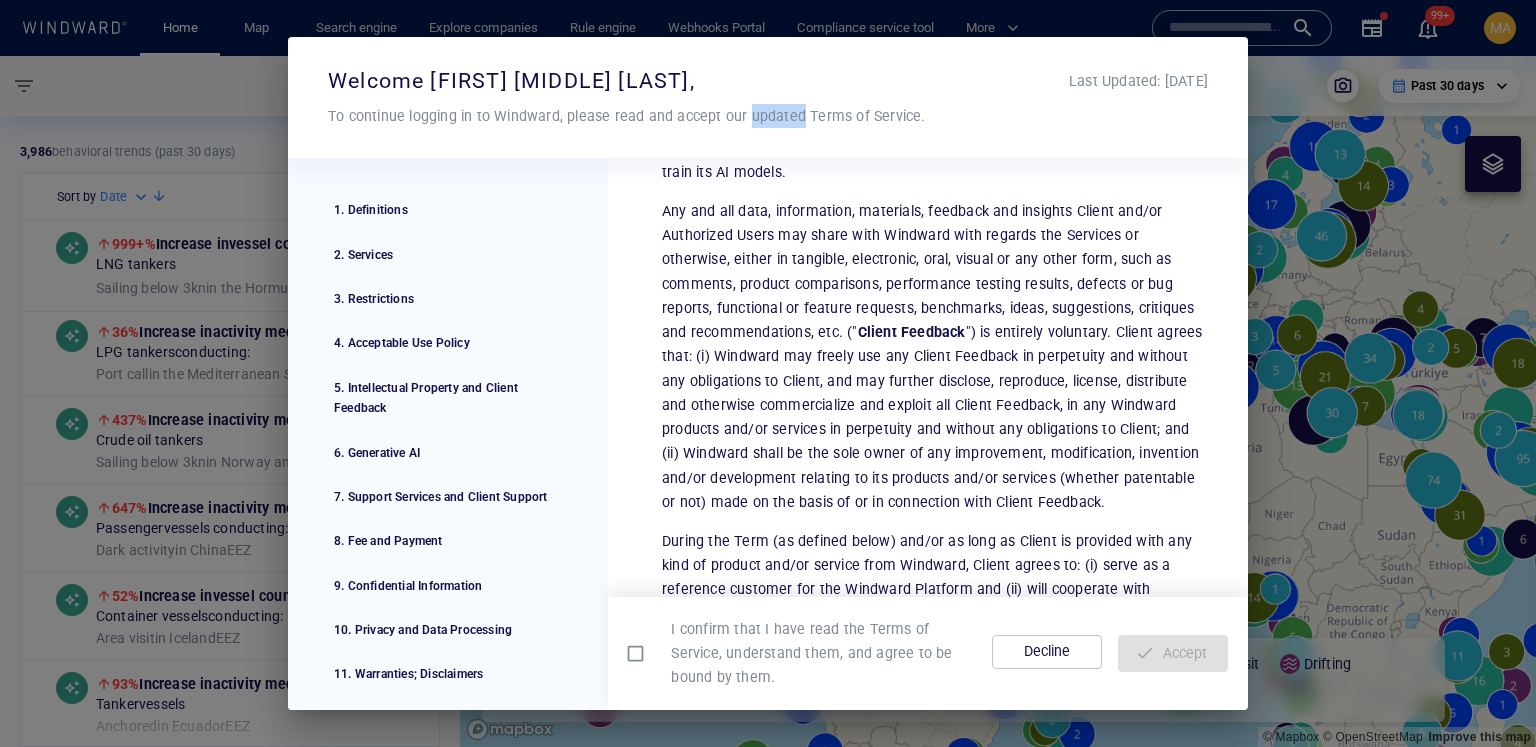scroll, scrollTop: 4480, scrollLeft: 0, axis: vertical 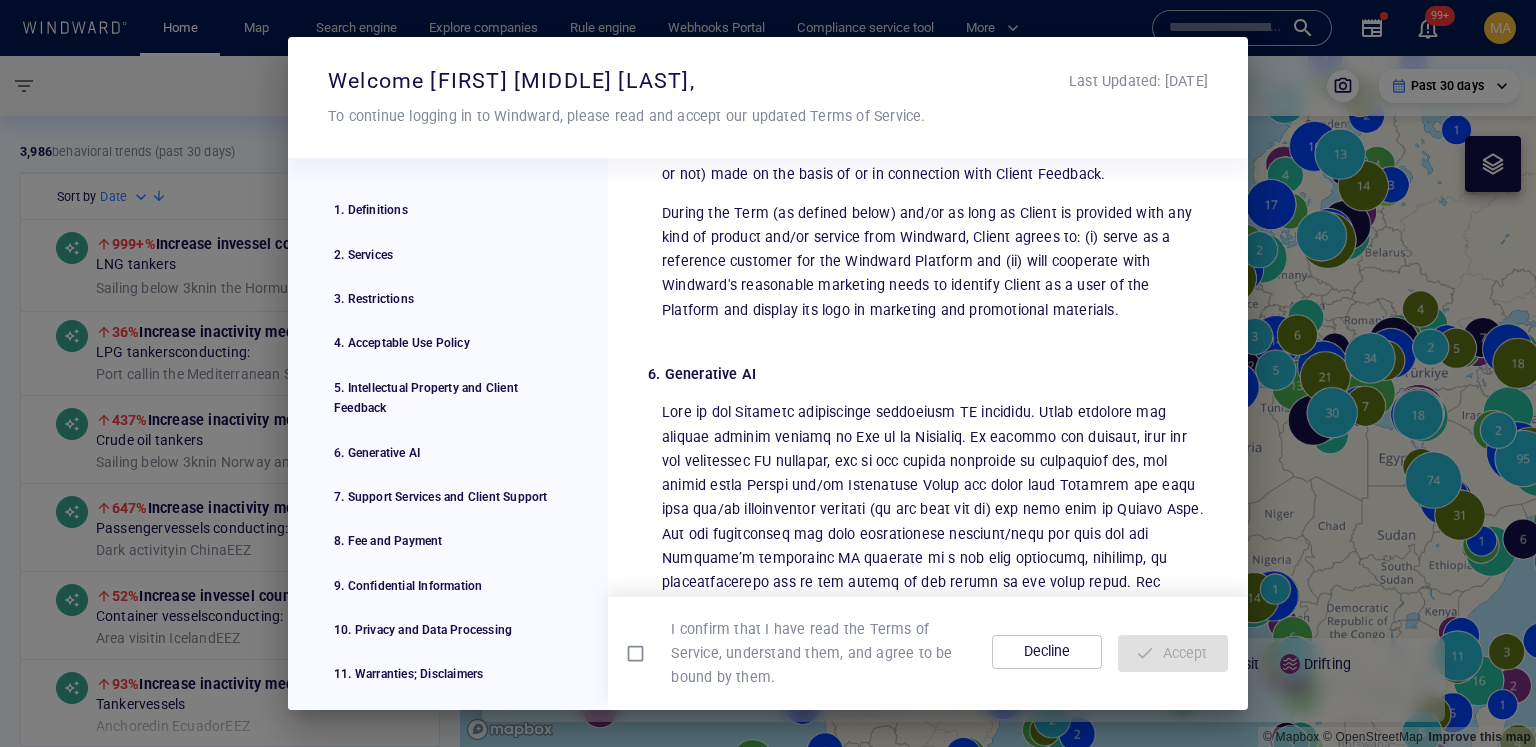 click on "I confirm that I have read the Terms of Service, understand them, and agree to be bound by them." at bounding box center [815, 653] 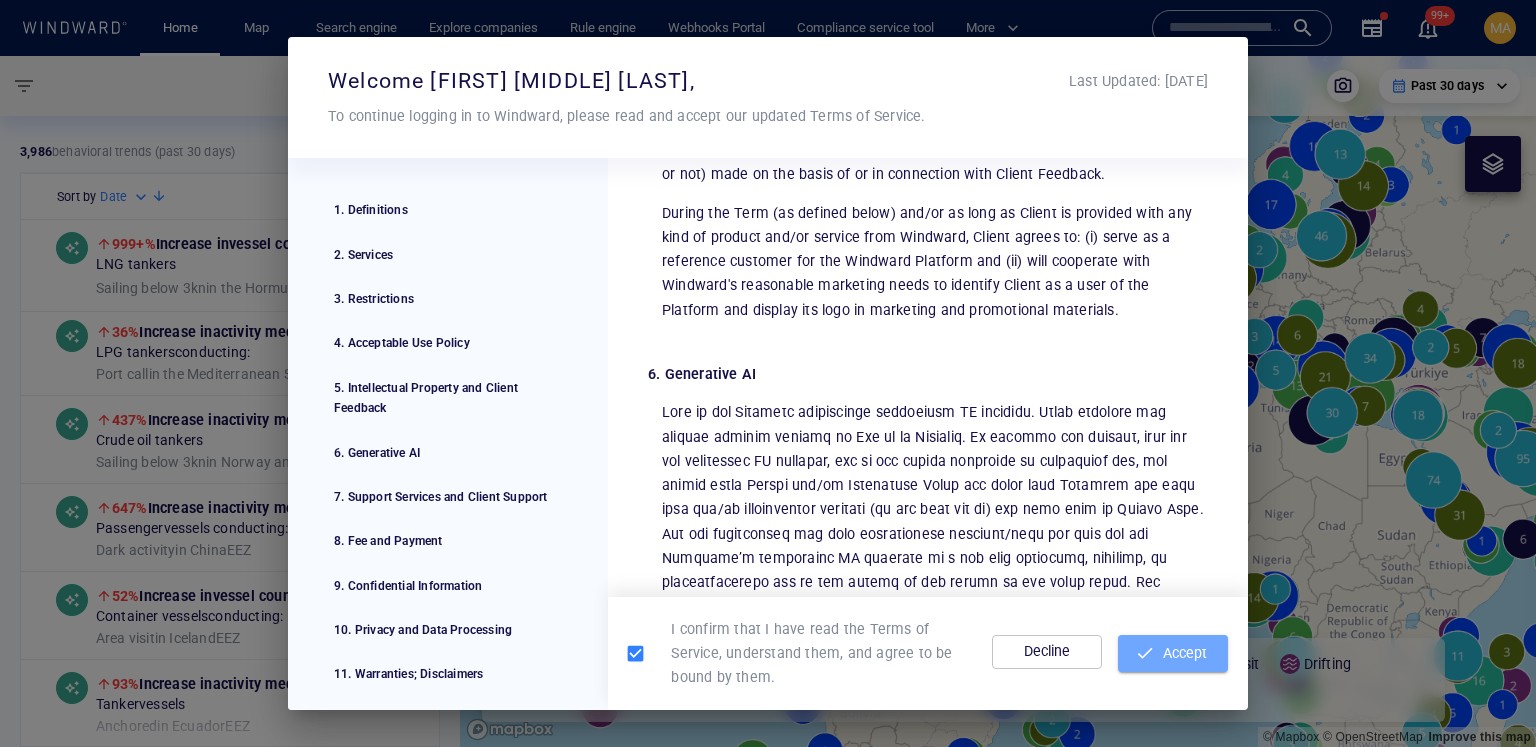 click on "Accept" at bounding box center (1173, 653) 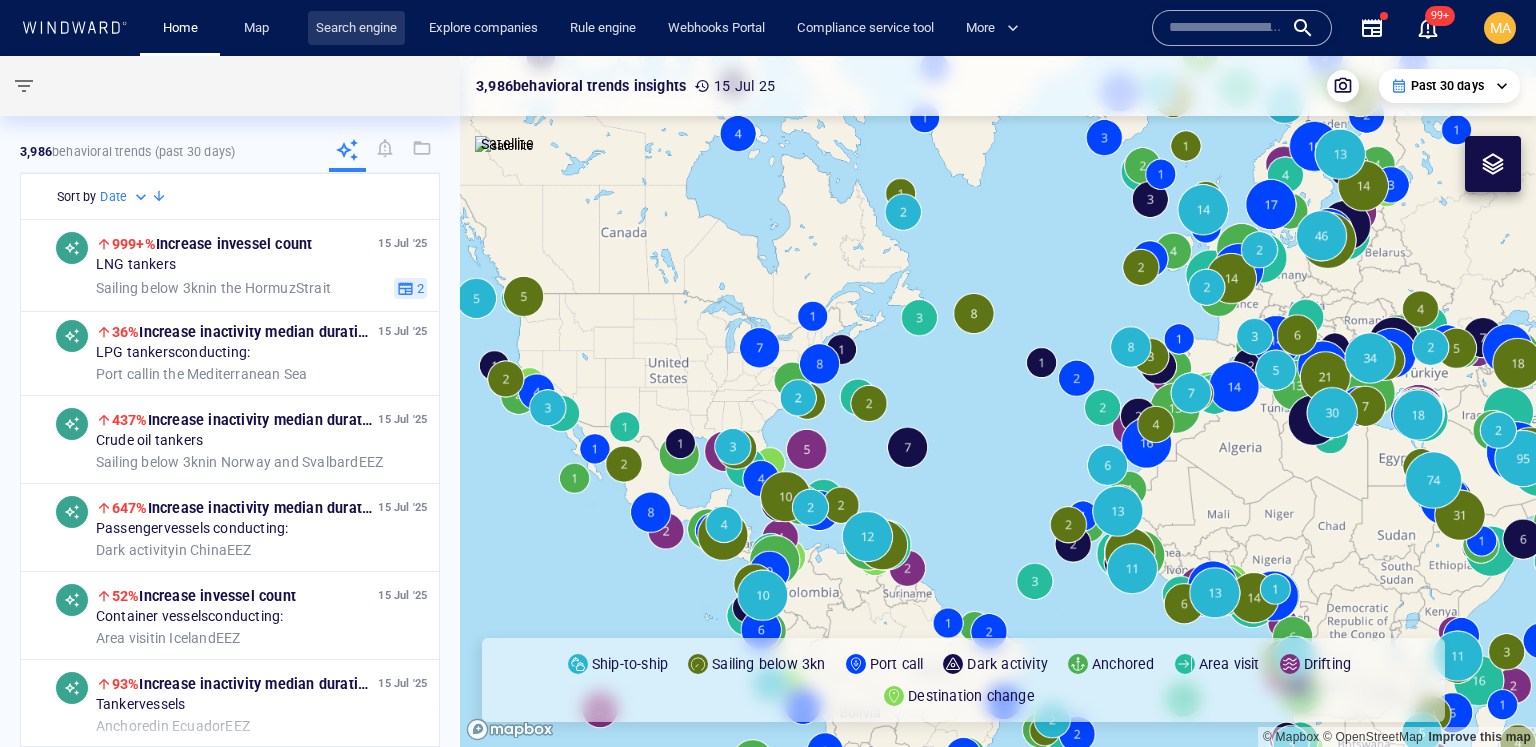 click on "Search engine" at bounding box center [356, 28] 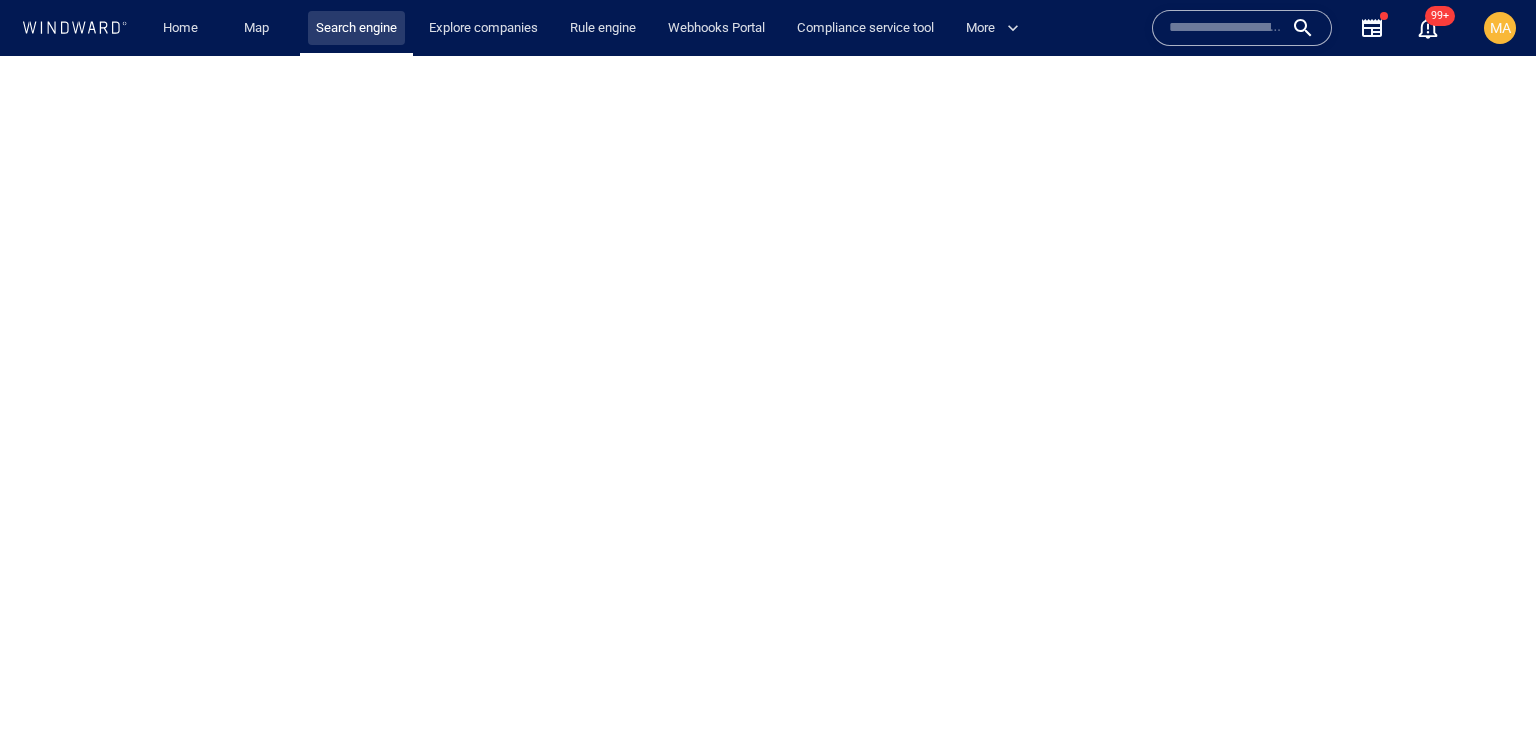 scroll, scrollTop: 0, scrollLeft: 0, axis: both 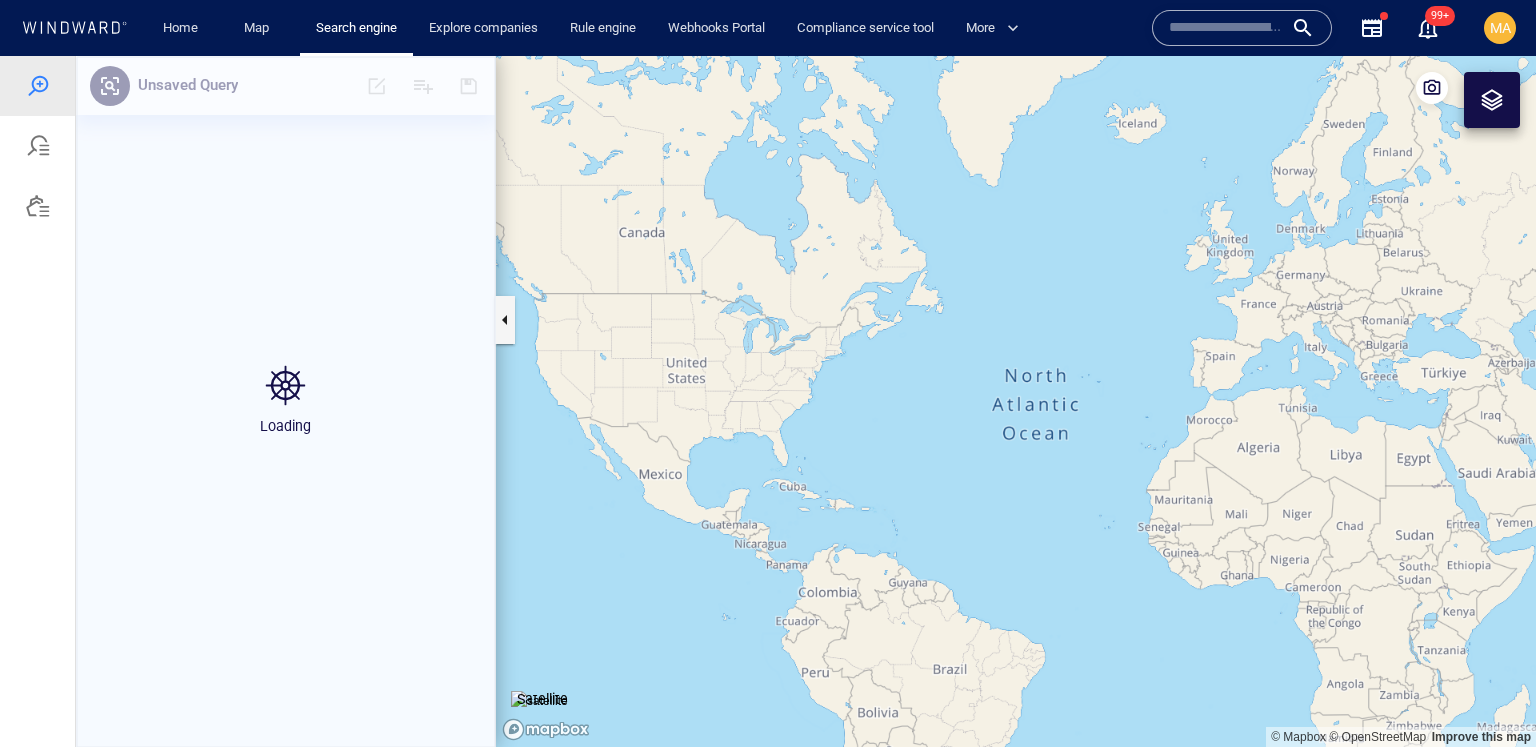 click at bounding box center (1226, 28) 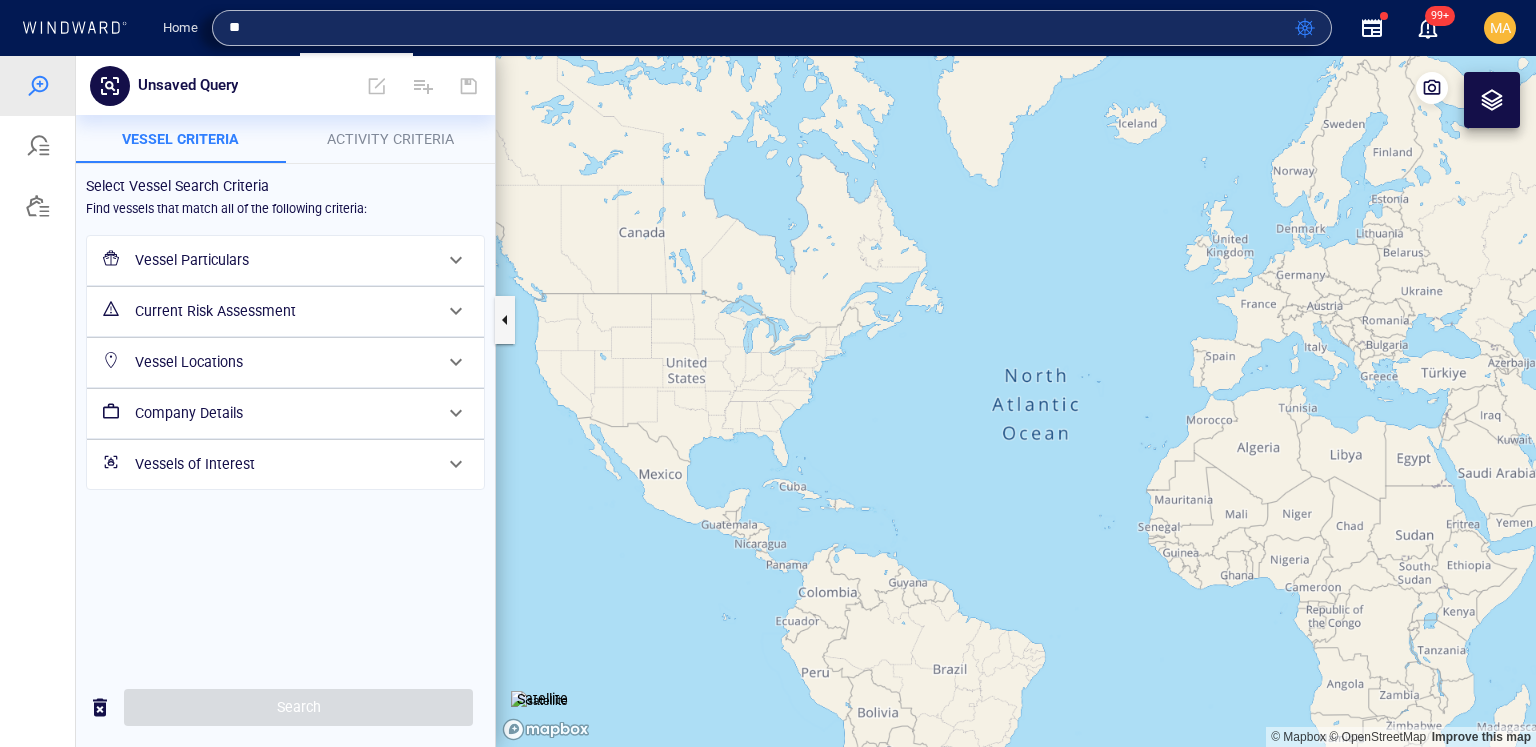 type on "*" 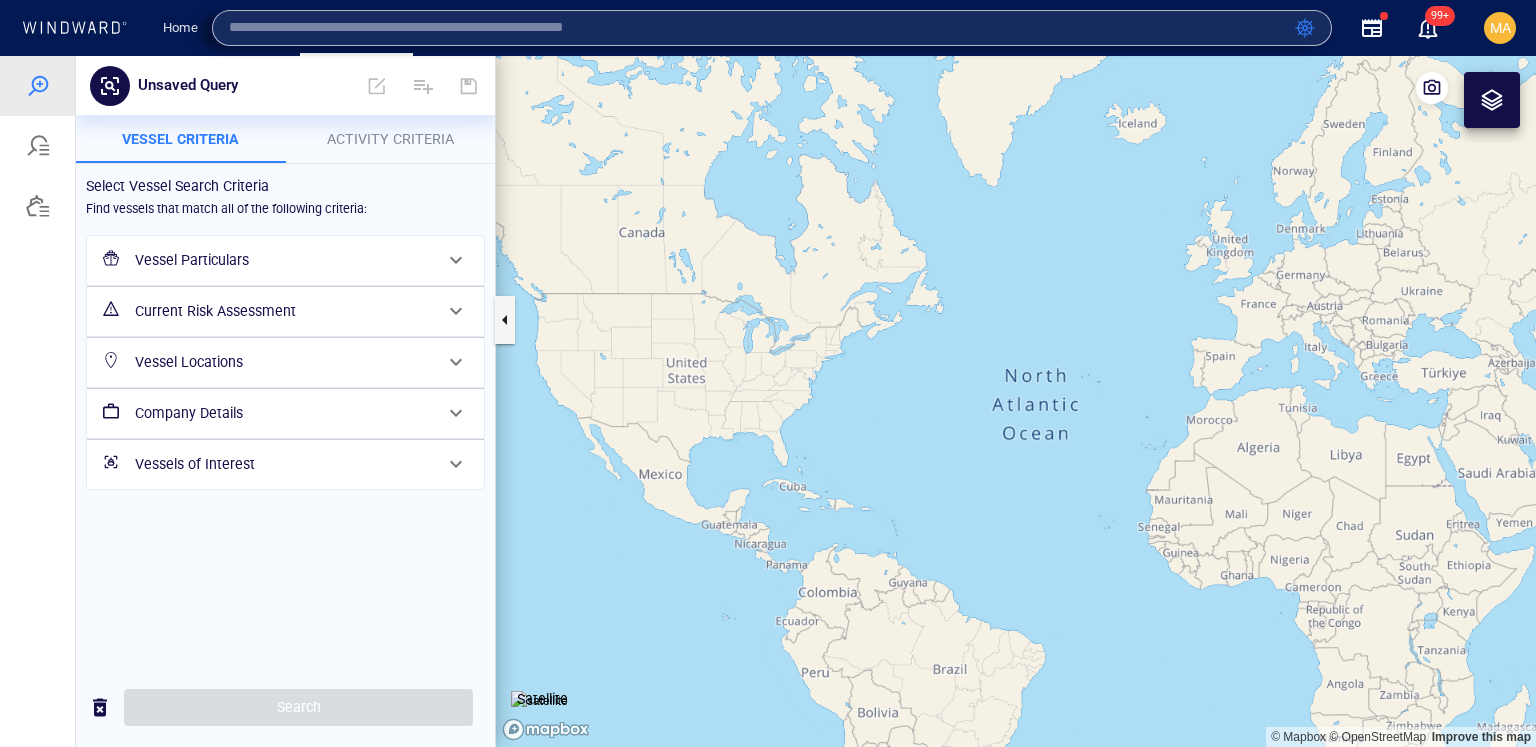 type on "*" 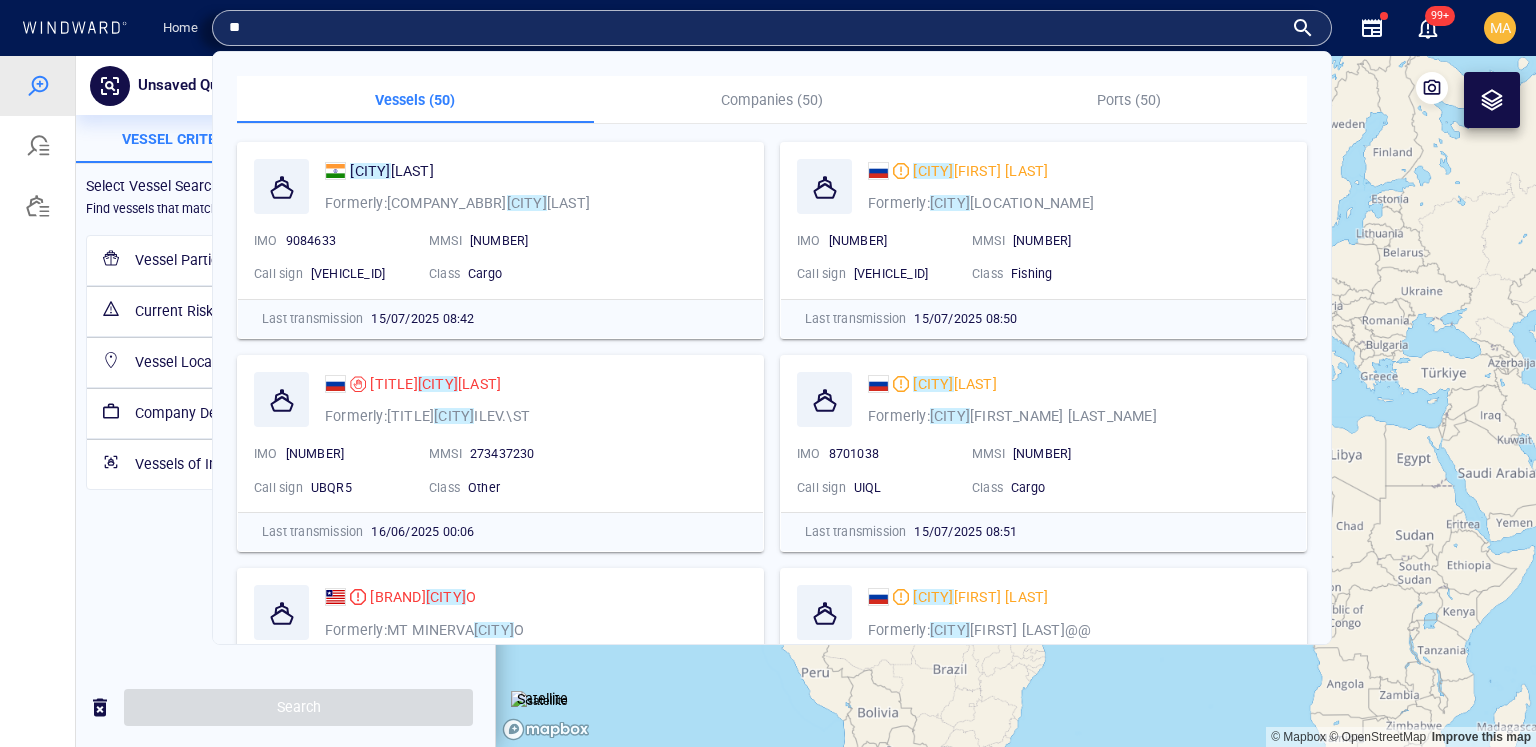 type on "*" 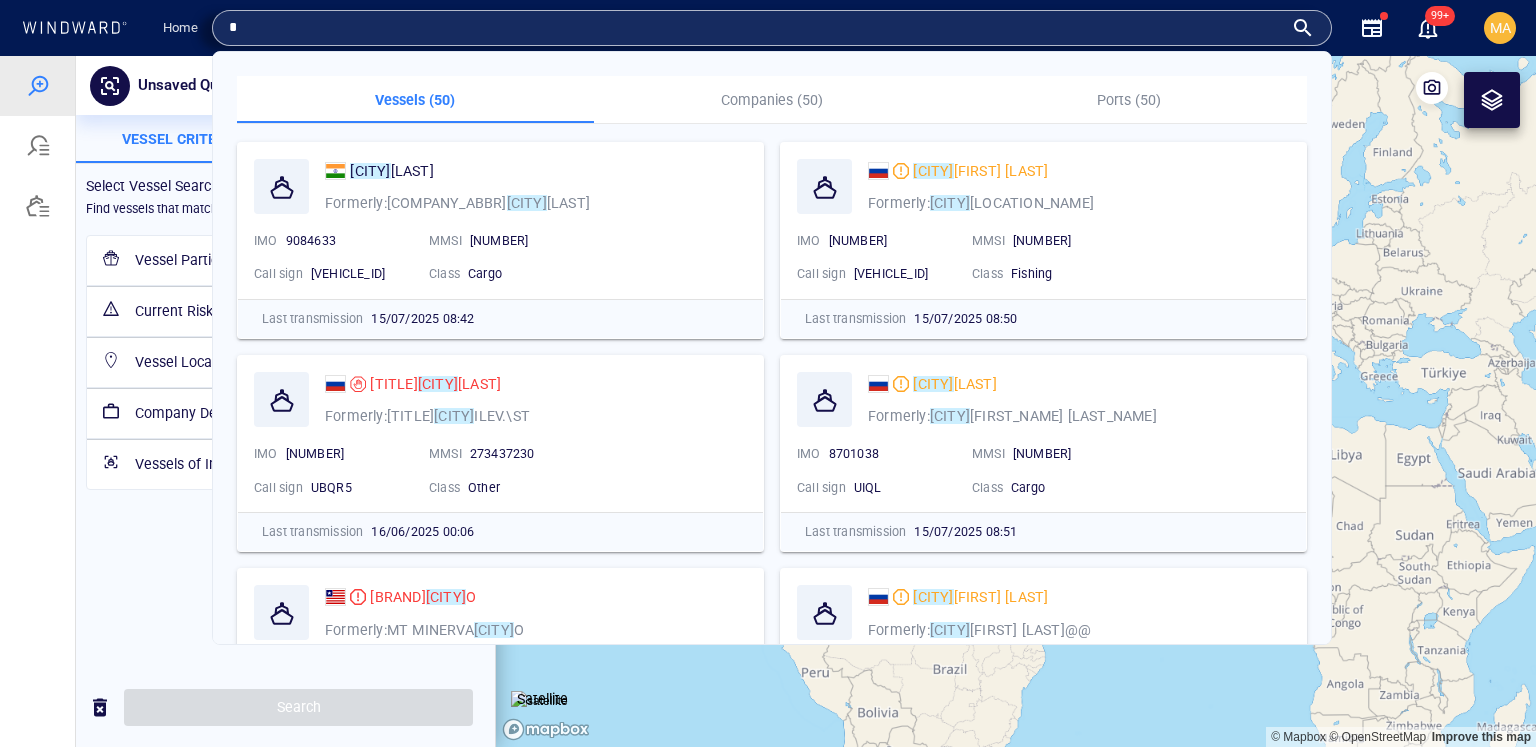 type 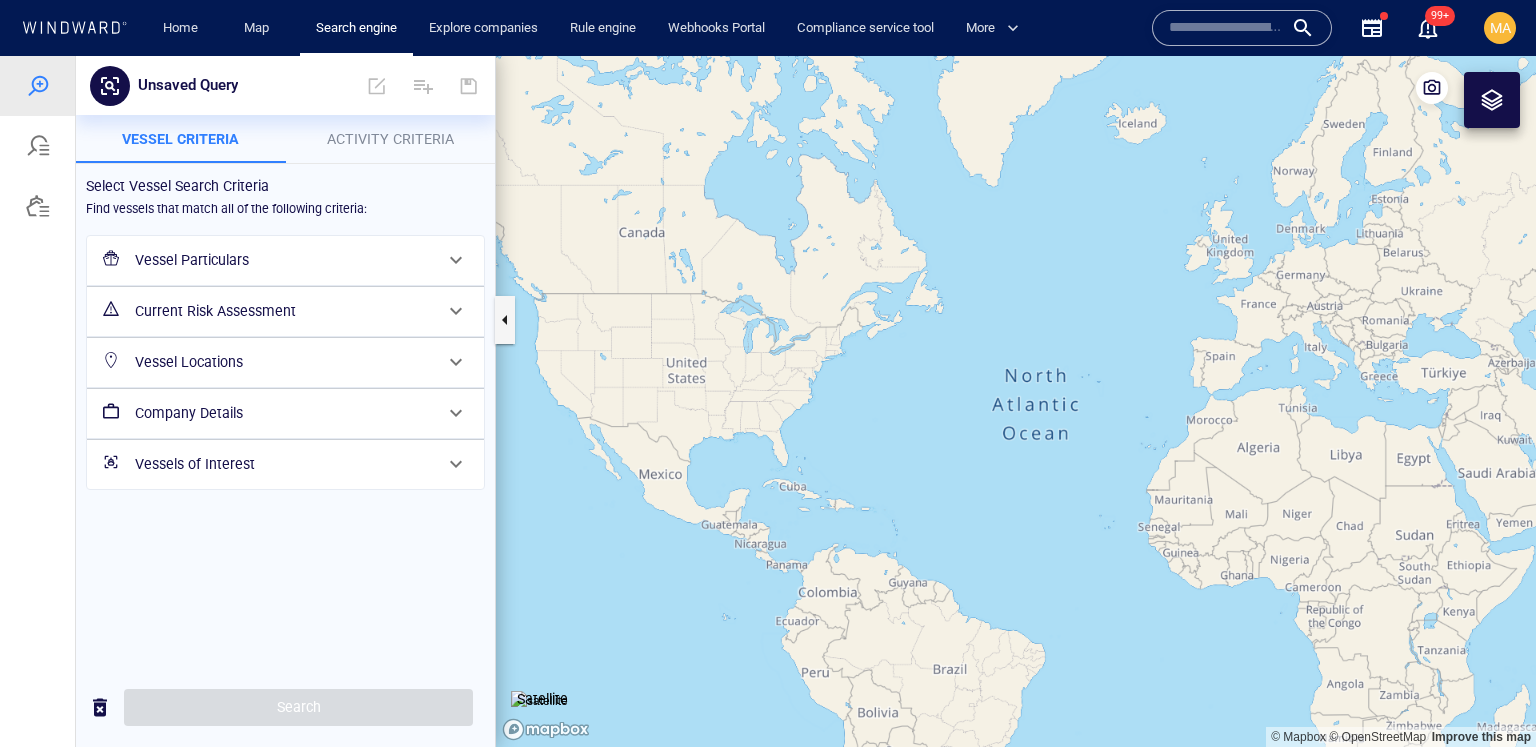 click at bounding box center [1492, 100] 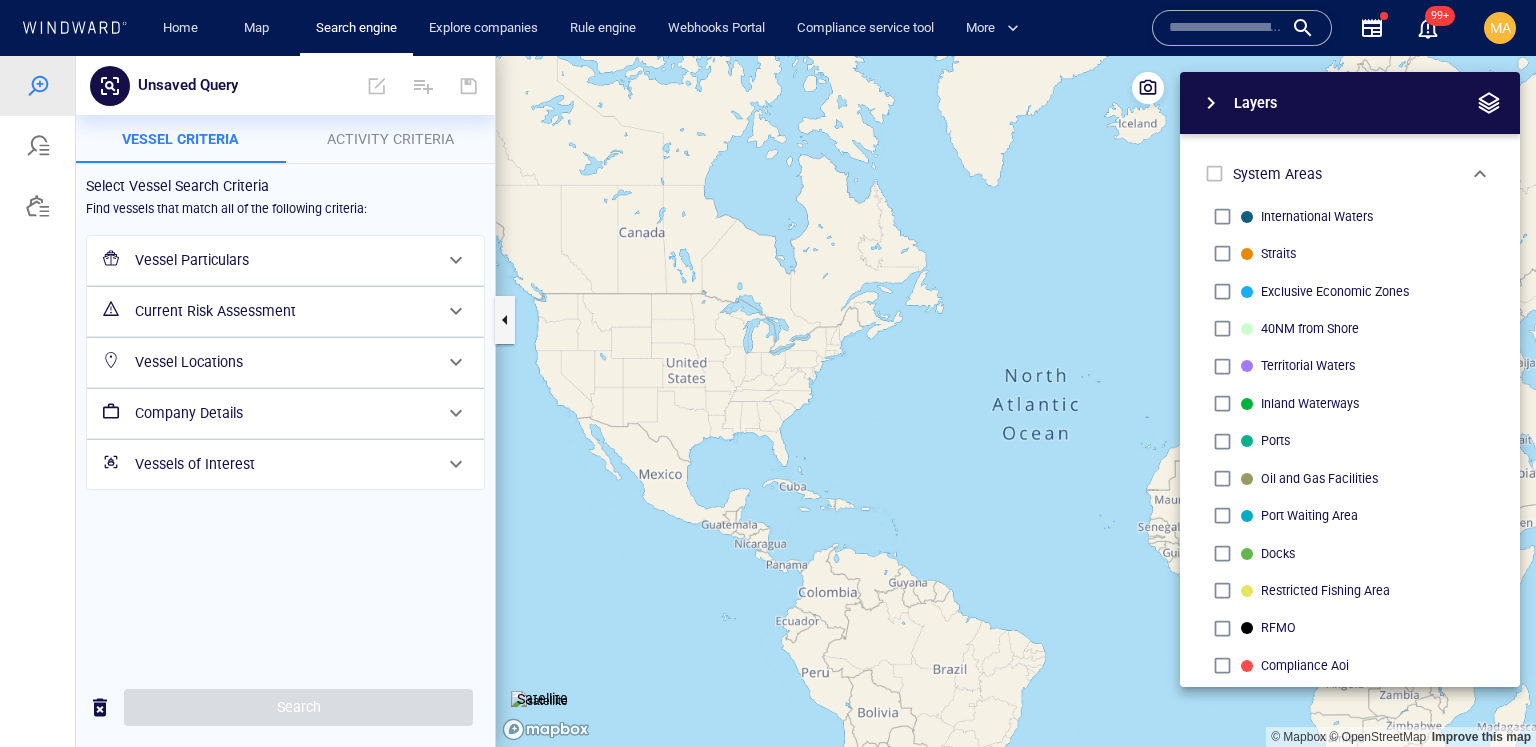 scroll, scrollTop: 35, scrollLeft: 0, axis: vertical 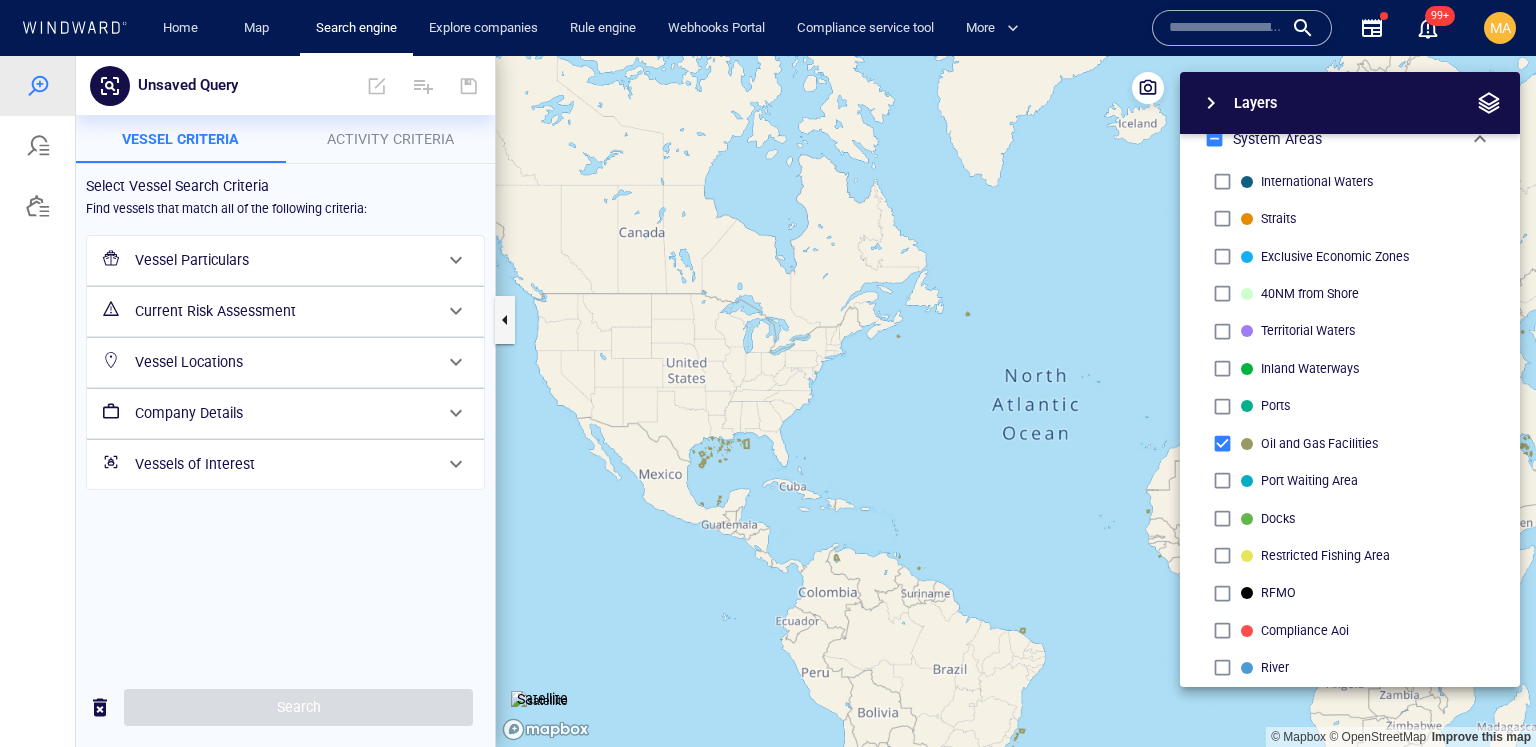 click at bounding box center [1211, 103] 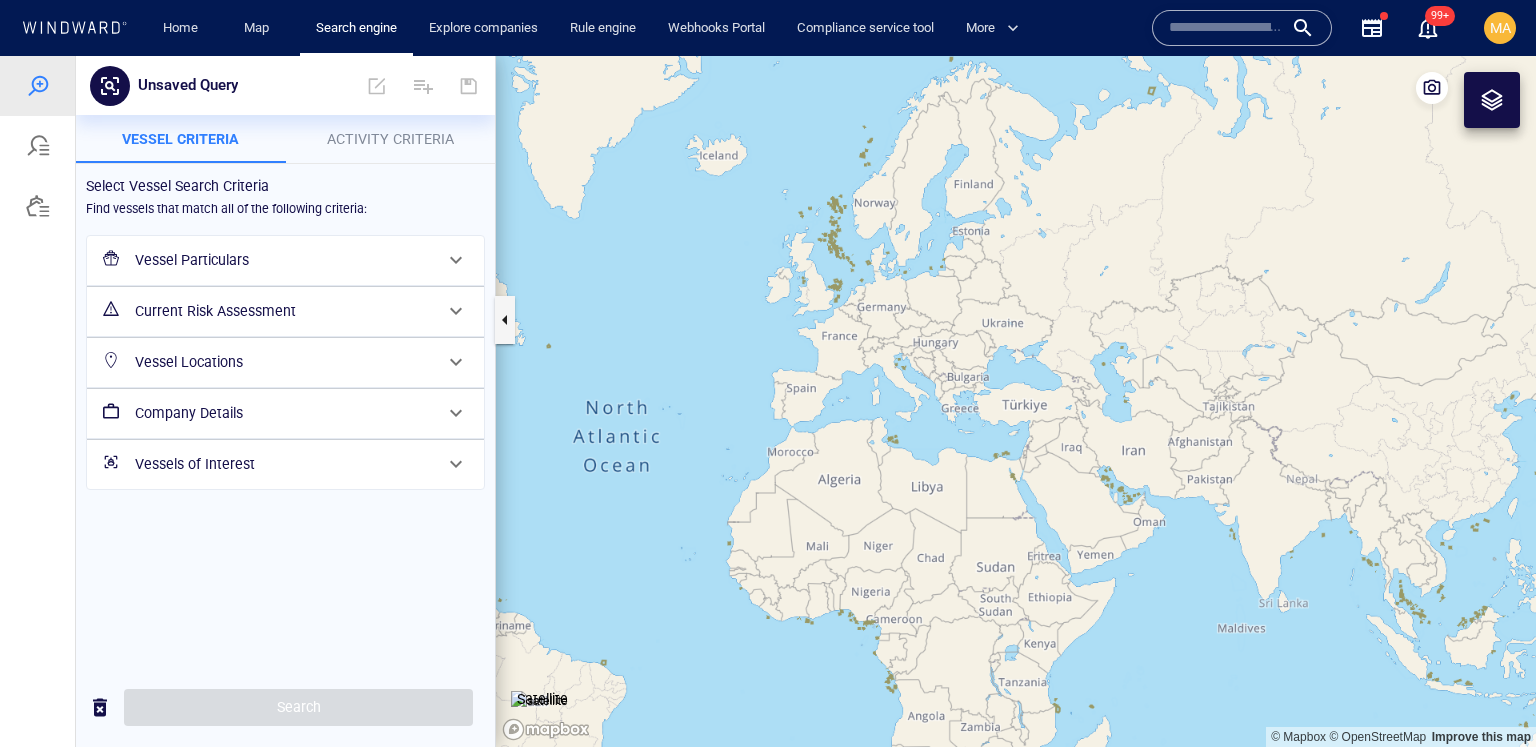 drag, startPoint x: 1006, startPoint y: 436, endPoint x: 587, endPoint y: 466, distance: 420.0726 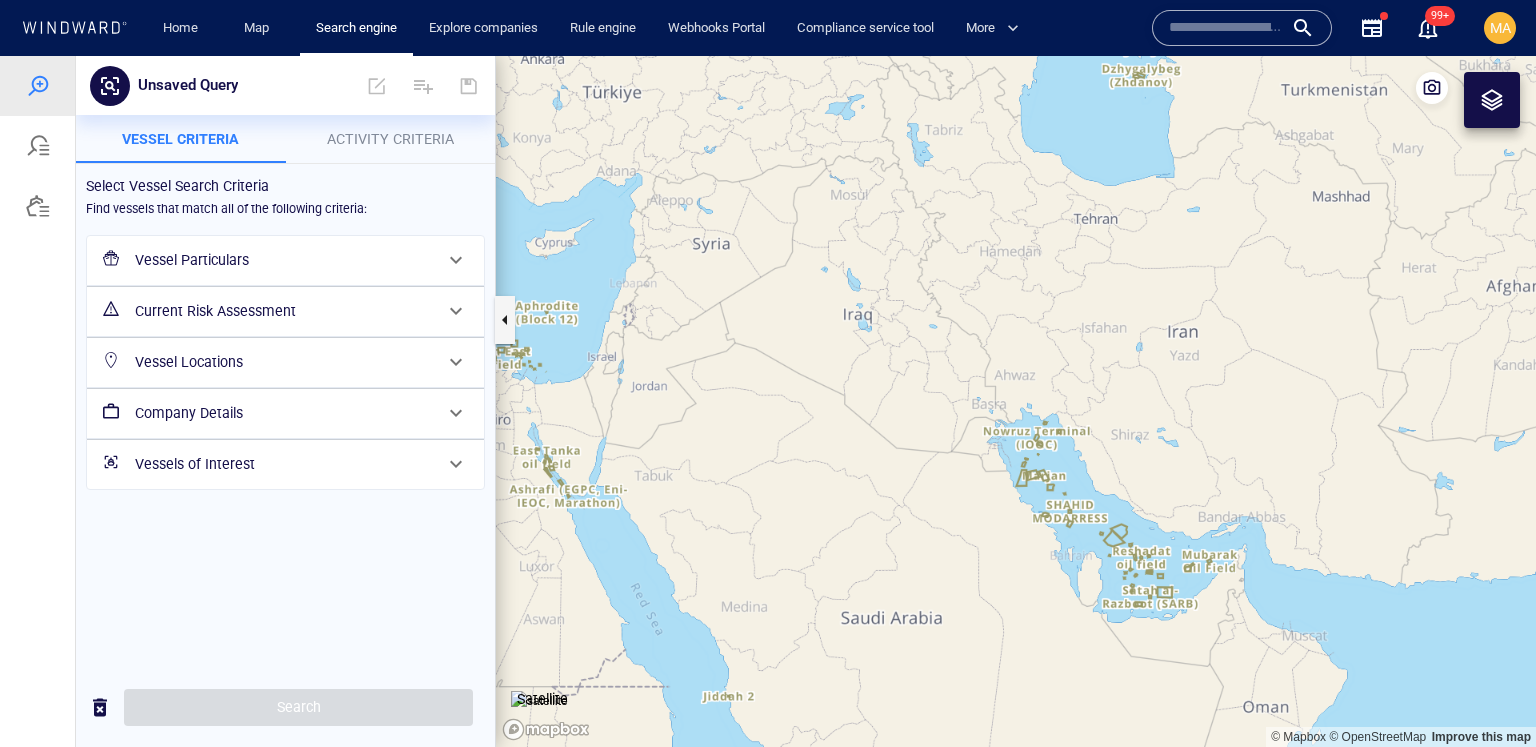 drag, startPoint x: 978, startPoint y: 478, endPoint x: 1085, endPoint y: 501, distance: 109.444046 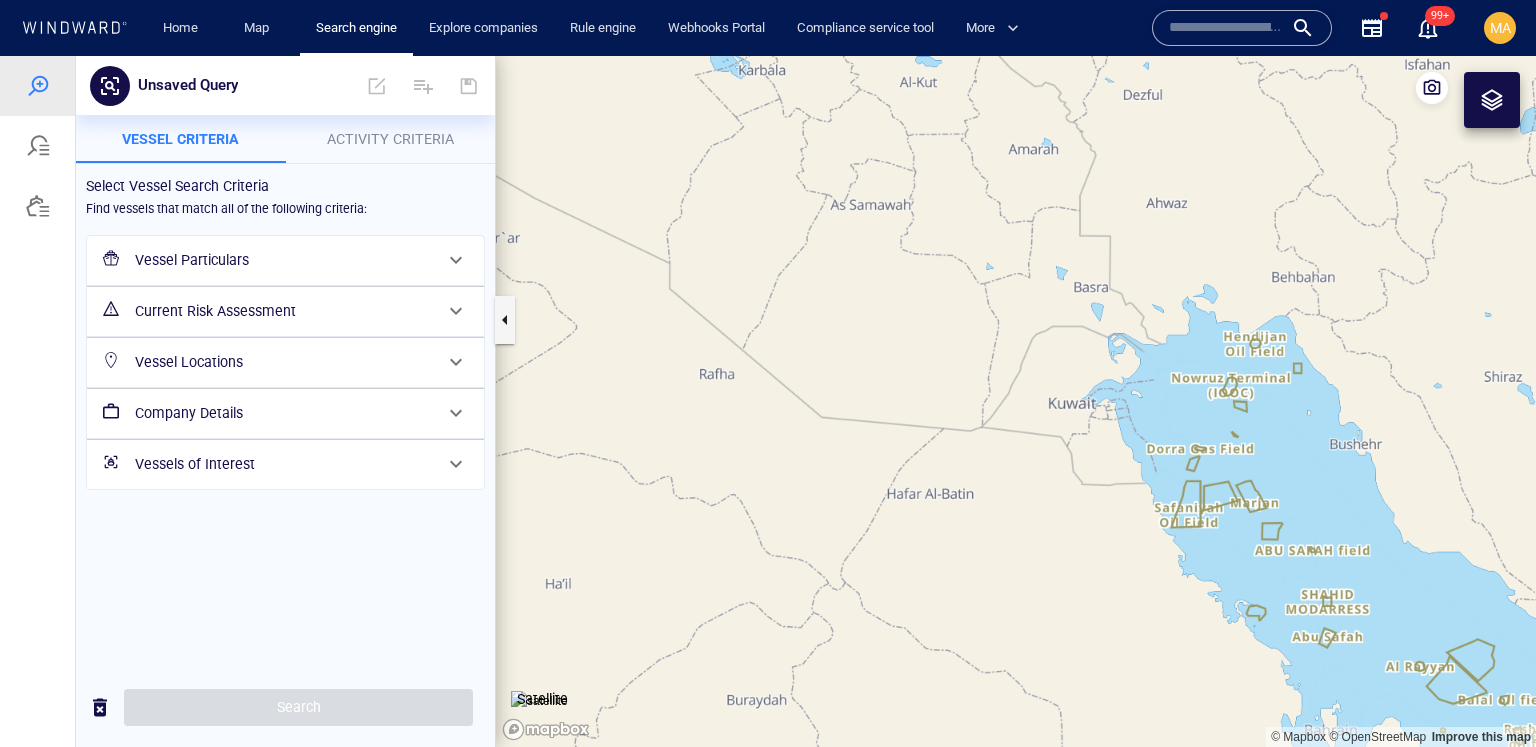 drag, startPoint x: 1159, startPoint y: 453, endPoint x: 1085, endPoint y: 491, distance: 83.18654 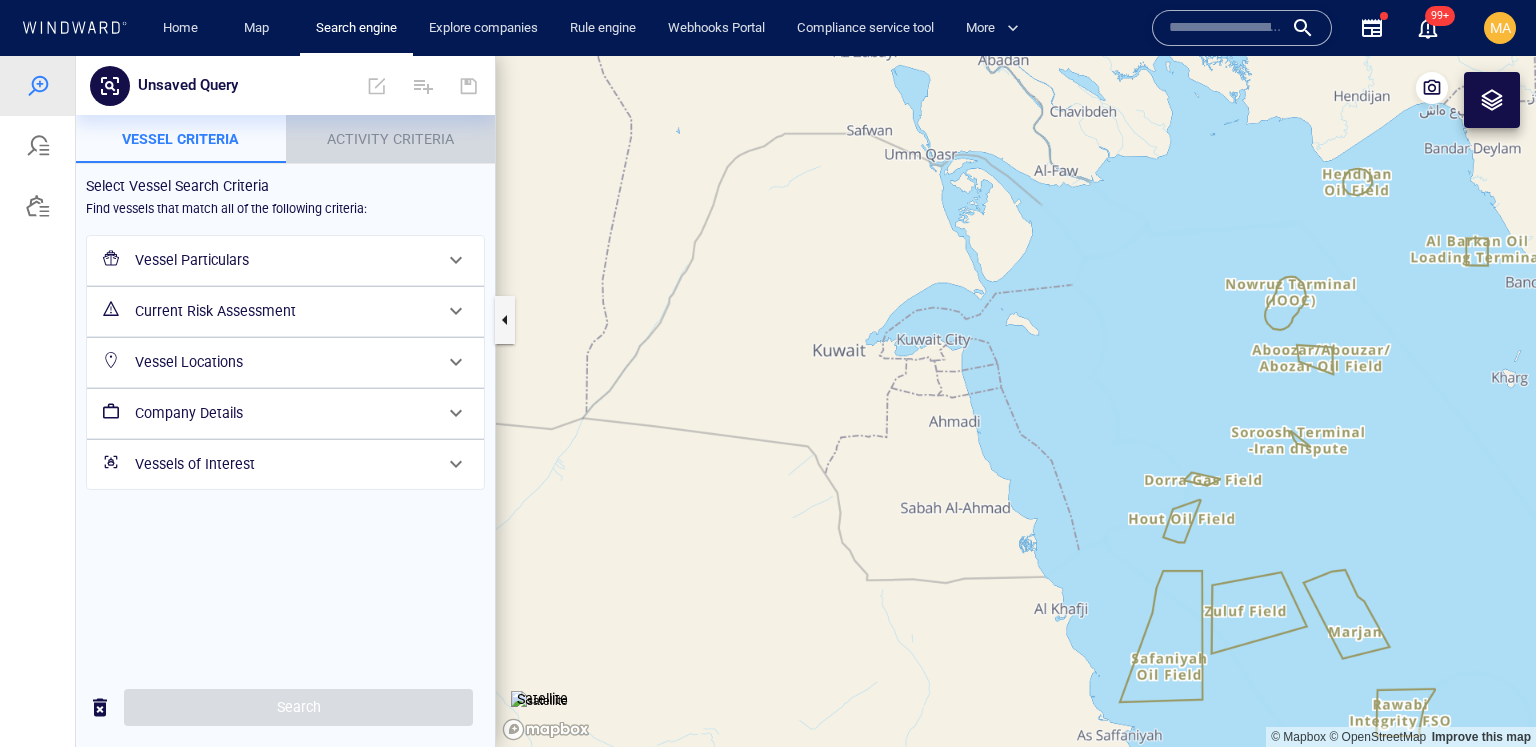 click on "Activity Criteria" at bounding box center (390, 139) 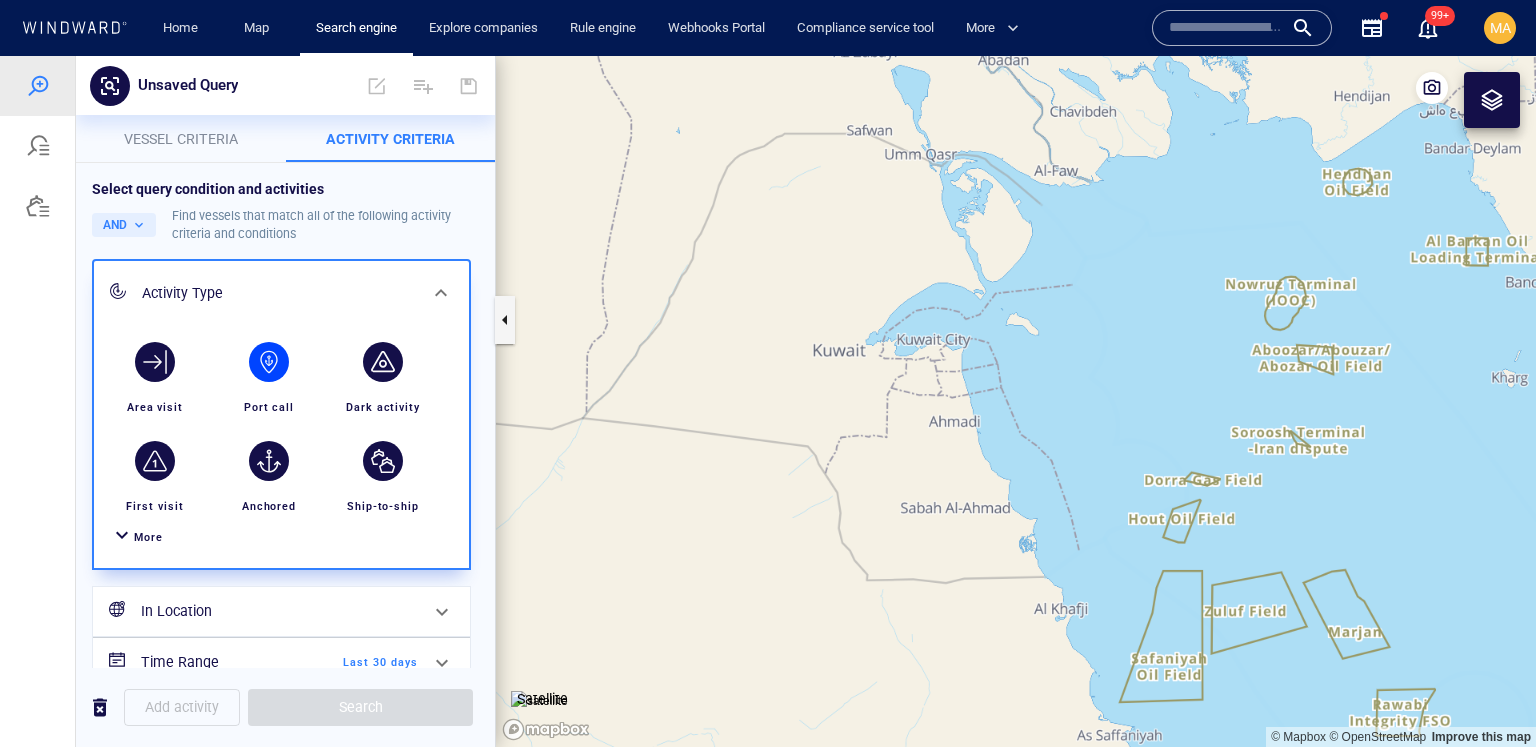 click at bounding box center [269, 362] 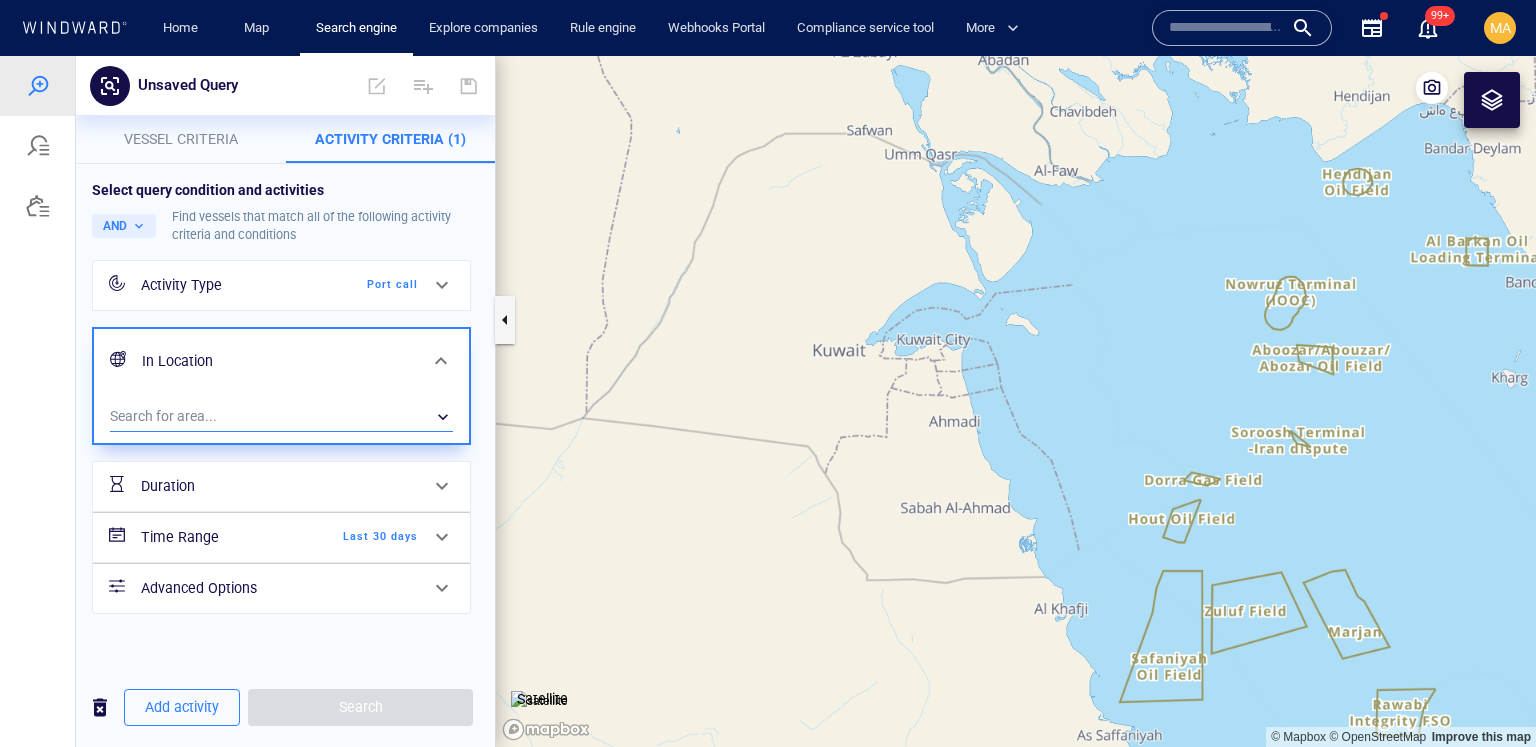 click on "​" at bounding box center [281, 417] 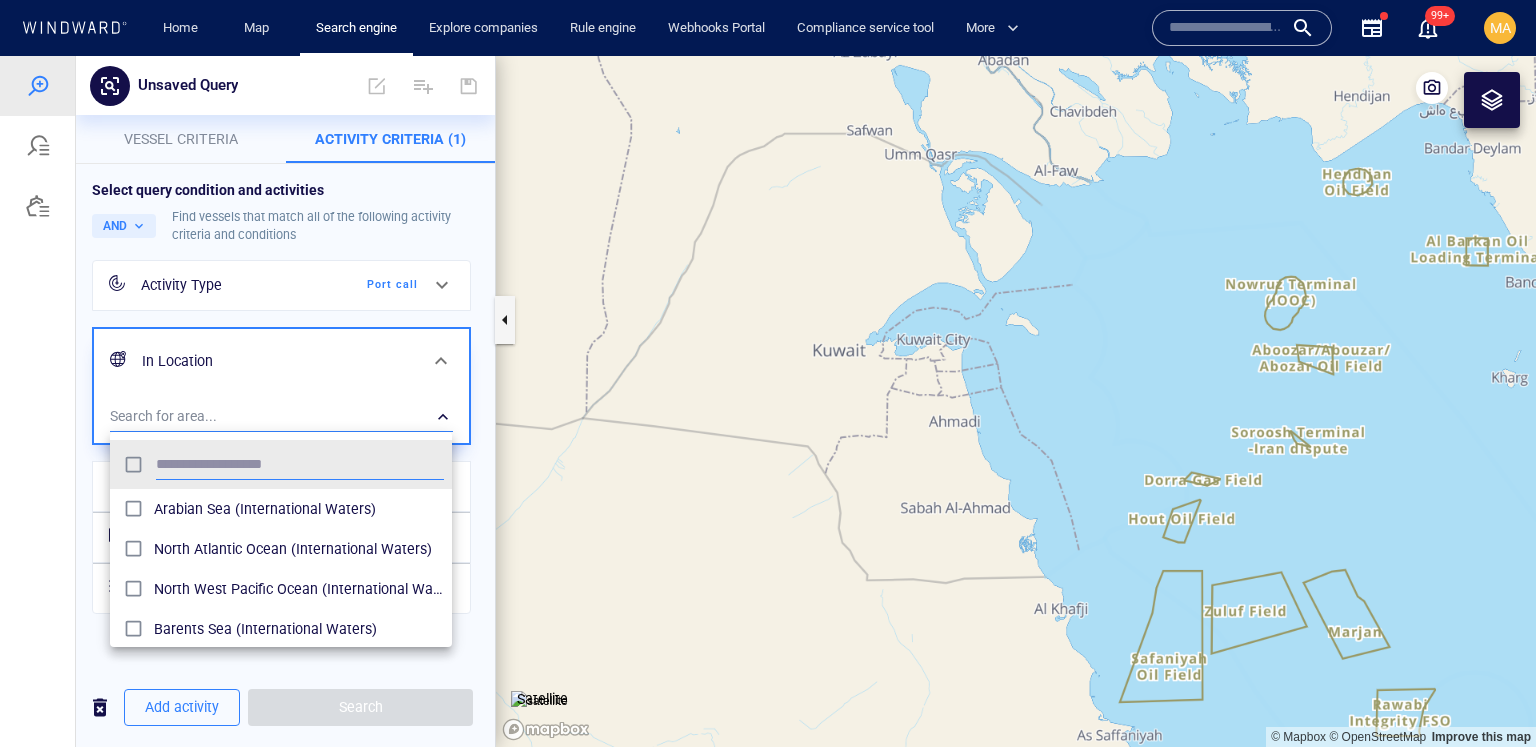 scroll, scrollTop: 0, scrollLeft: 0, axis: both 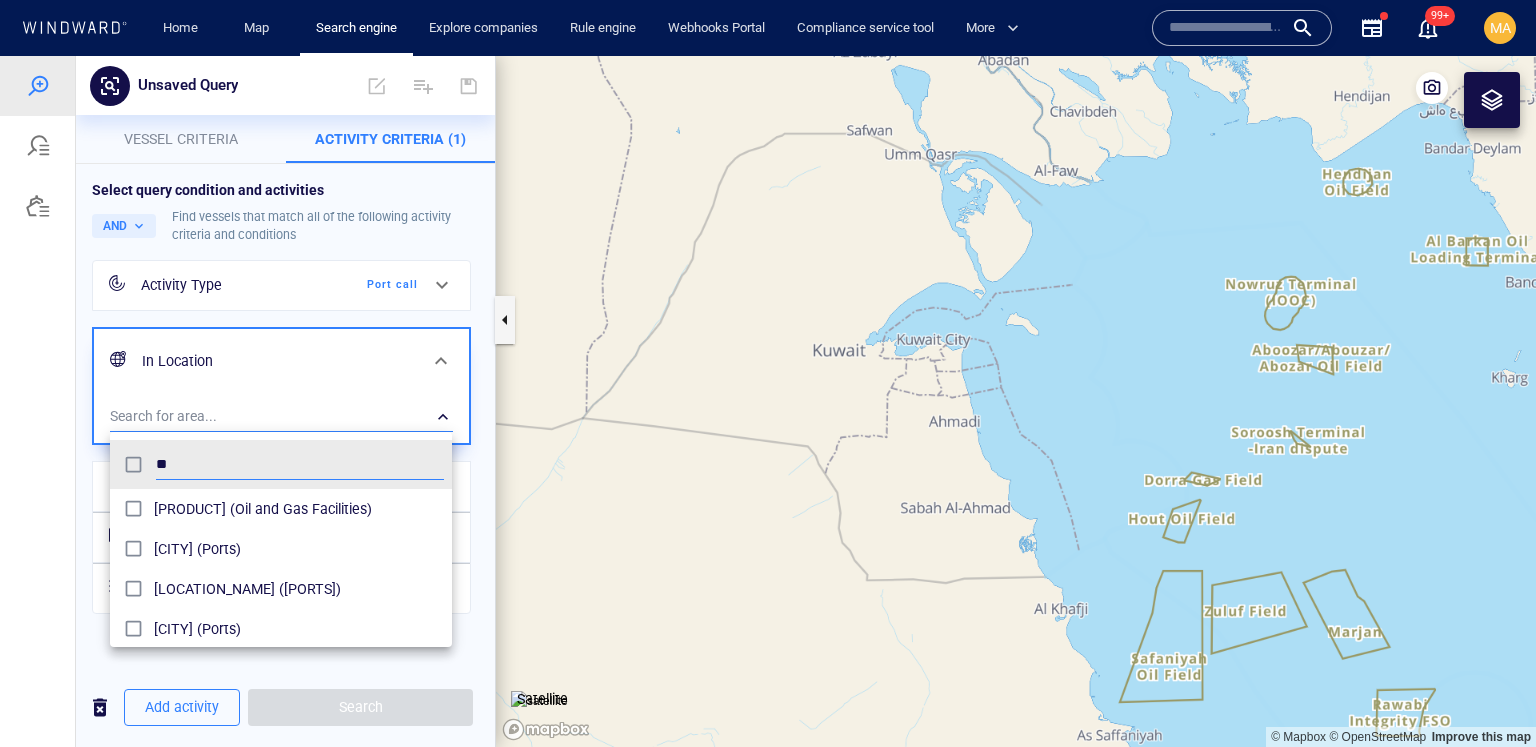 type on "*" 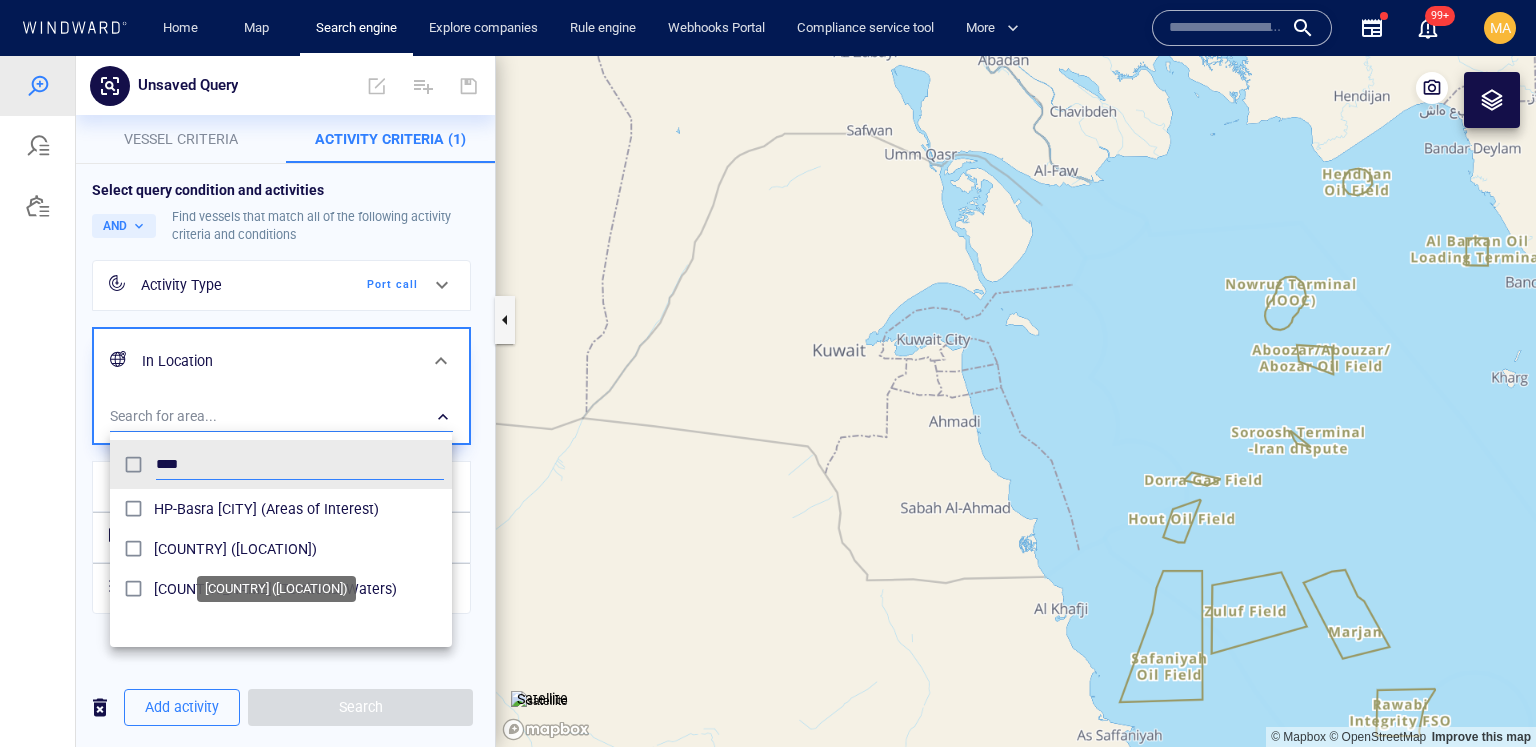 type on "****" 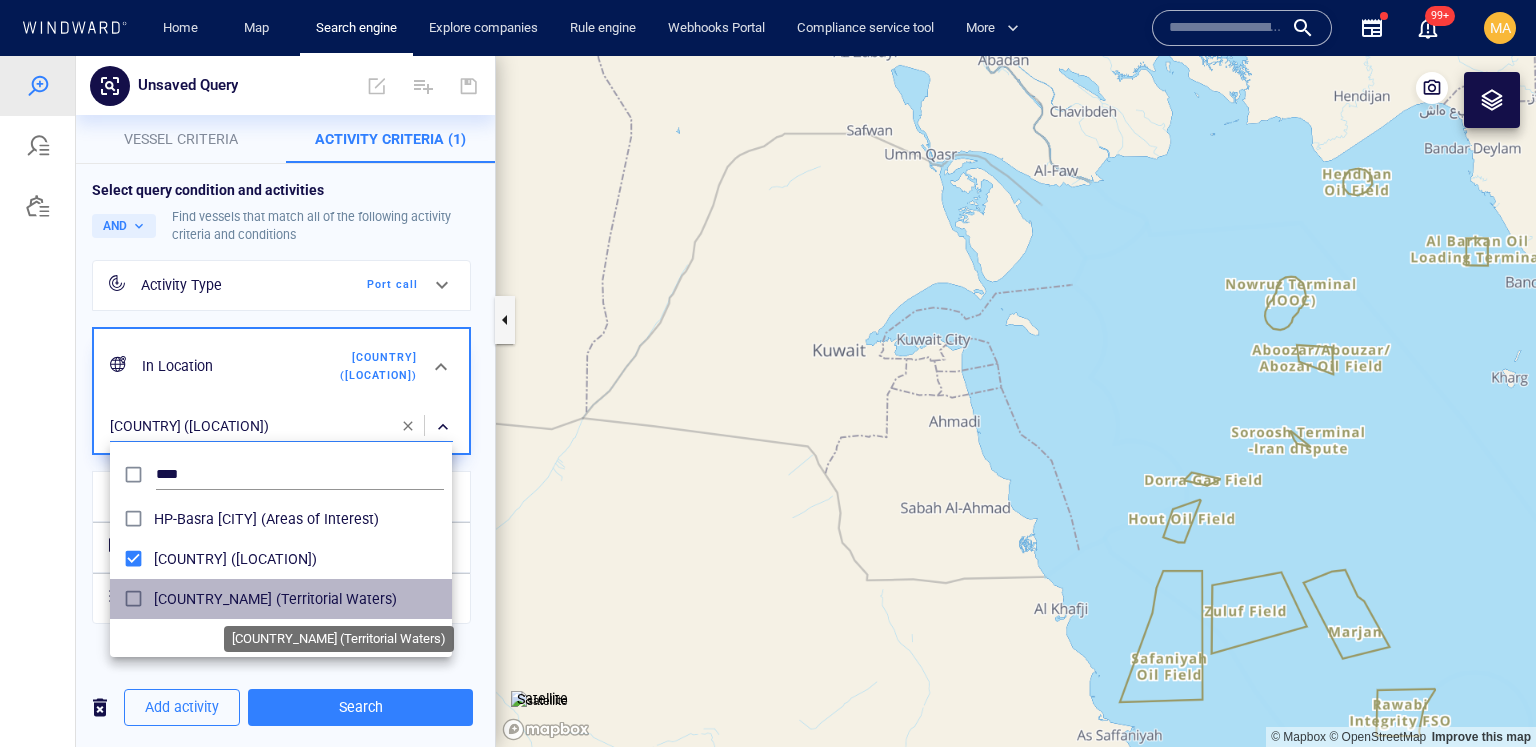 click on "Iraq (Territorial Waters)" at bounding box center [299, 599] 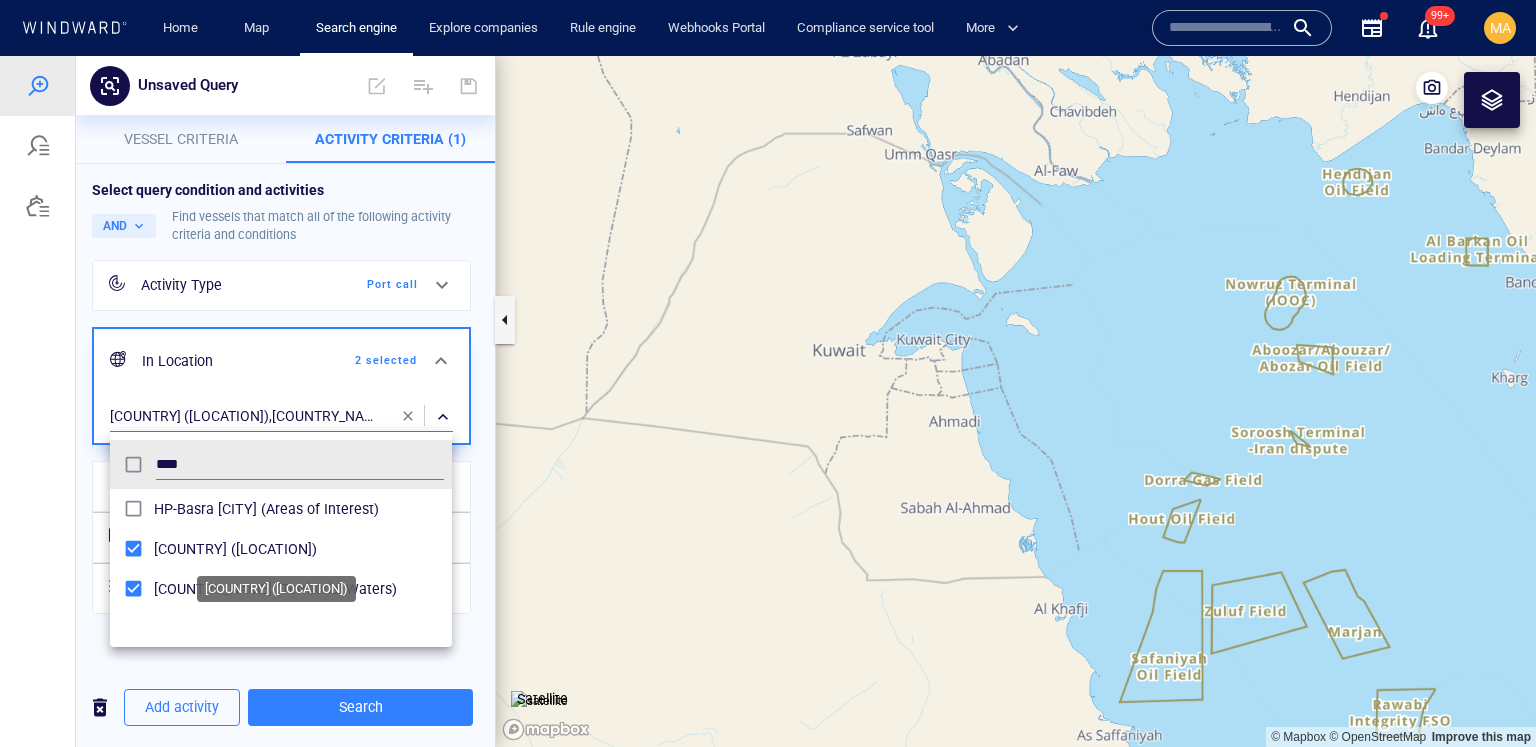 click on "Iraq (Exclusive Economic Zones)" at bounding box center [299, 549] 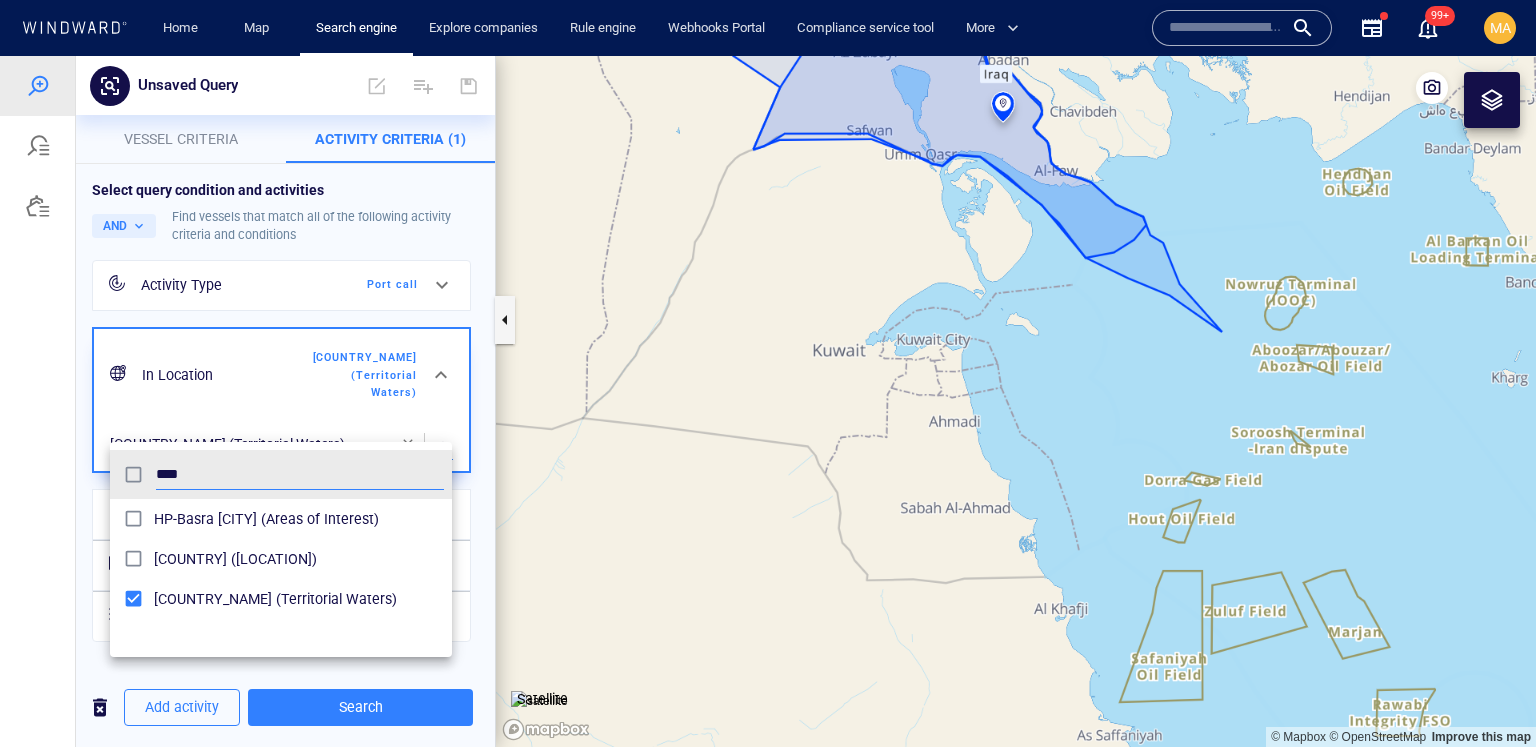 click at bounding box center [768, 401] 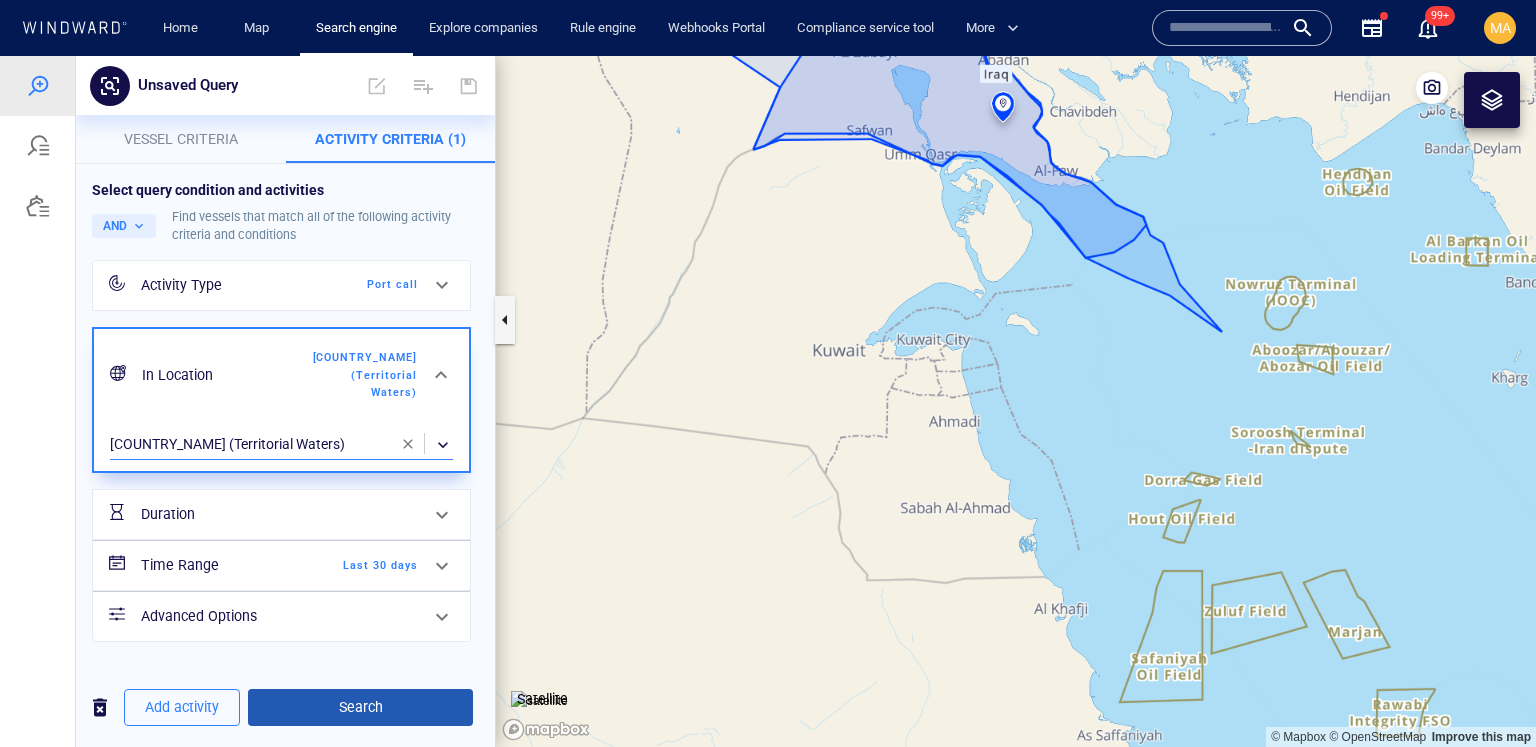 click on "Search" at bounding box center (360, 707) 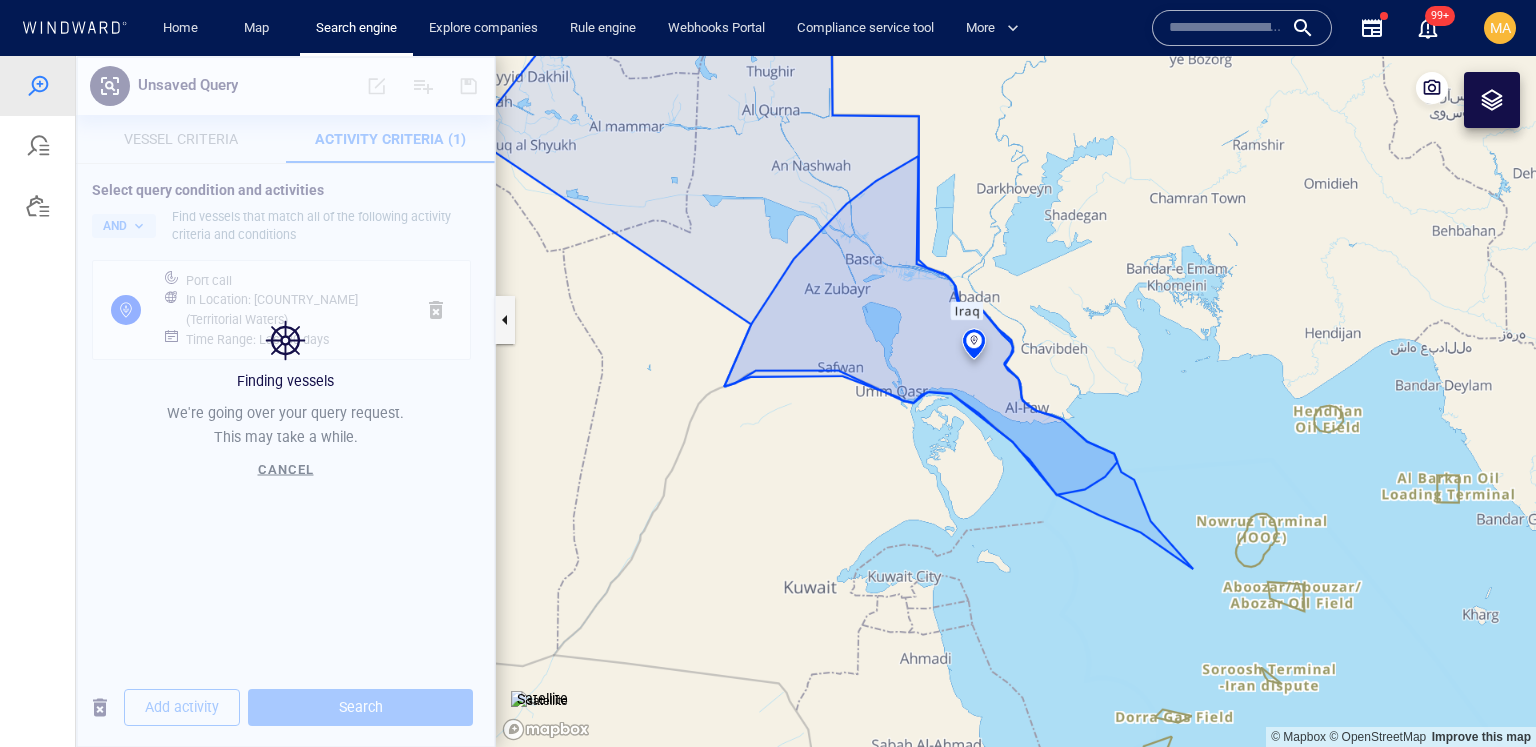 drag, startPoint x: 1188, startPoint y: 320, endPoint x: 1159, endPoint y: 557, distance: 238.76767 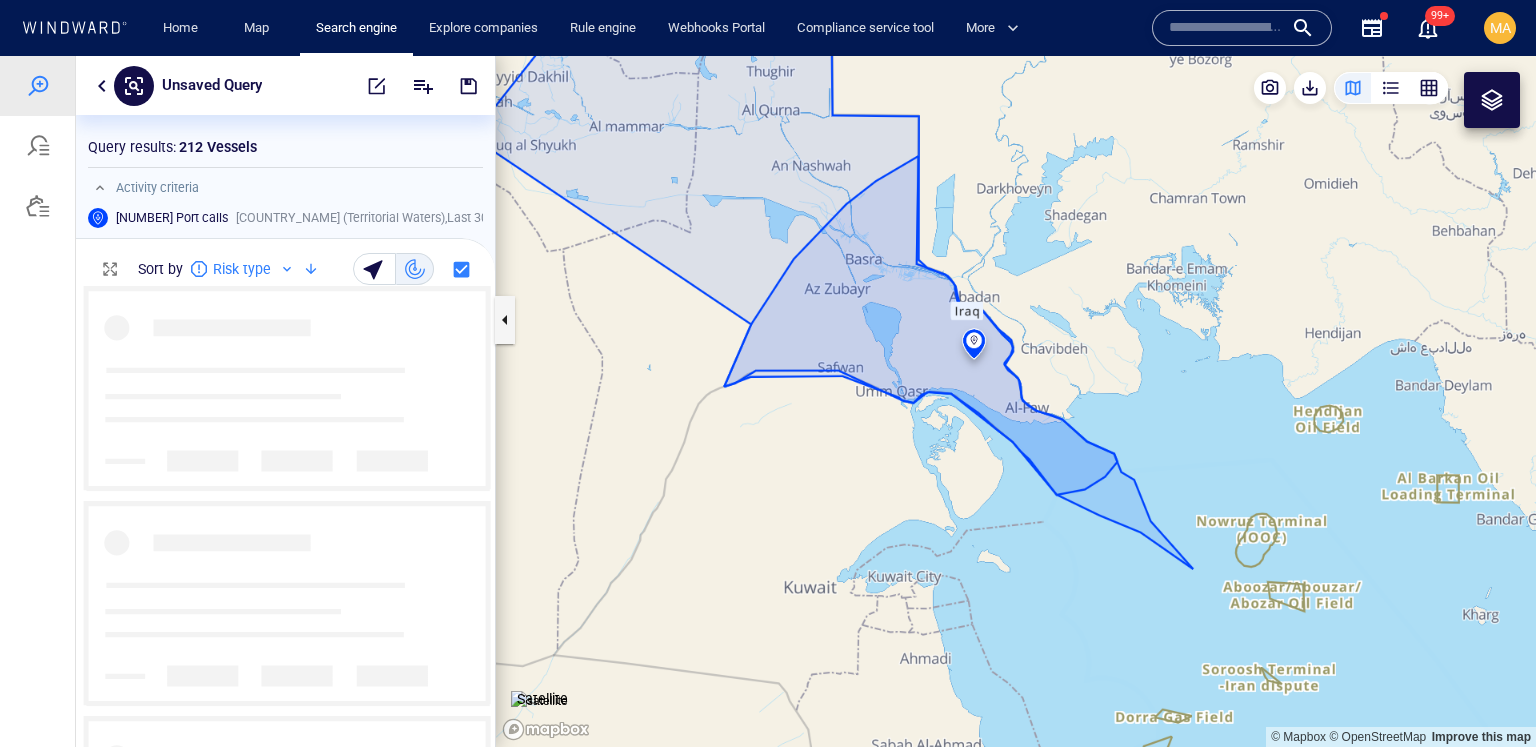scroll, scrollTop: 1, scrollLeft: 0, axis: vertical 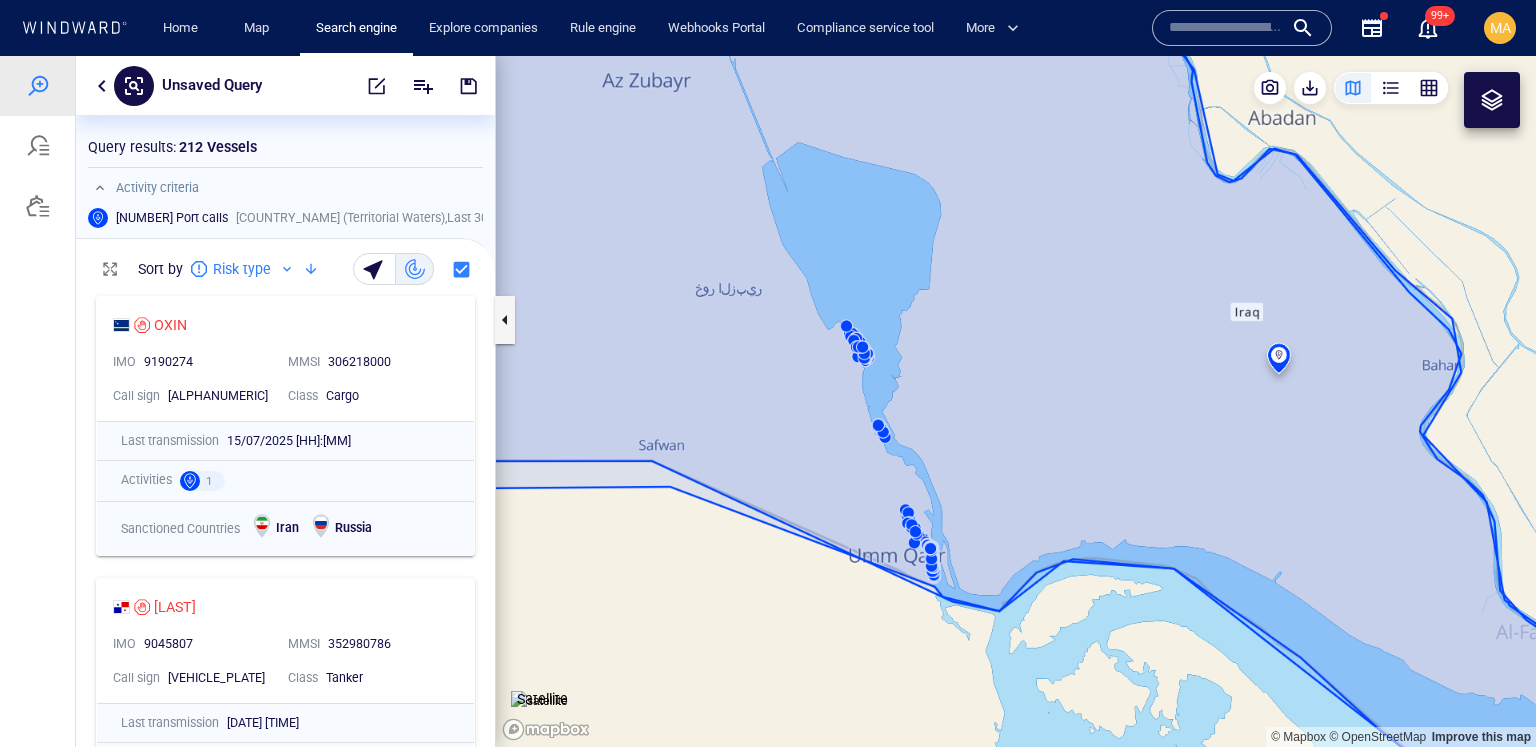 drag, startPoint x: 1221, startPoint y: 575, endPoint x: 1043, endPoint y: 456, distance: 214.11446 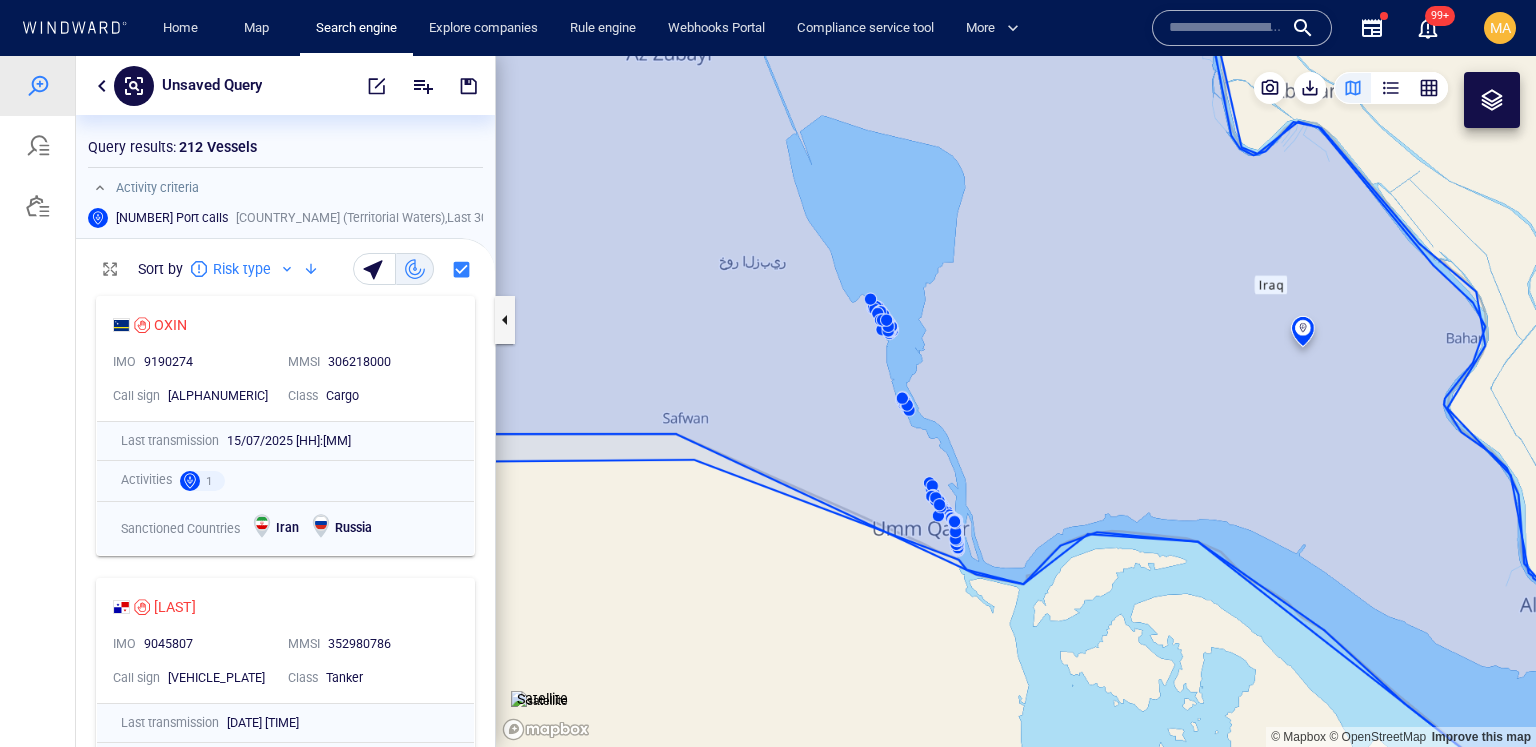 drag, startPoint x: 1260, startPoint y: 476, endPoint x: 1286, endPoint y: 450, distance: 36.769554 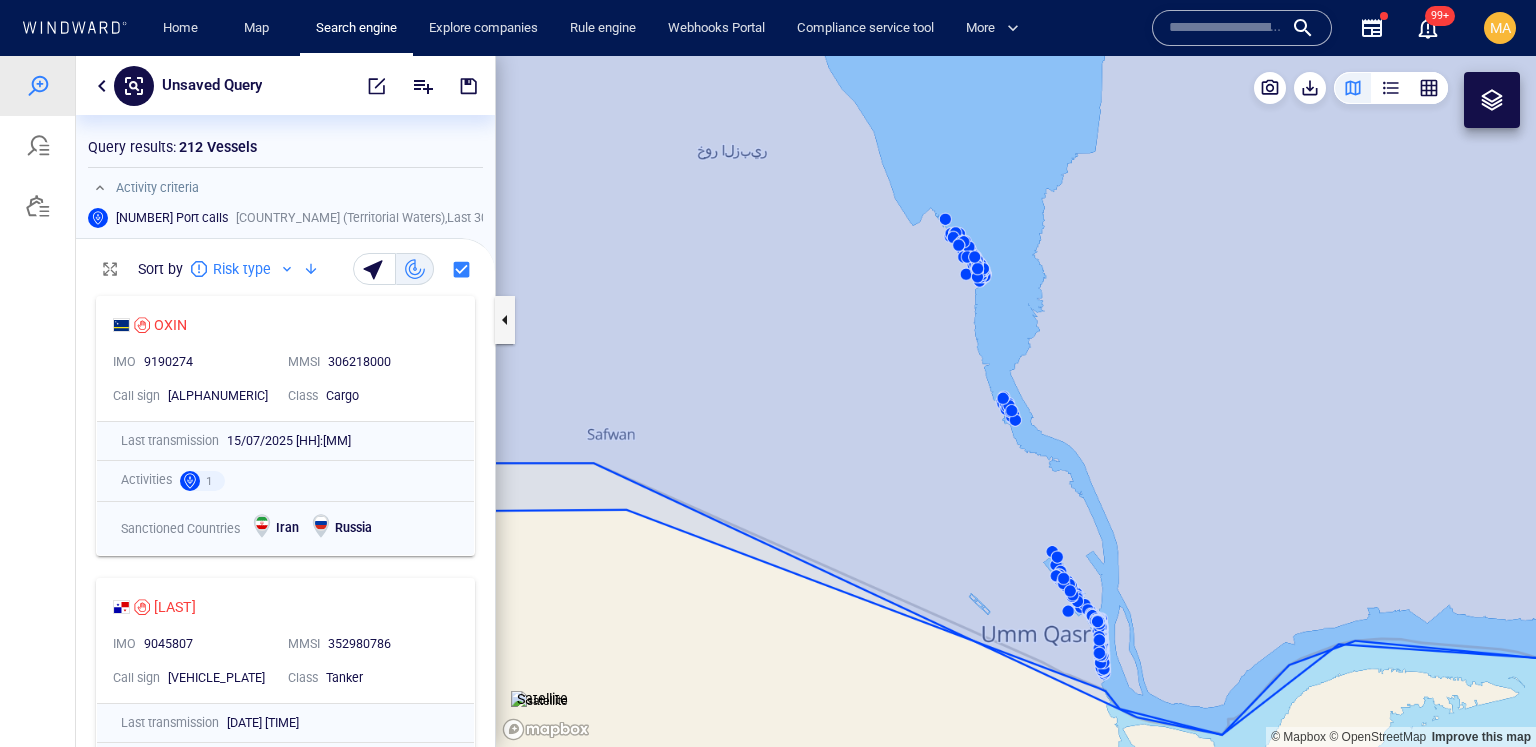 drag, startPoint x: 822, startPoint y: 465, endPoint x: 1217, endPoint y: 508, distance: 397.33362 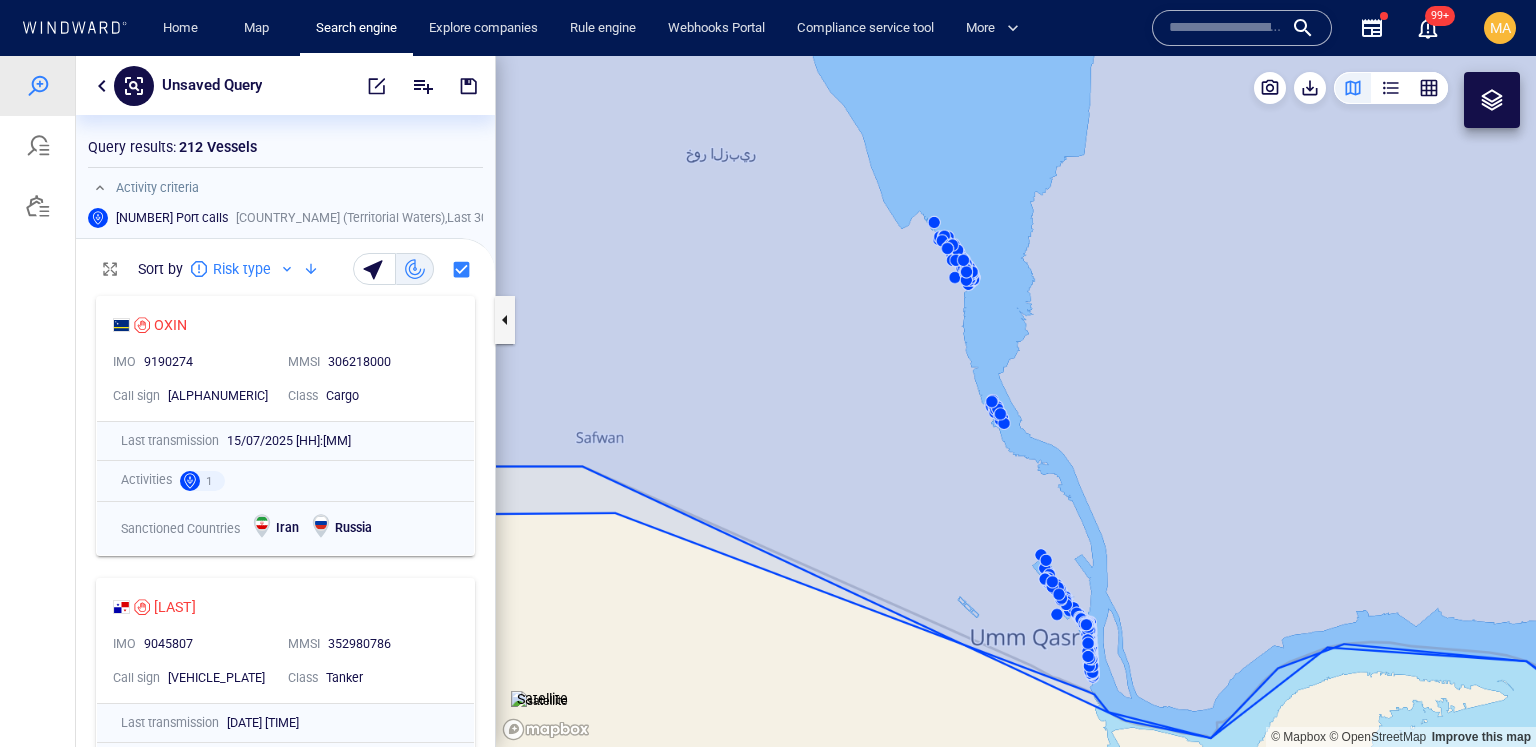 click at bounding box center [1016, 401] 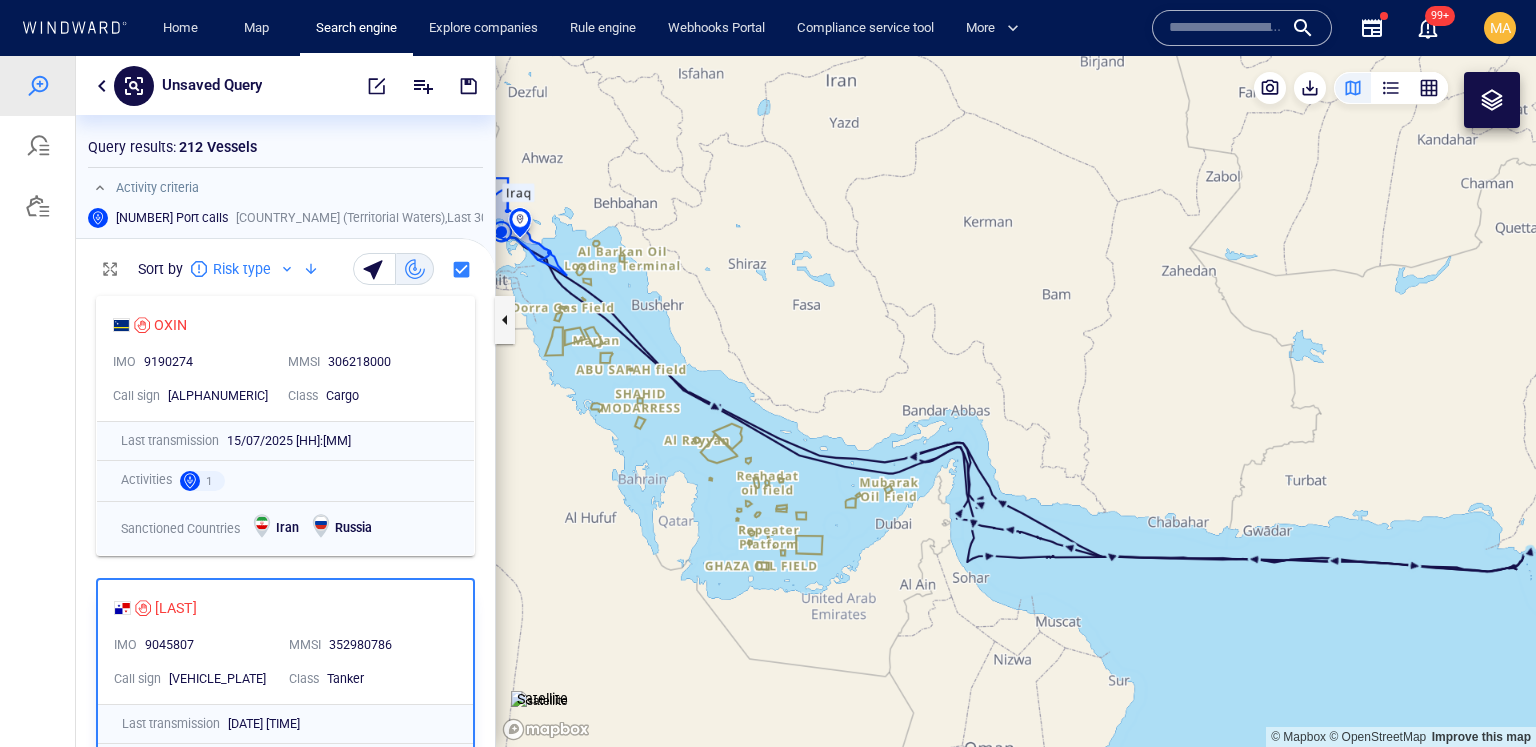 drag, startPoint x: 727, startPoint y: 264, endPoint x: 1029, endPoint y: 440, distance: 349.54257 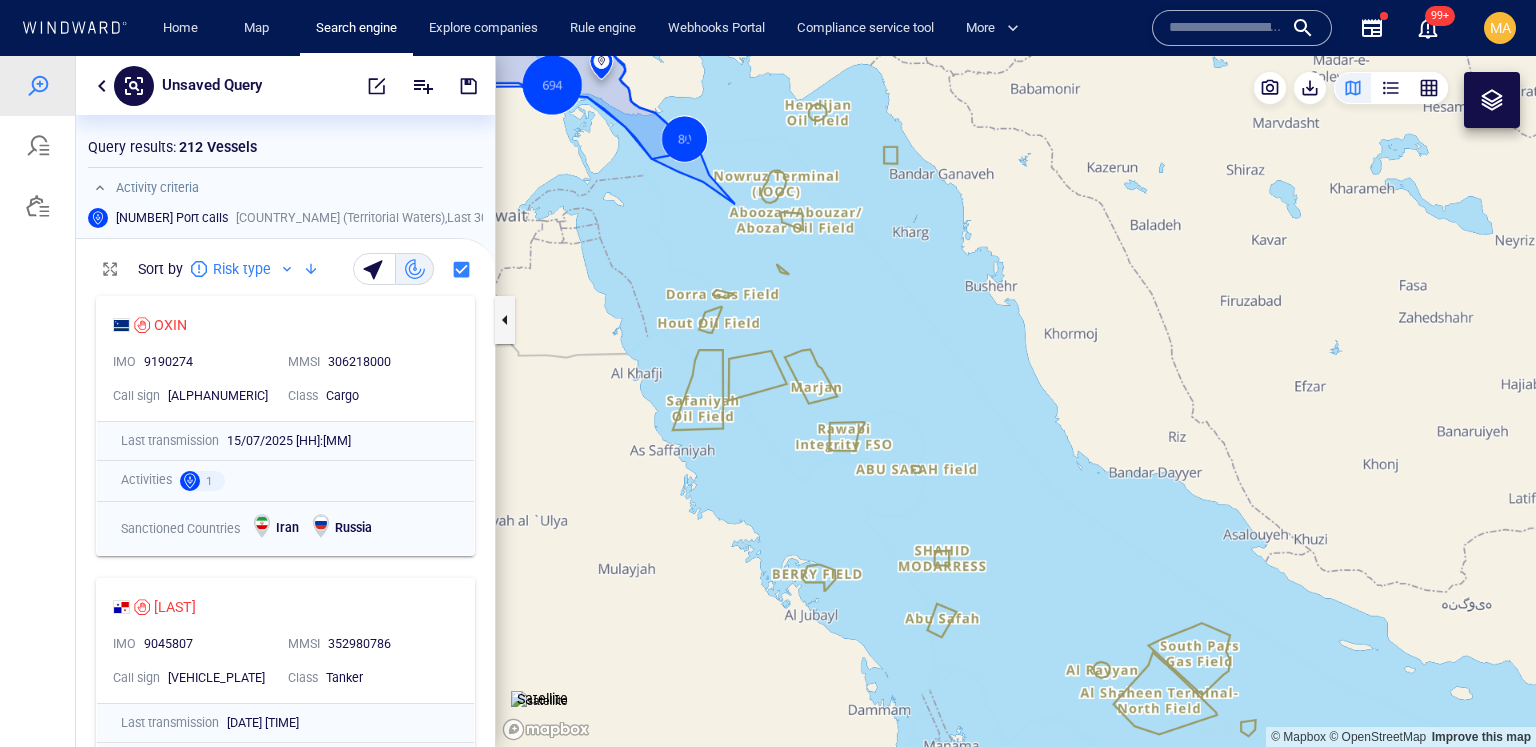drag, startPoint x: 820, startPoint y: 280, endPoint x: 1183, endPoint y: 601, distance: 484.572 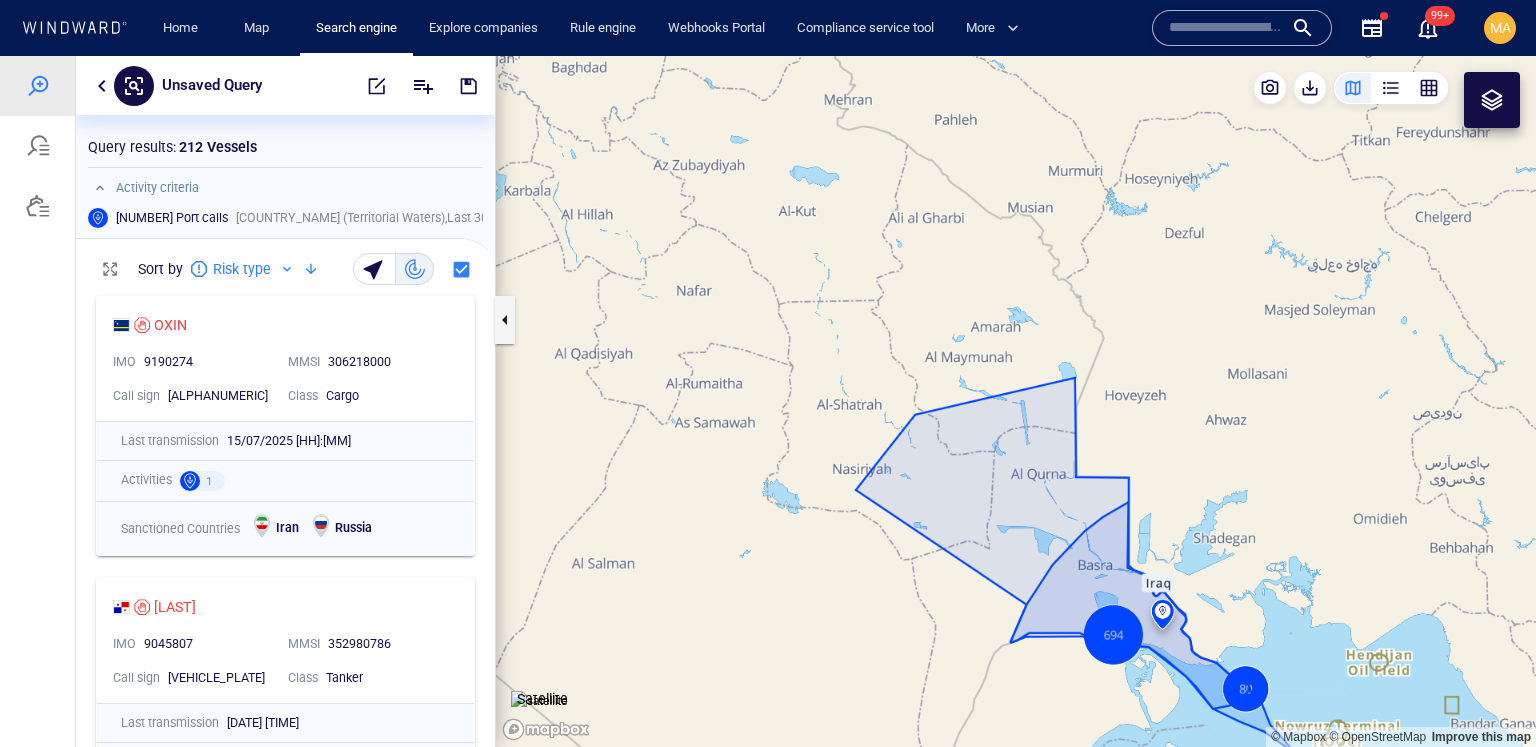 drag, startPoint x: 1132, startPoint y: 588, endPoint x: 878, endPoint y: 471, distance: 279.65158 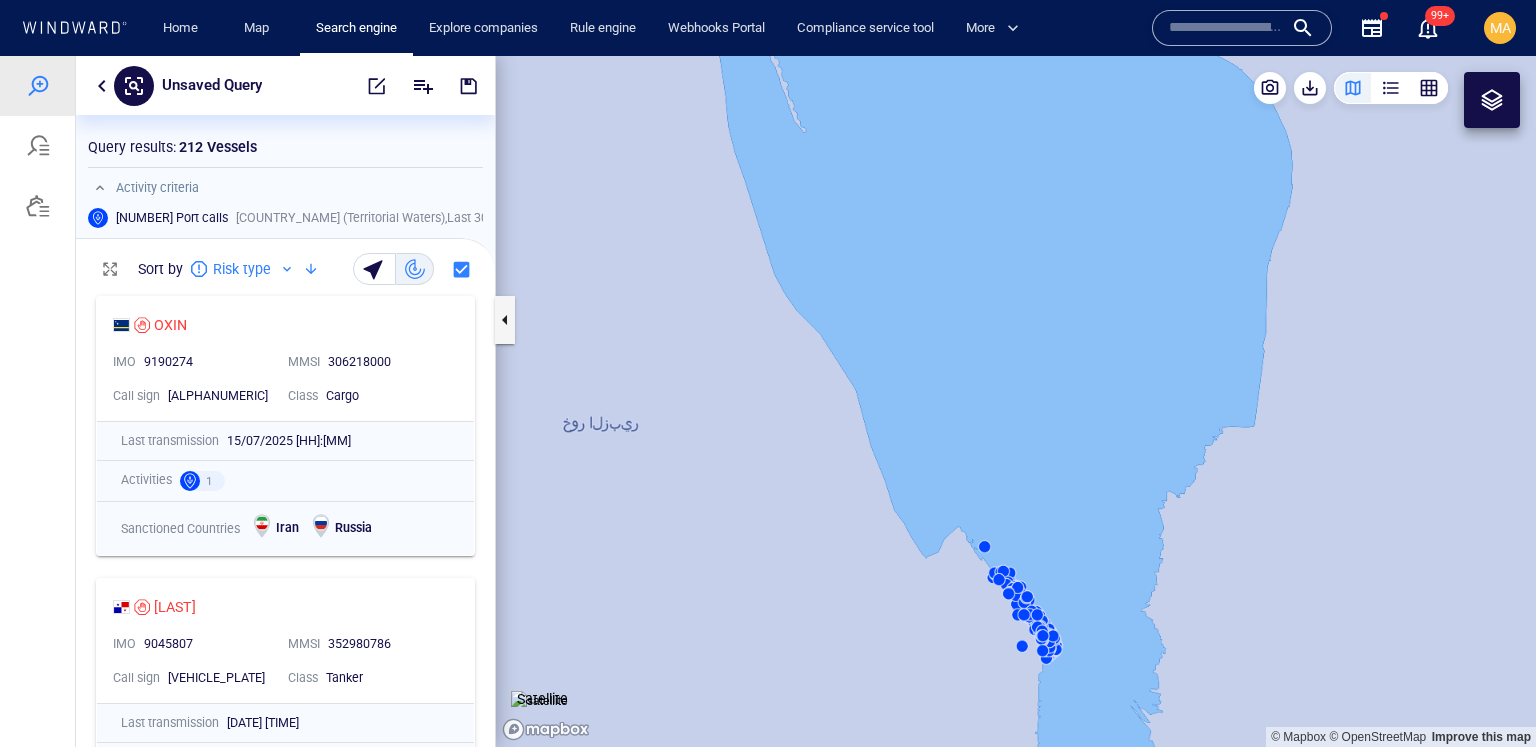 click at bounding box center [1016, 401] 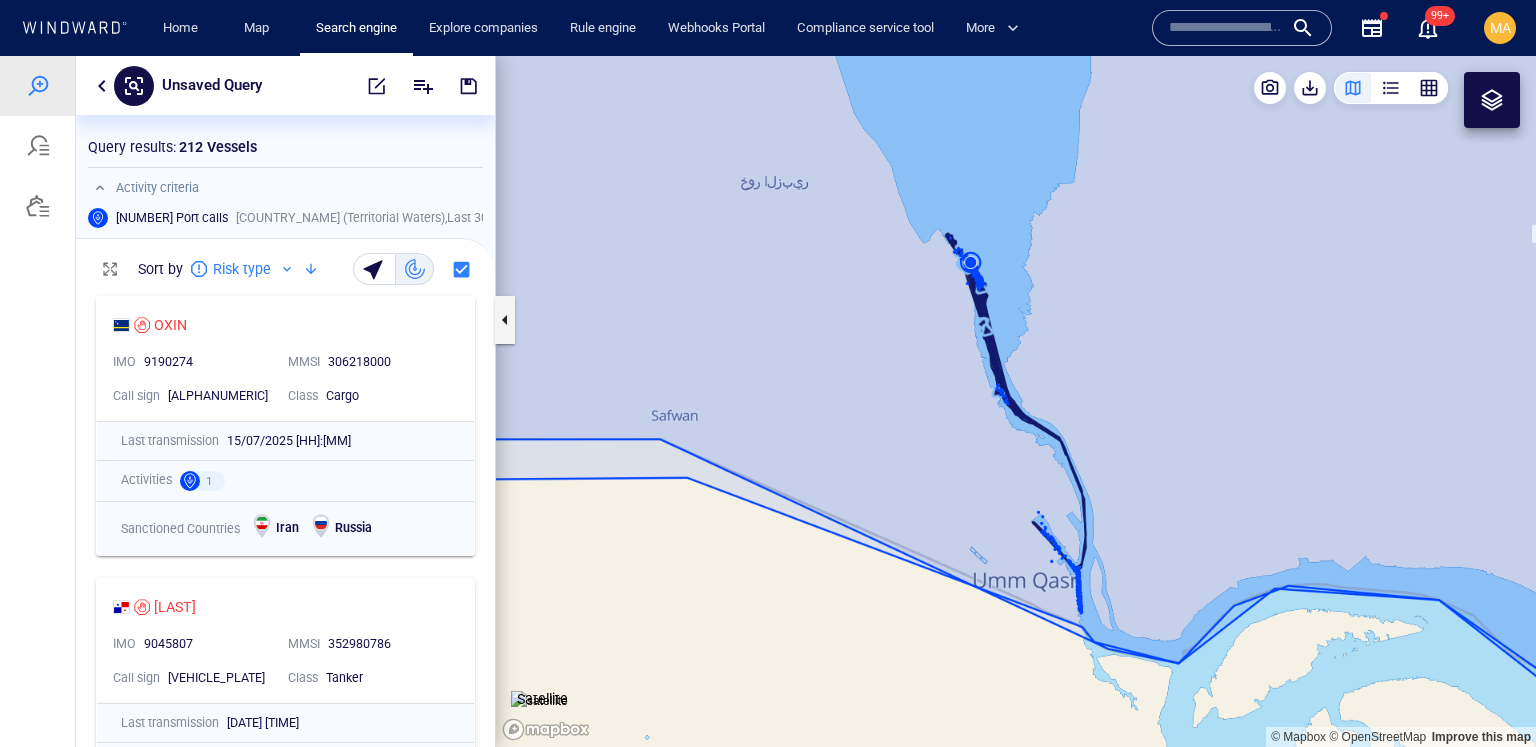 click at bounding box center (1016, 401) 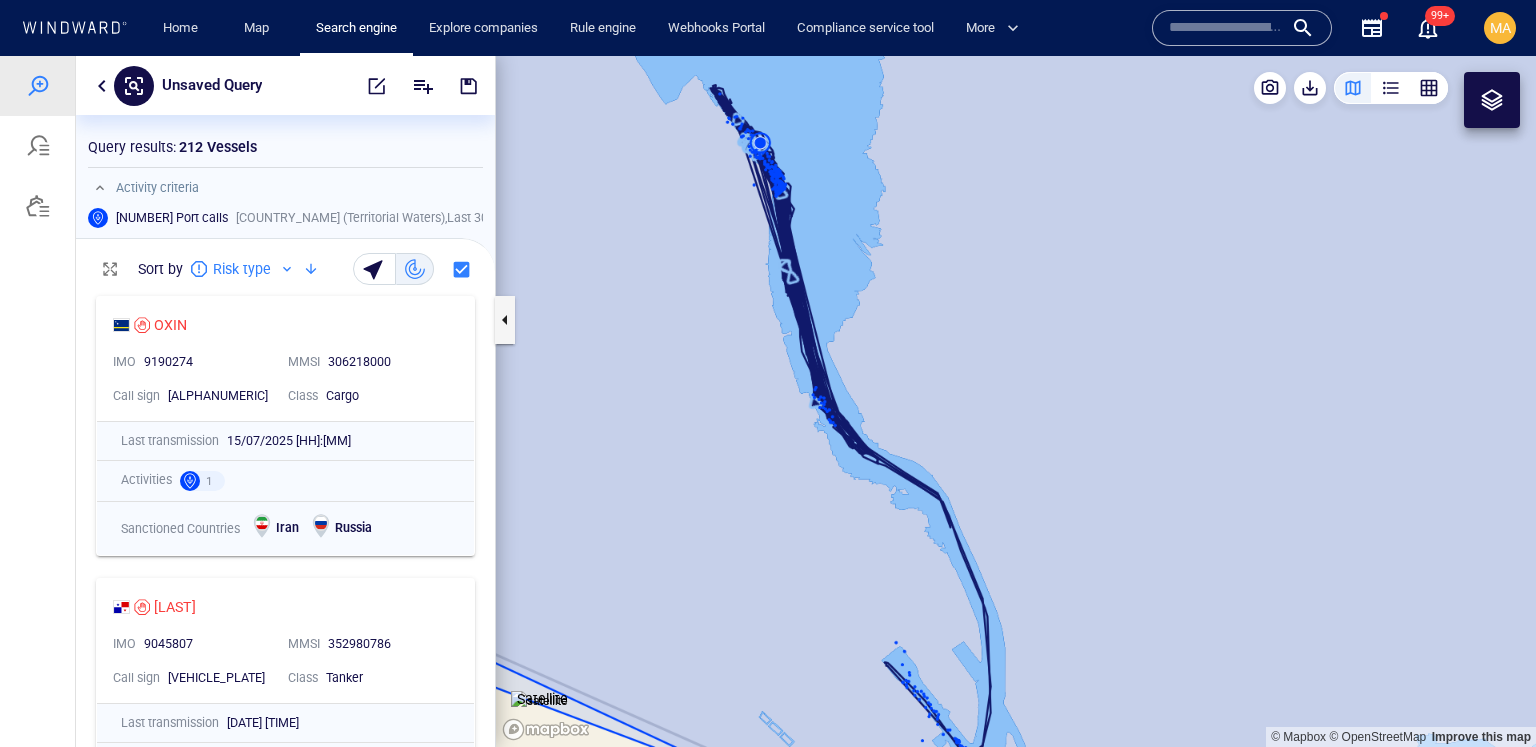 drag, startPoint x: 890, startPoint y: 206, endPoint x: 686, endPoint y: 96, distance: 231.76712 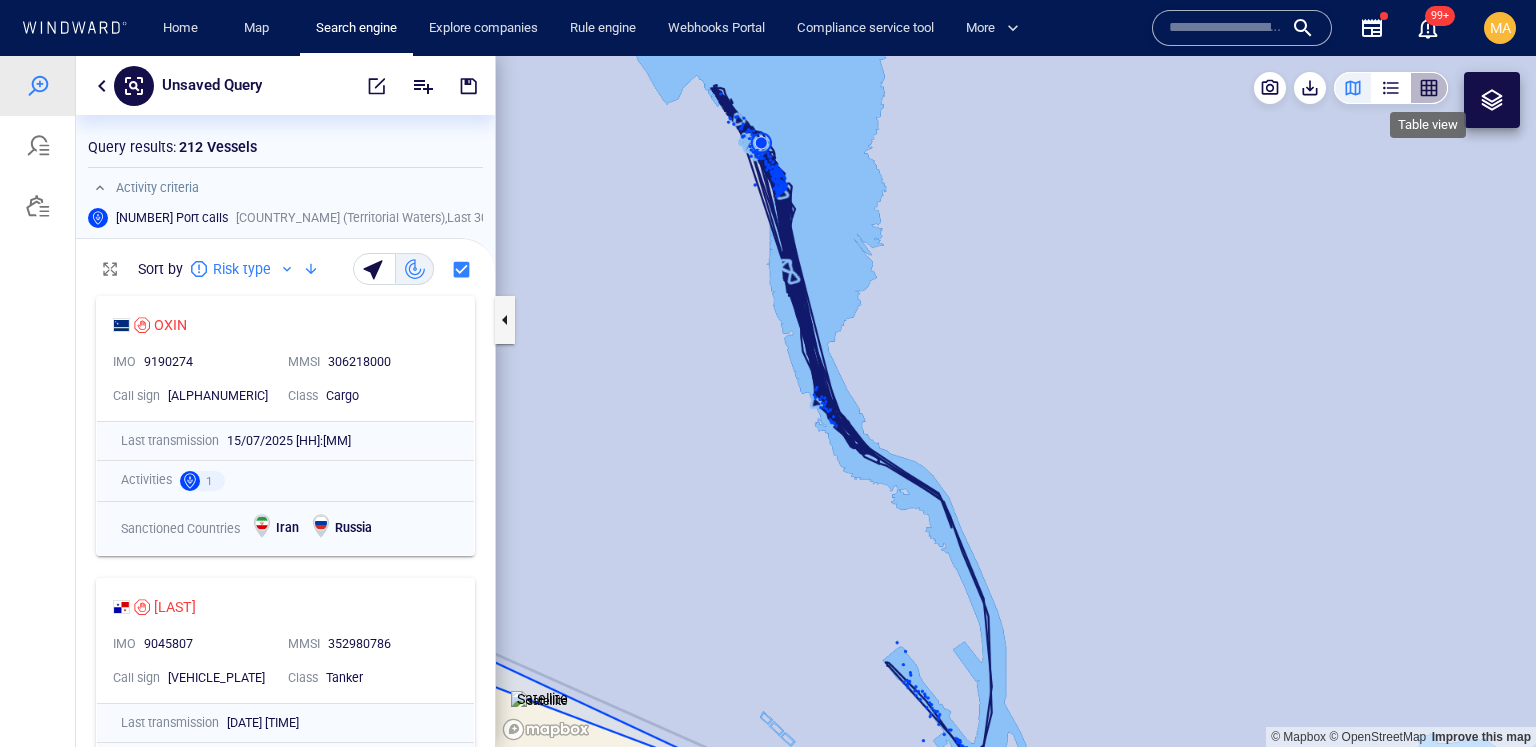 click at bounding box center (1429, 88) 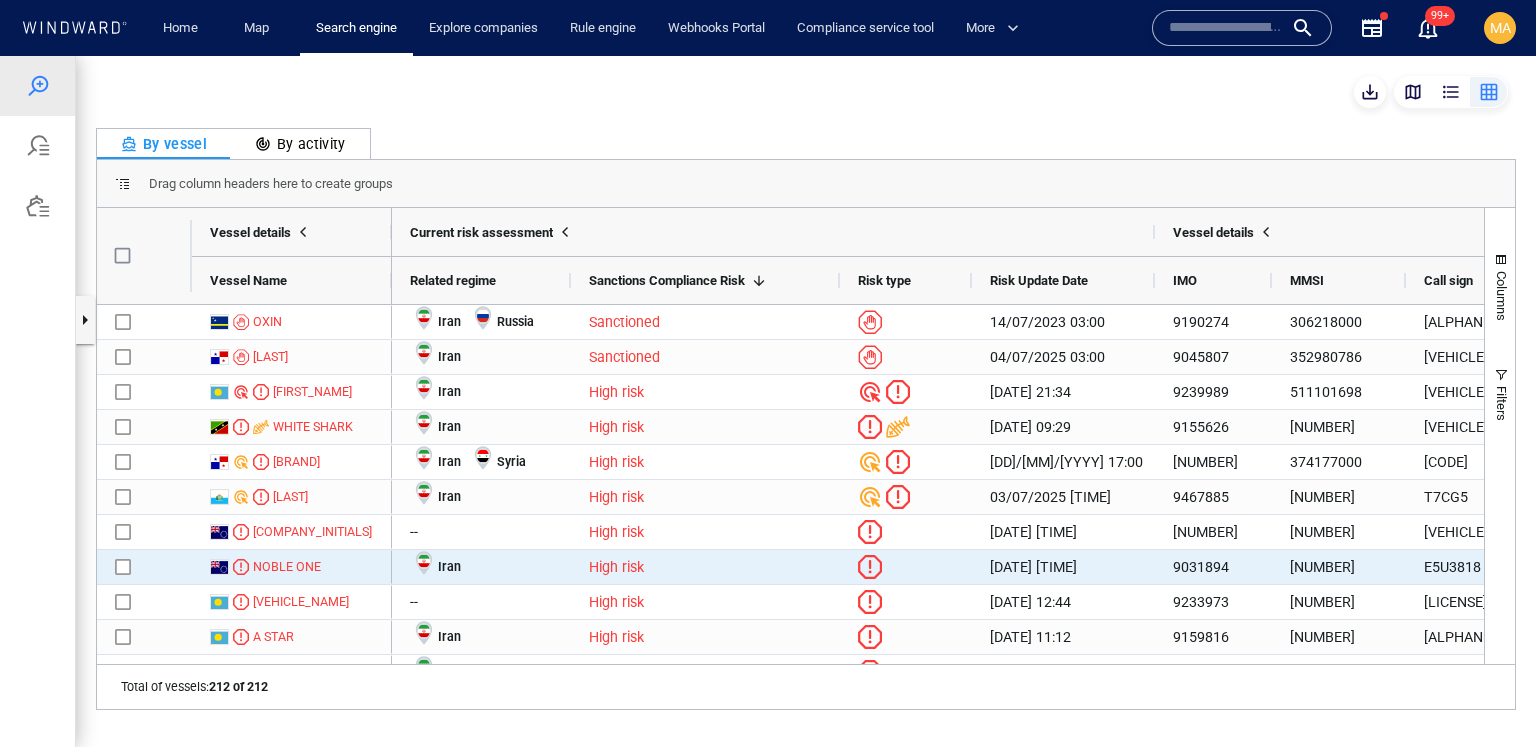 scroll, scrollTop: 0, scrollLeft: 472, axis: horizontal 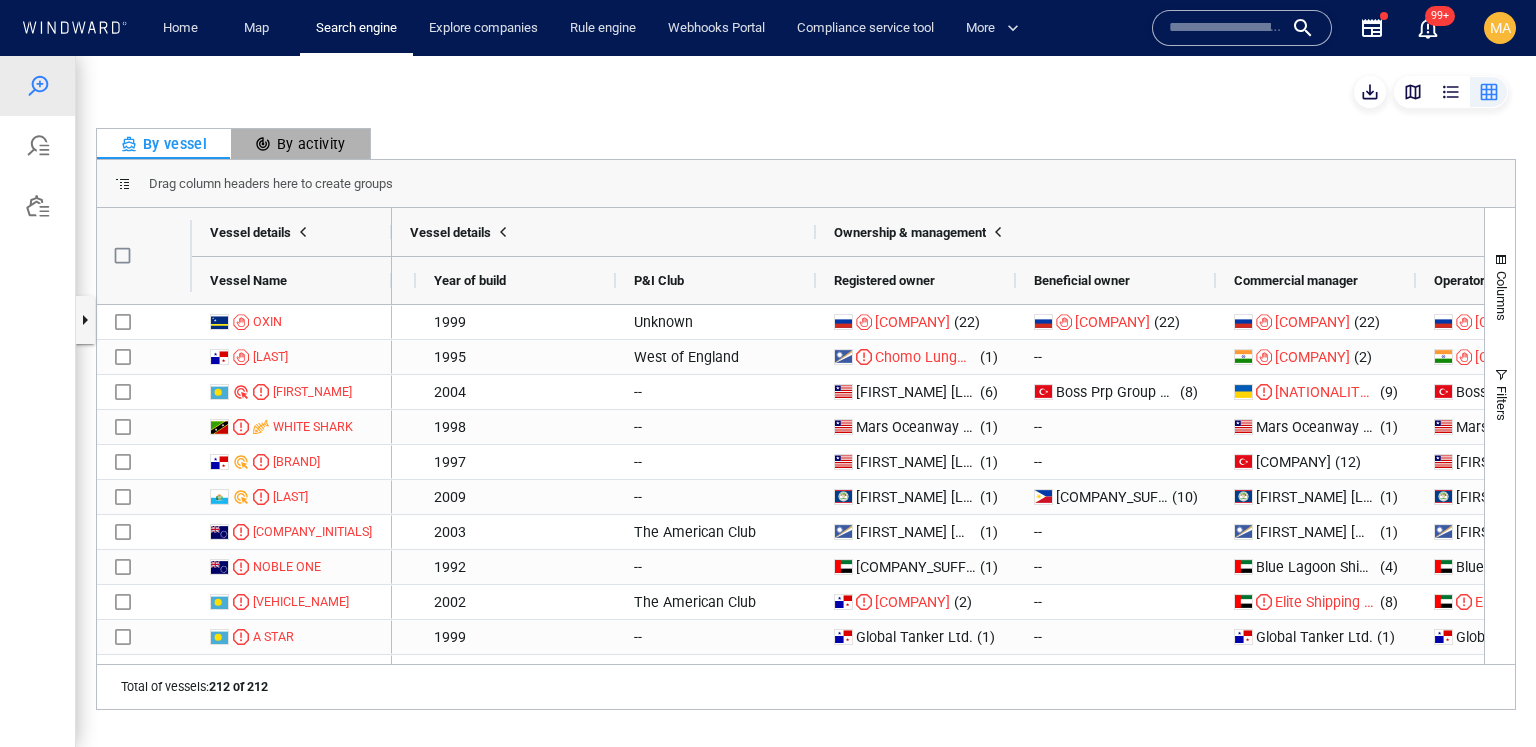 click on "By activity" at bounding box center [300, 144] 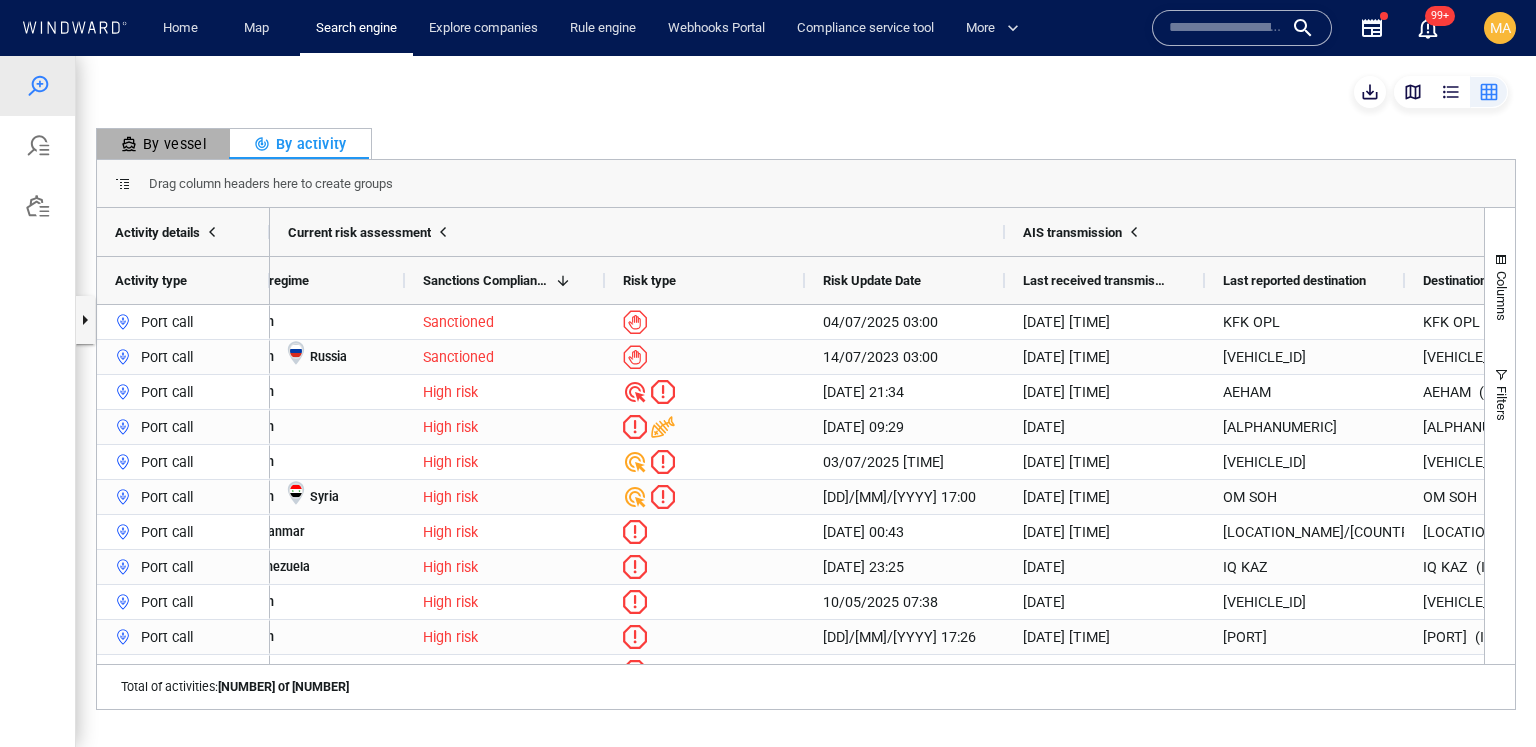 click on "By vessel" at bounding box center [163, 144] 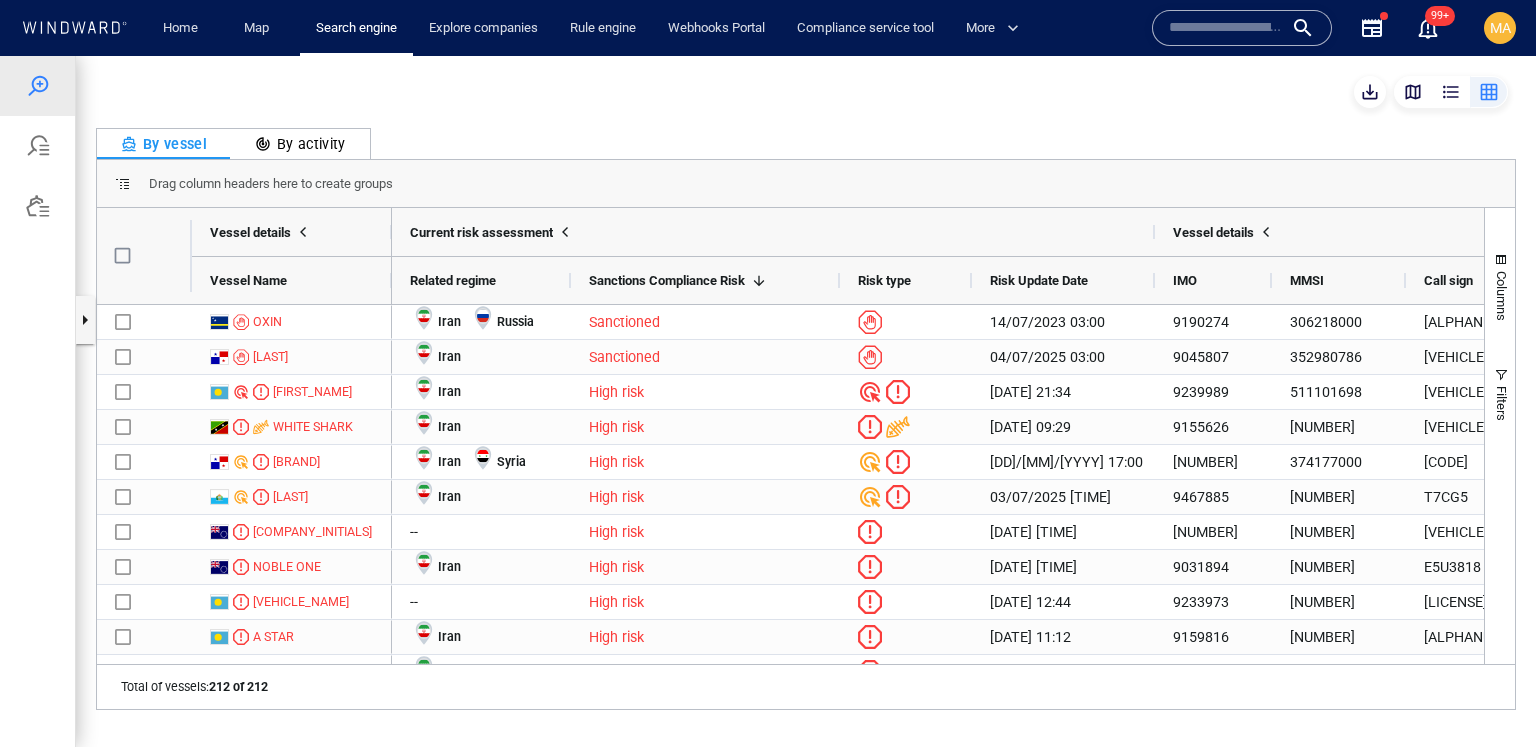 click on "Map" at bounding box center (260, 28) 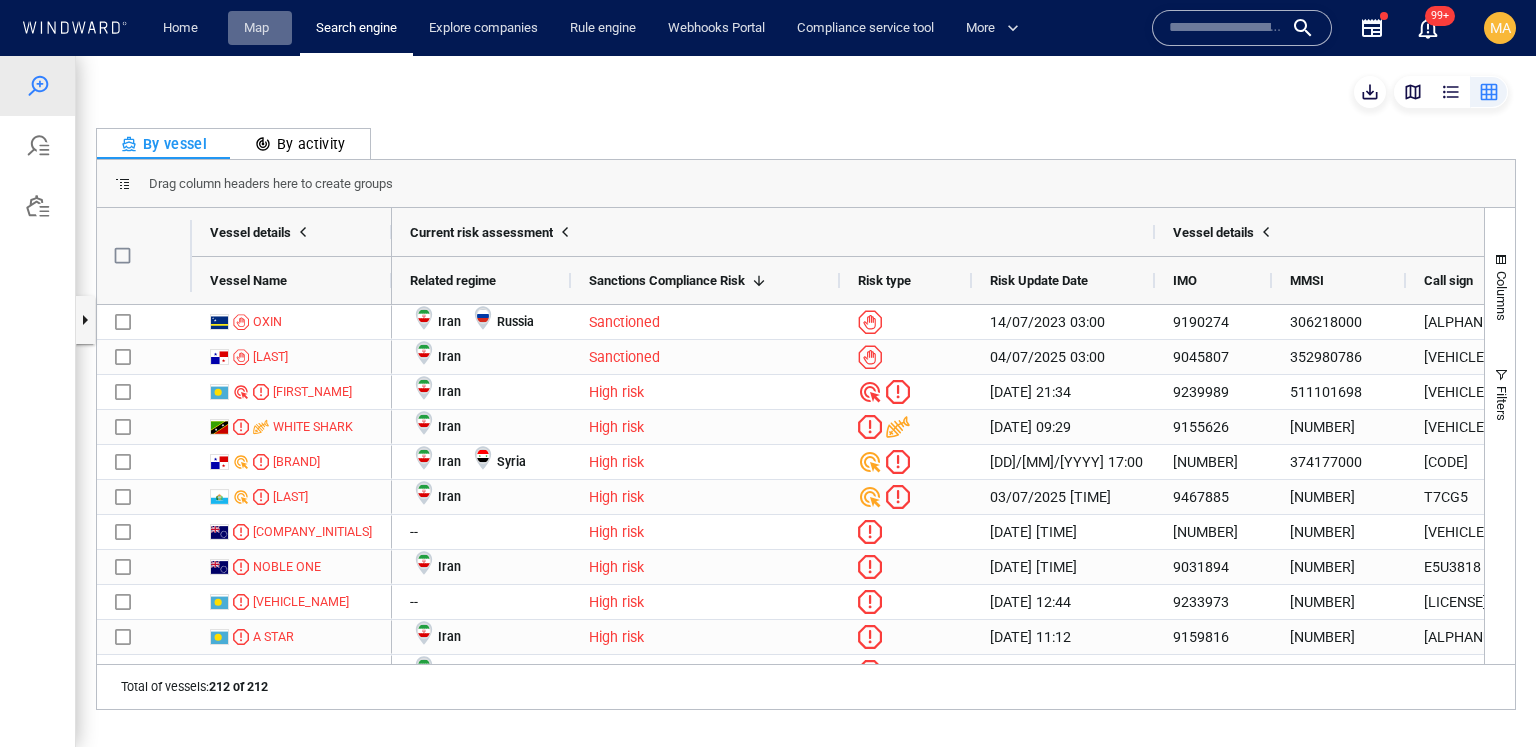 click on "Map" at bounding box center (260, 28) 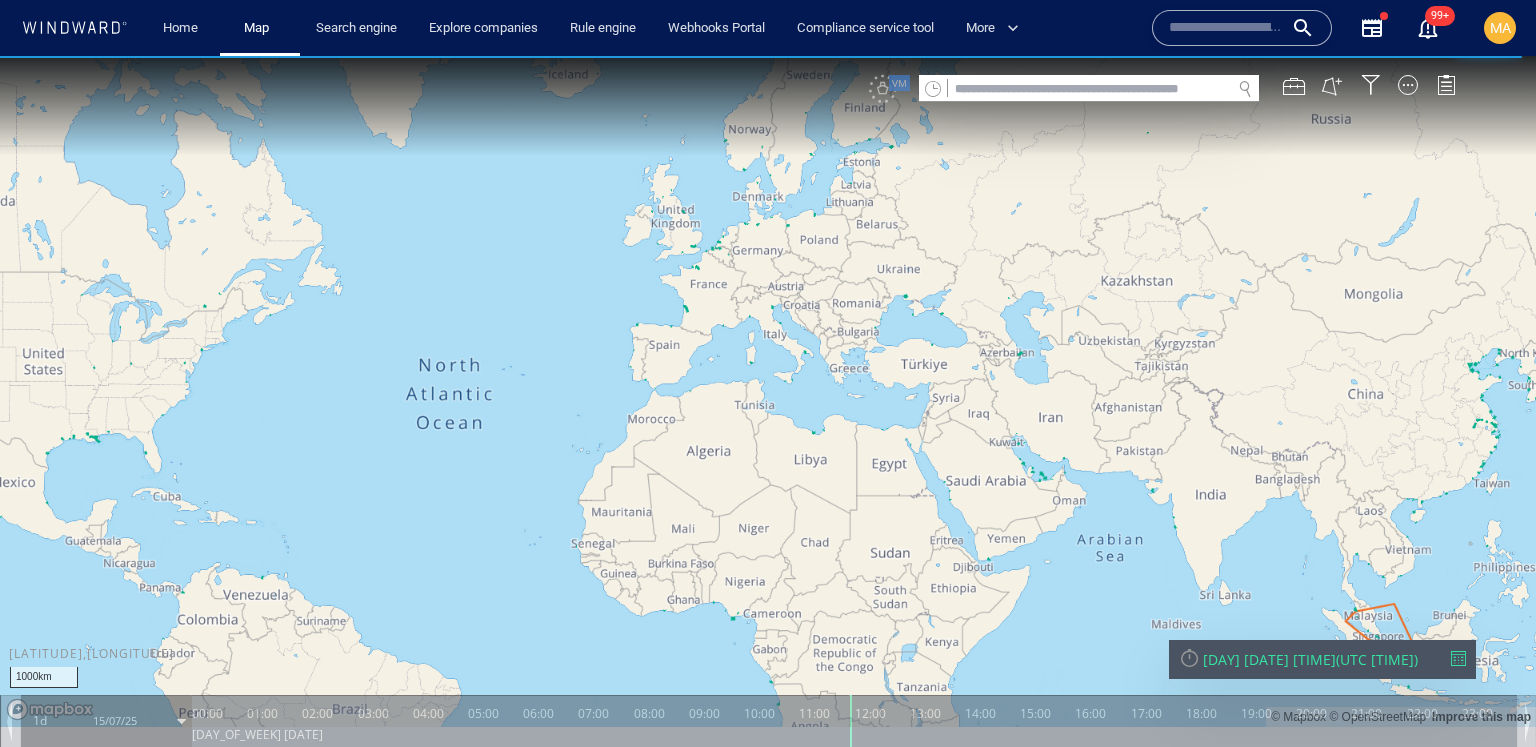 drag, startPoint x: 1103, startPoint y: 212, endPoint x: 1048, endPoint y: 281, distance: 88.23831 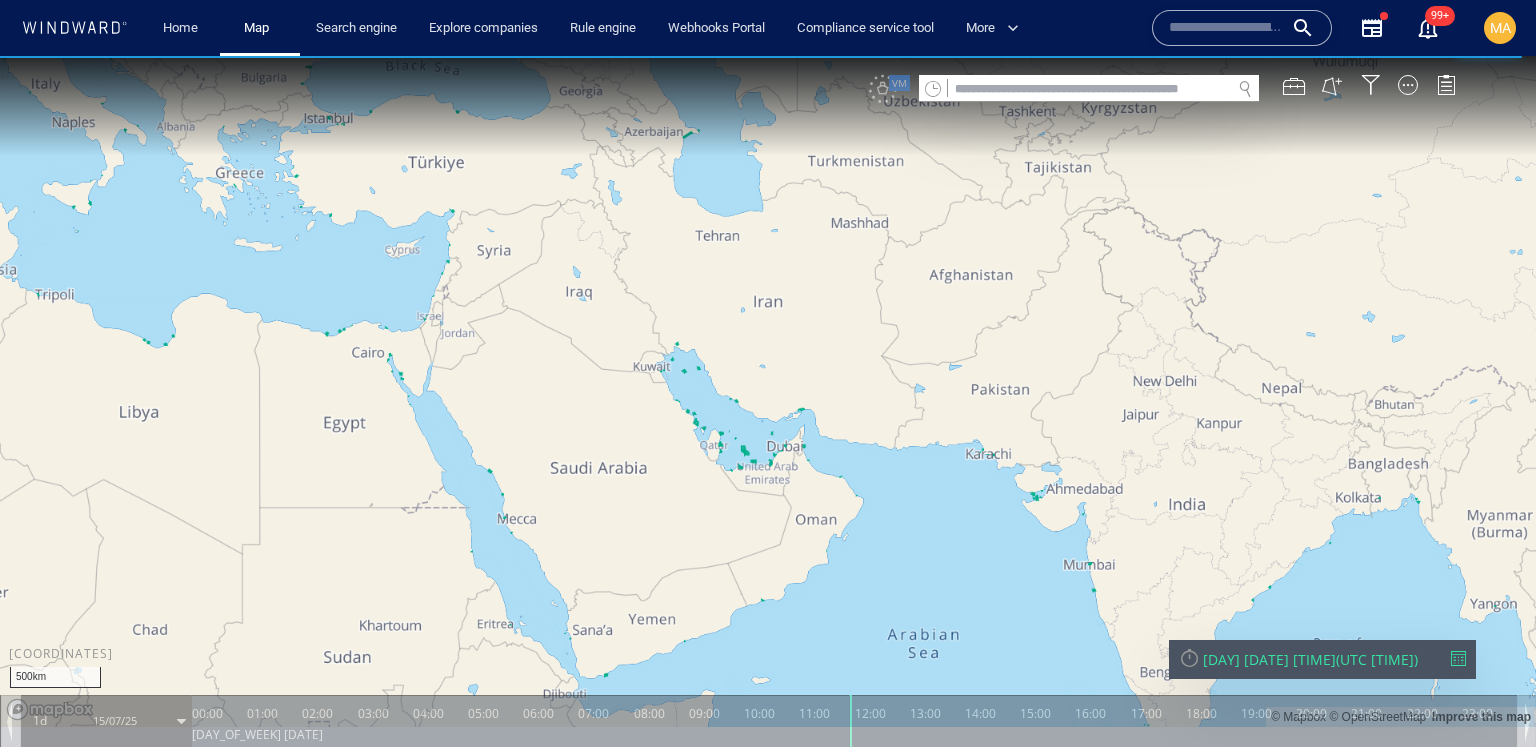 drag, startPoint x: 998, startPoint y: 391, endPoint x: 961, endPoint y: 452, distance: 71.34424 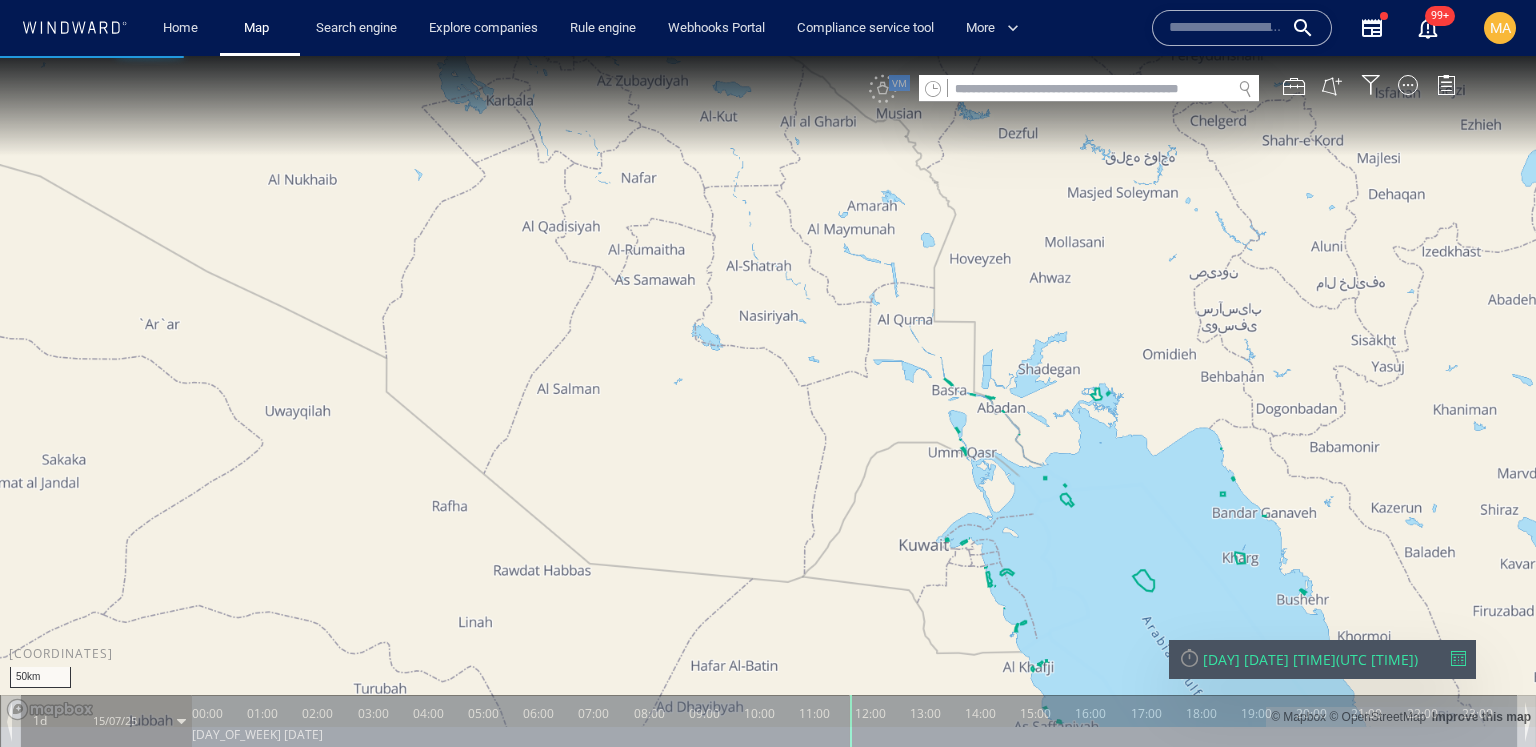 drag, startPoint x: 985, startPoint y: 432, endPoint x: 935, endPoint y: 426, distance: 50.358715 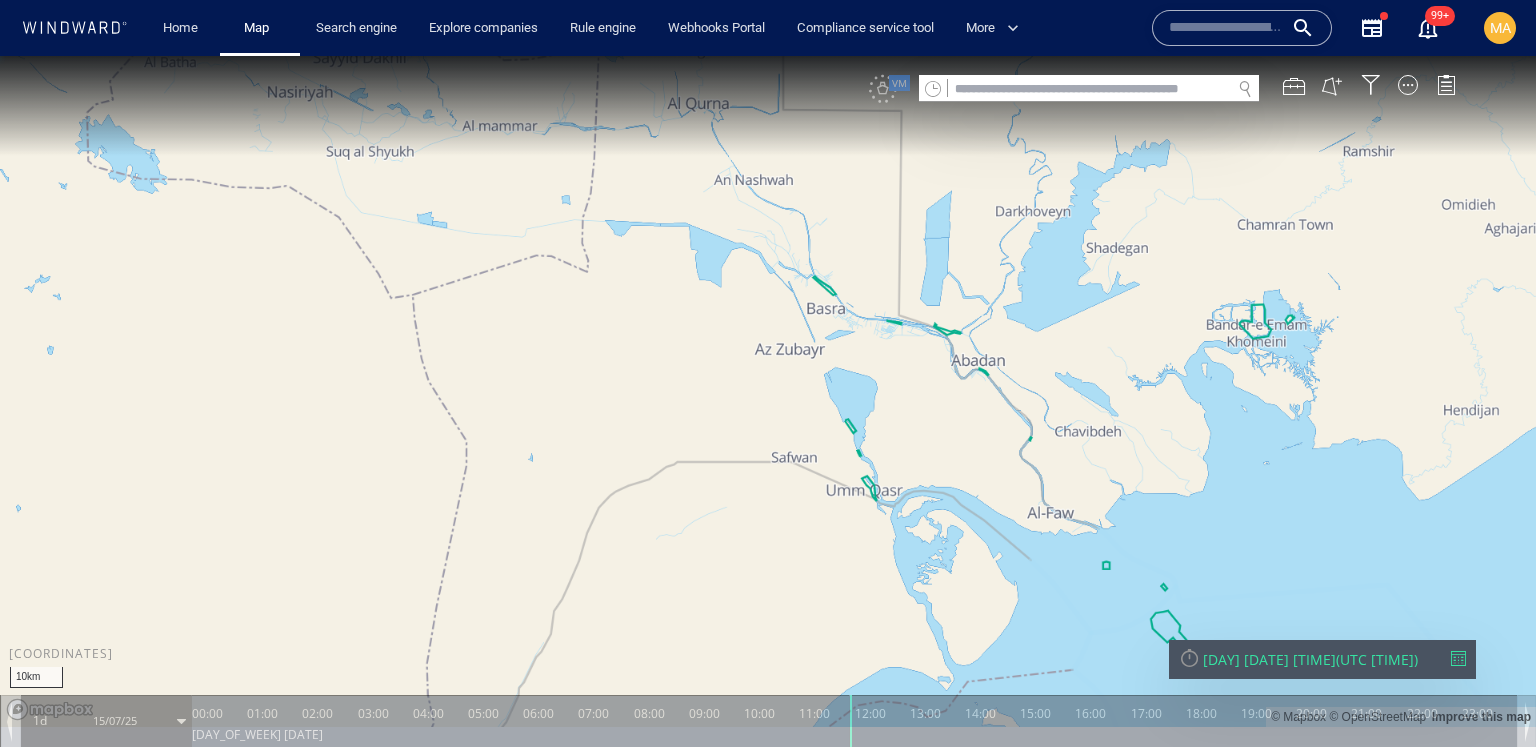 drag, startPoint x: 935, startPoint y: 426, endPoint x: 936, endPoint y: 314, distance: 112.00446 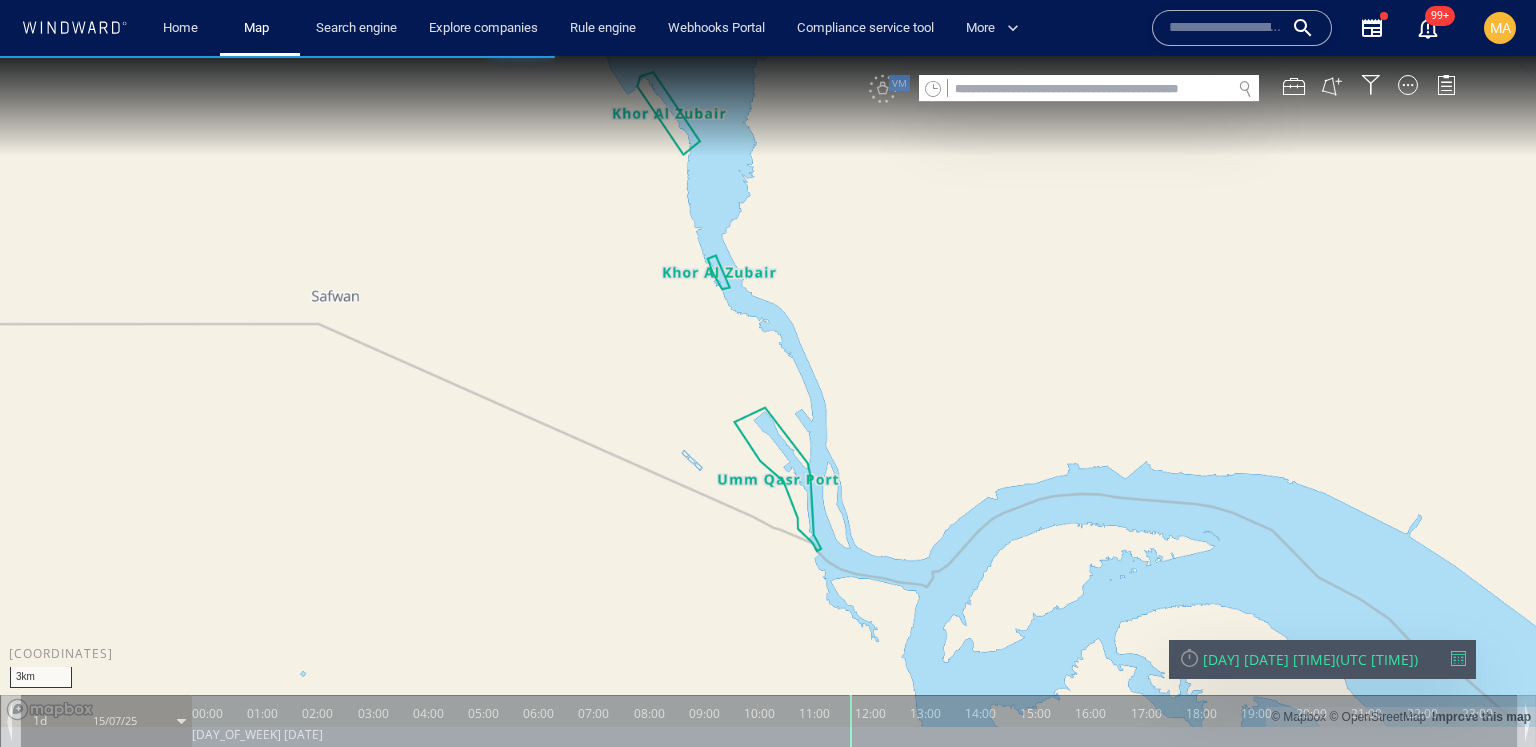 click at bounding box center [768, 391] 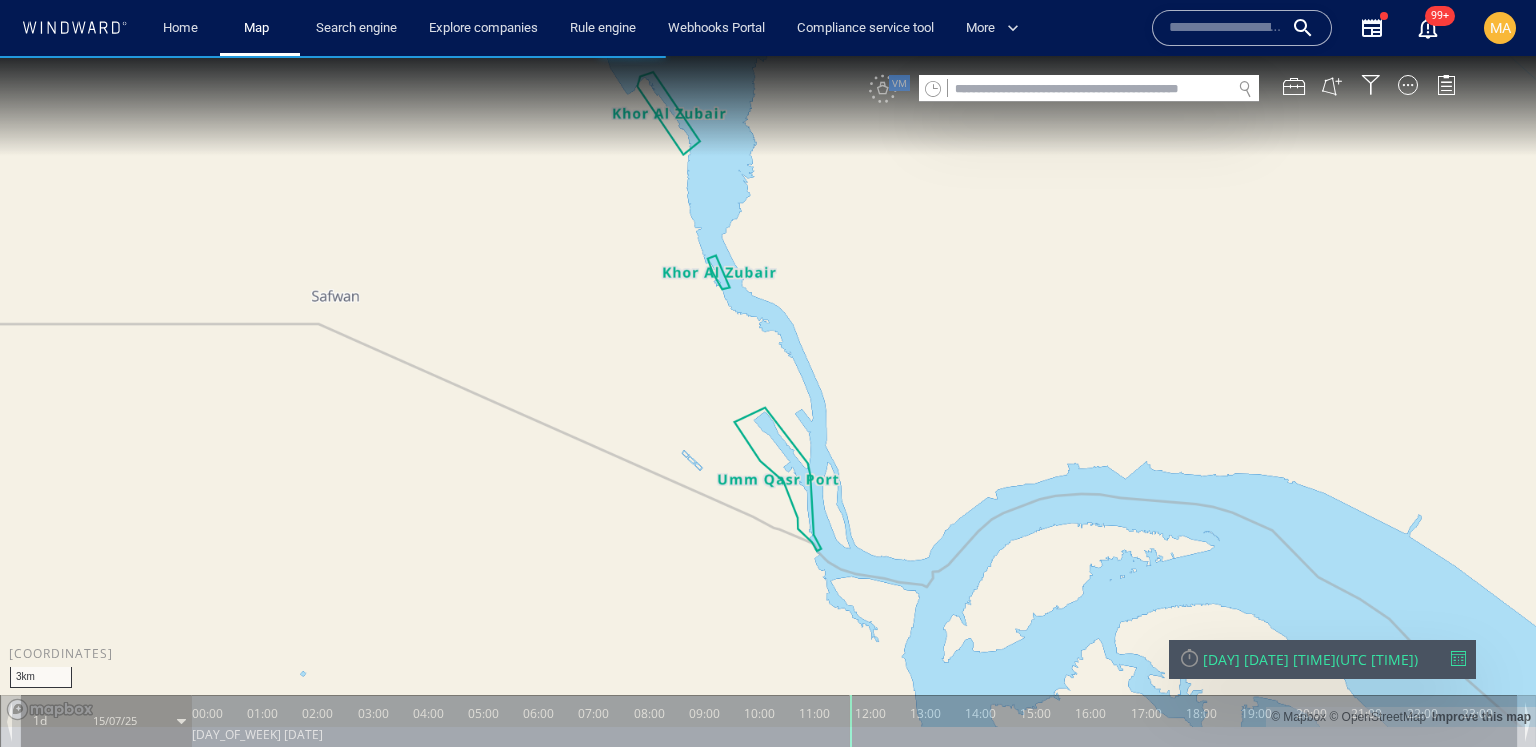 click at bounding box center (768, 391) 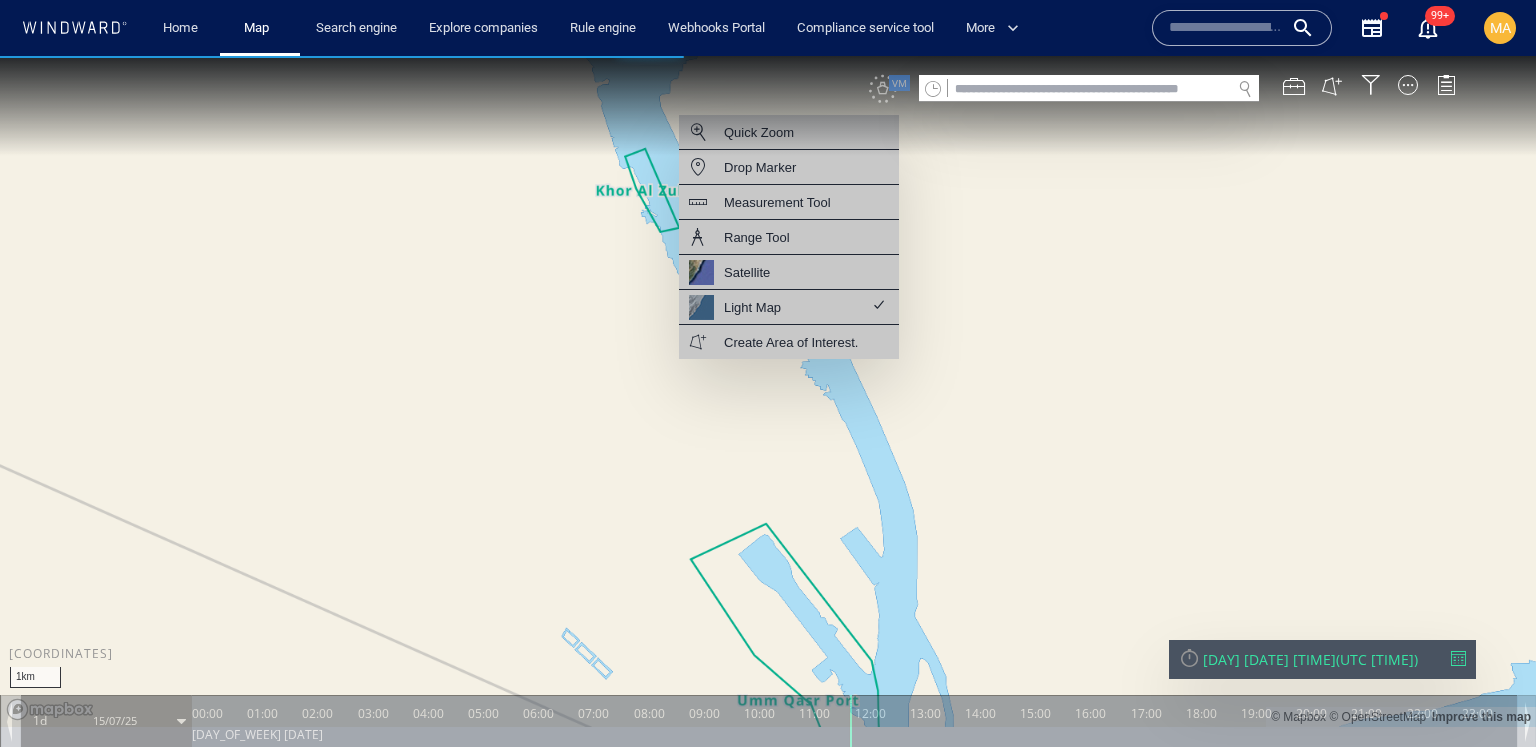 click at bounding box center (768, 391) 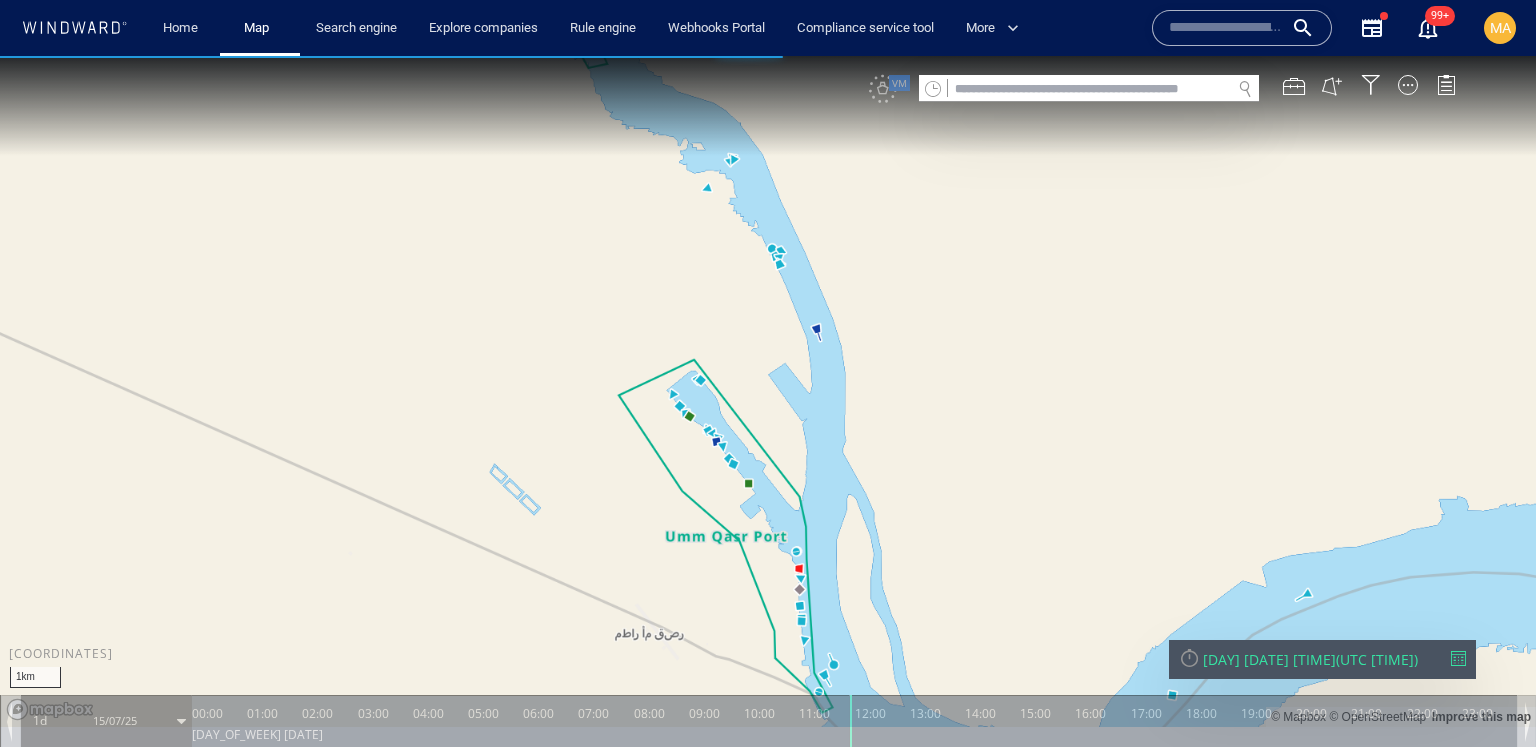 drag, startPoint x: 826, startPoint y: 506, endPoint x: 757, endPoint y: 335, distance: 184.39632 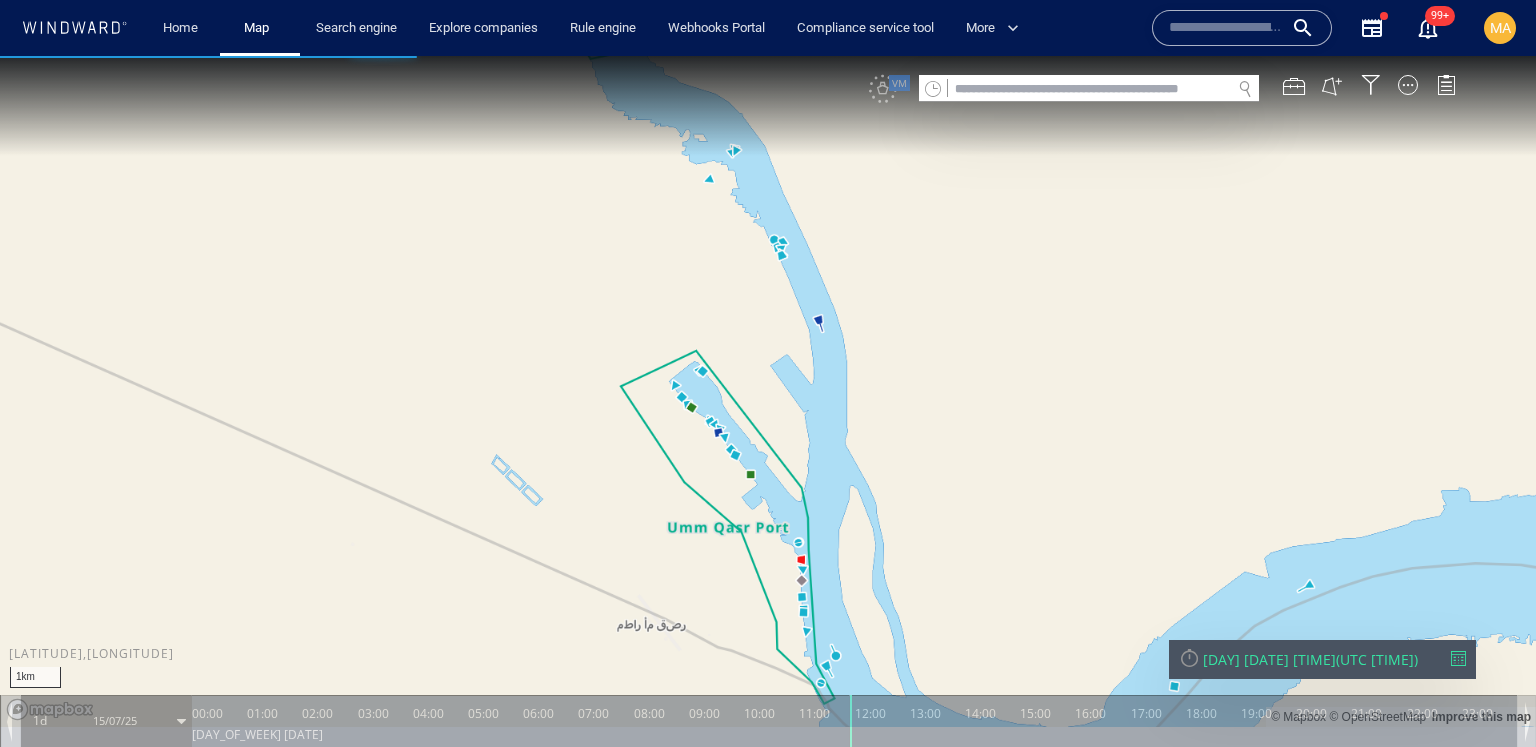 click at bounding box center [768, 391] 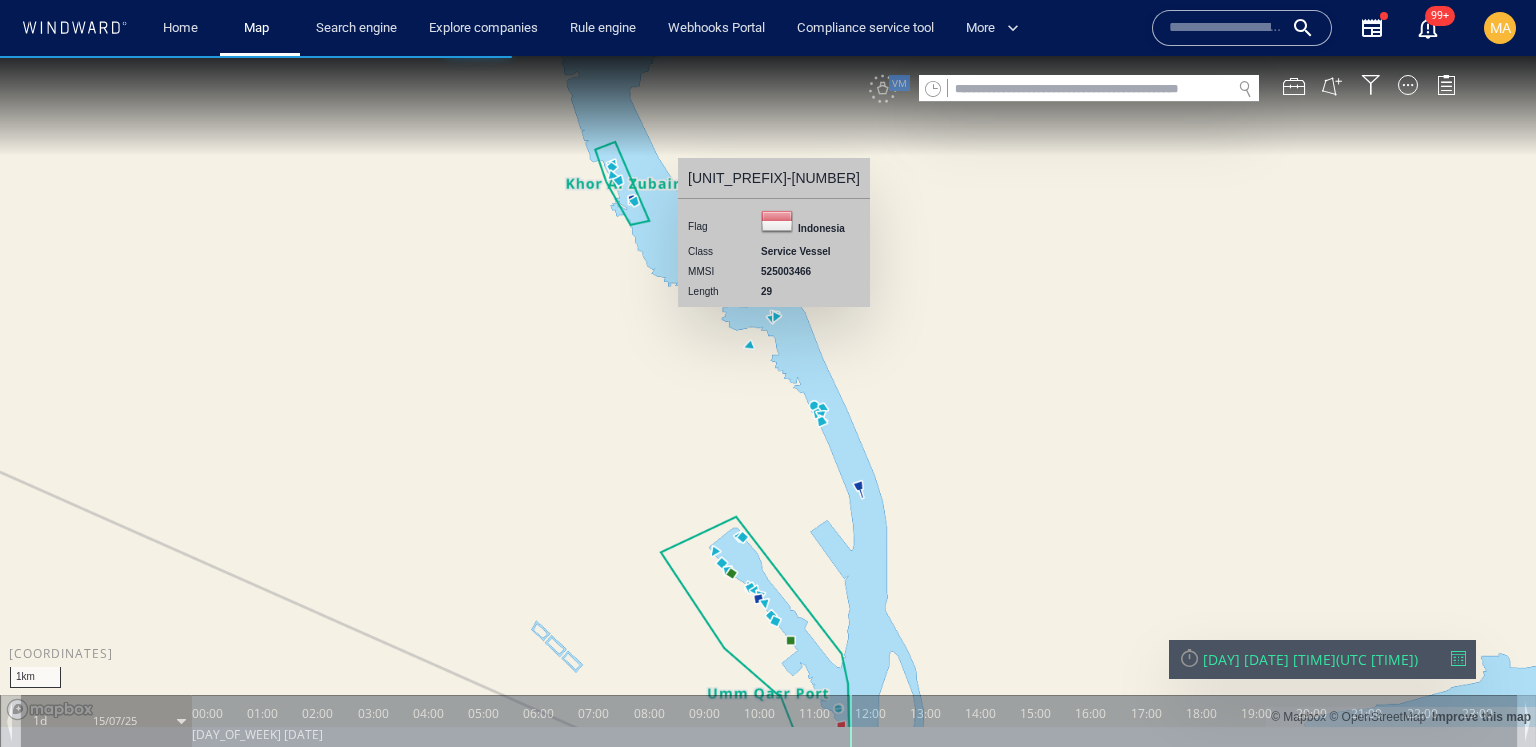 drag, startPoint x: 637, startPoint y: 281, endPoint x: 674, endPoint y: 443, distance: 166.1716 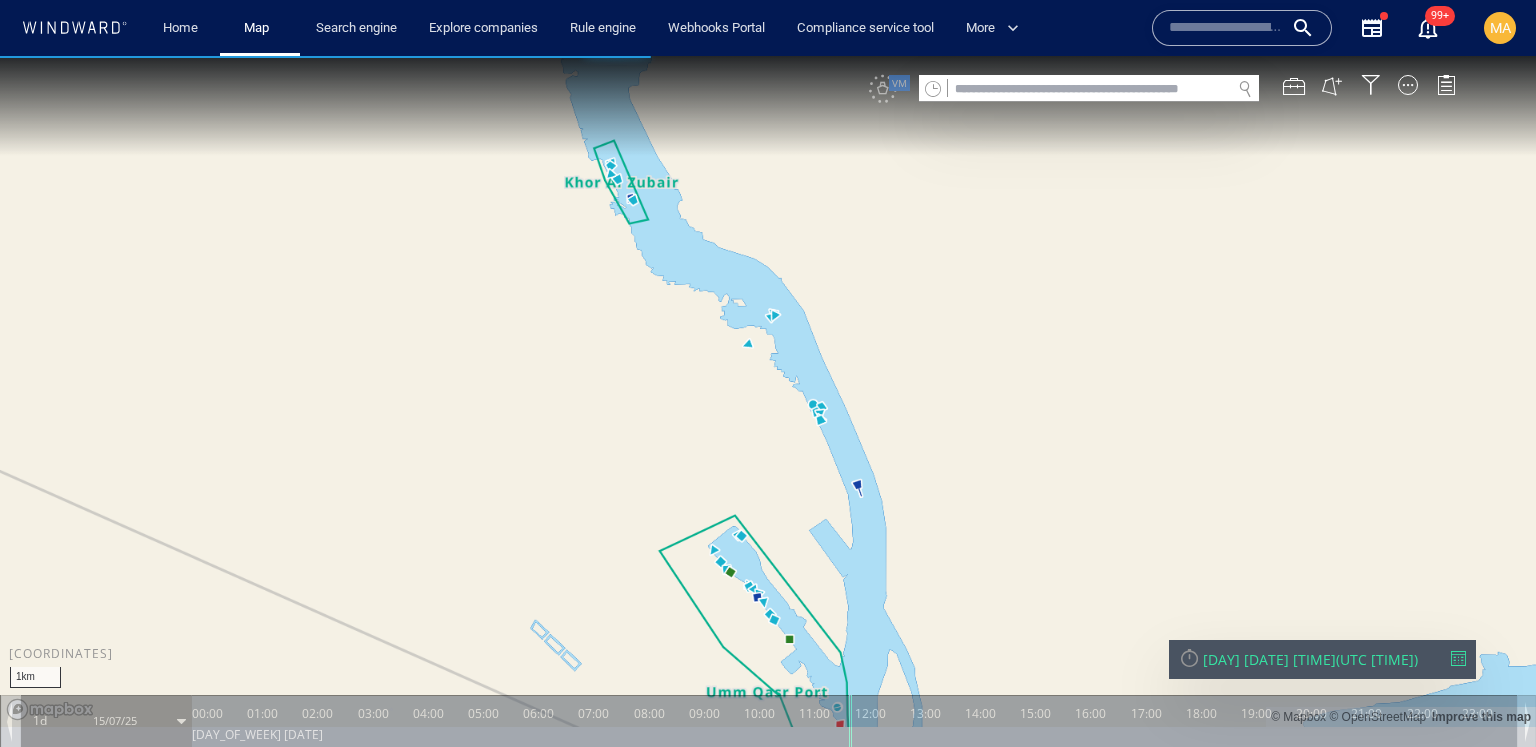 click at bounding box center (768, 391) 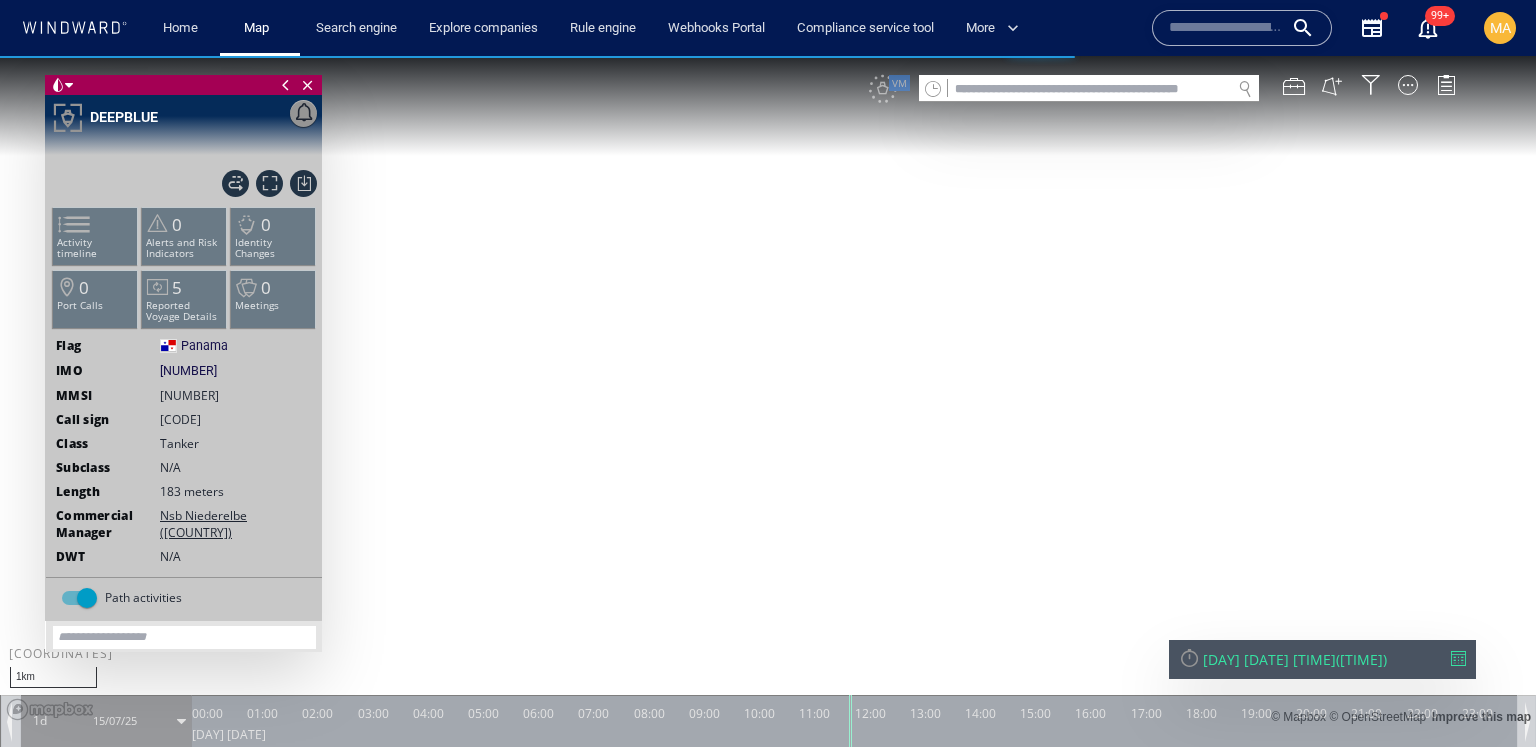 scroll, scrollTop: 0, scrollLeft: 0, axis: both 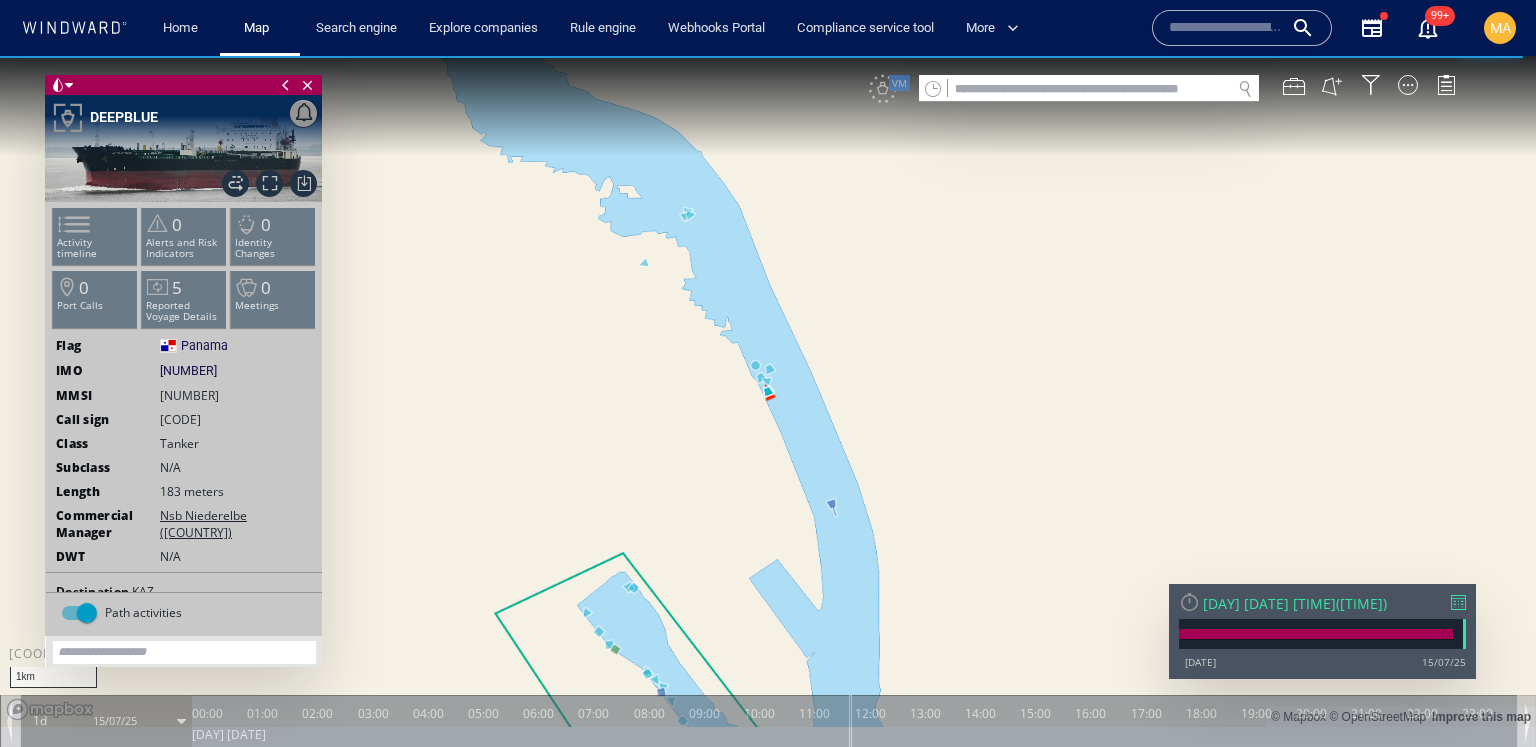 click at bounding box center [768, 391] 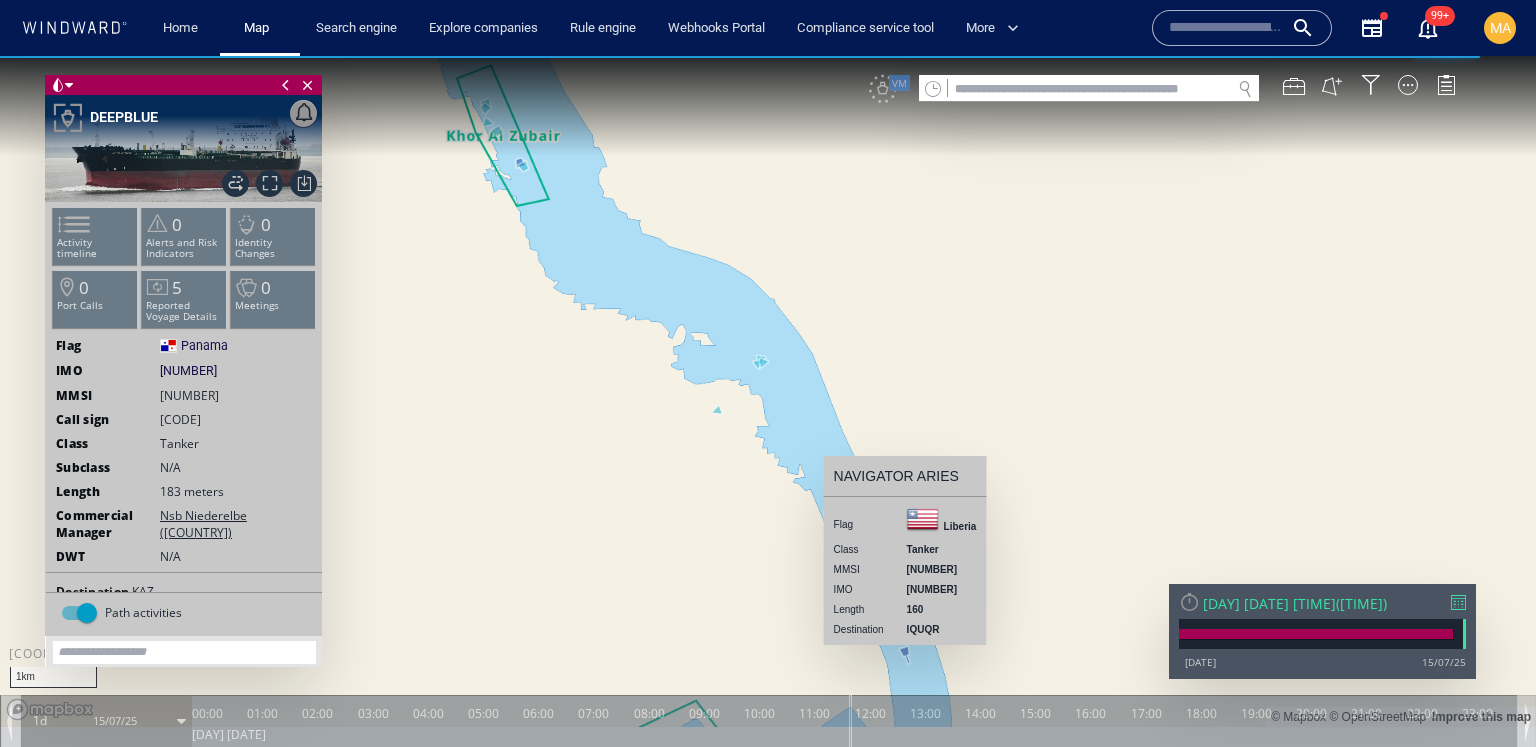 drag, startPoint x: 694, startPoint y: 367, endPoint x: 724, endPoint y: 437, distance: 76.15773 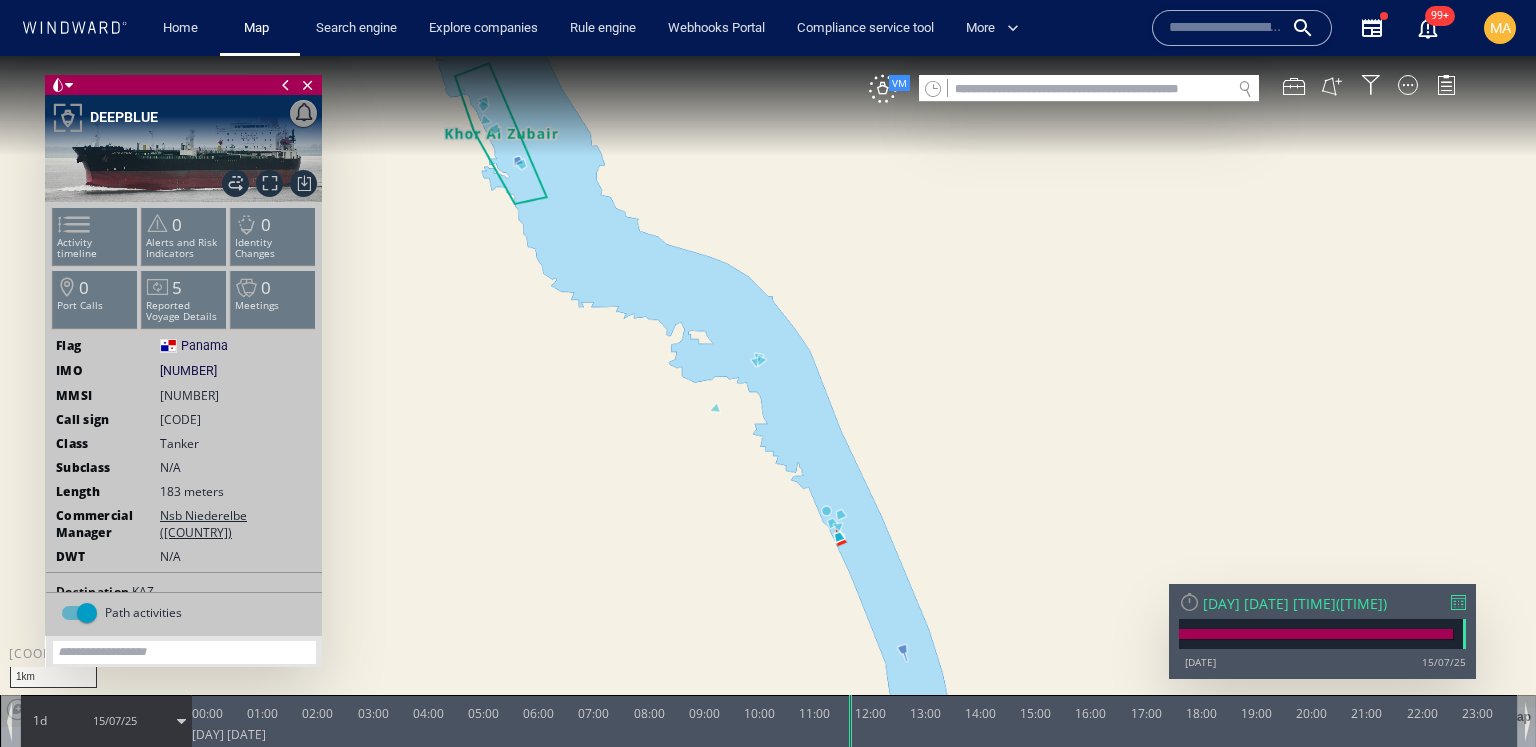 scroll, scrollTop: 102, scrollLeft: 0, axis: vertical 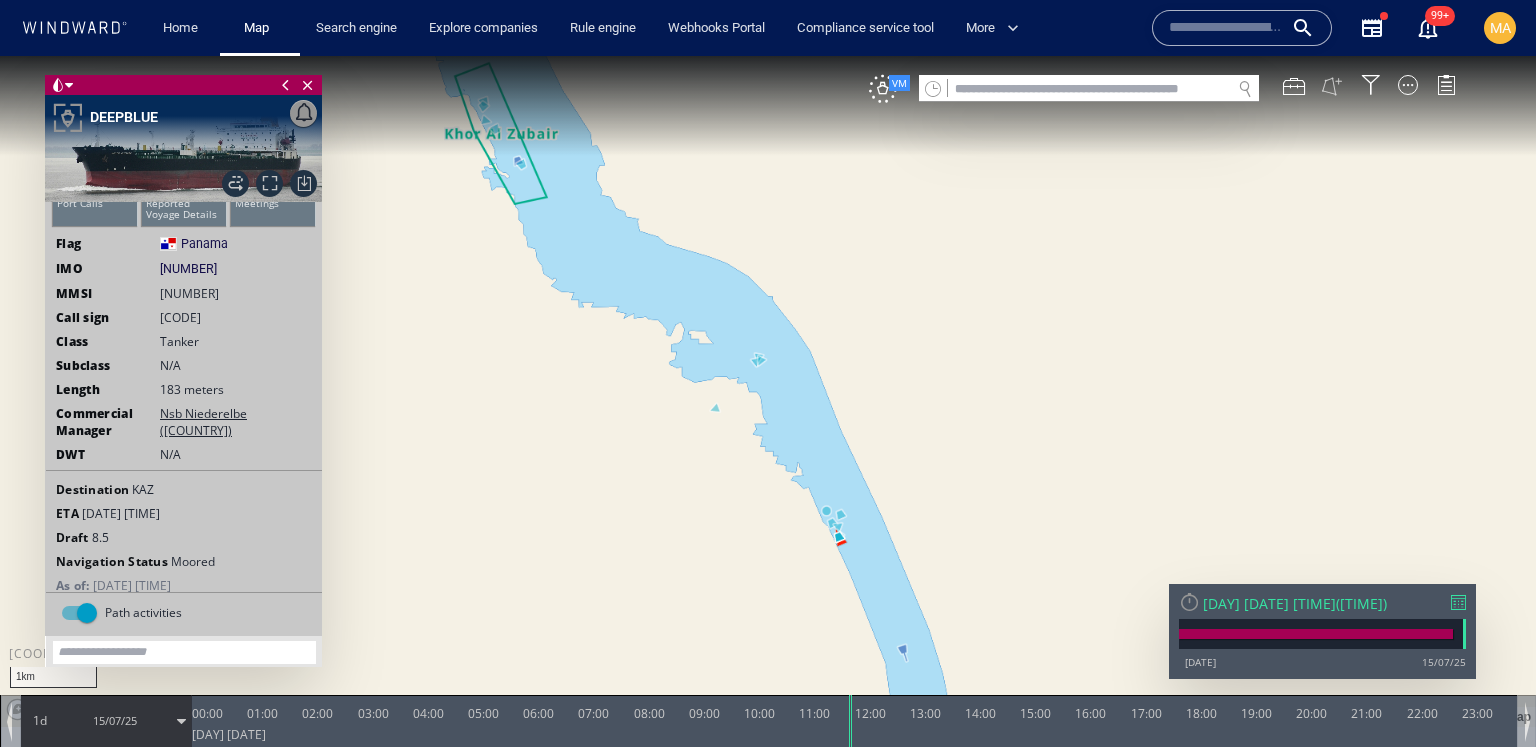 click at bounding box center [1332, 86] 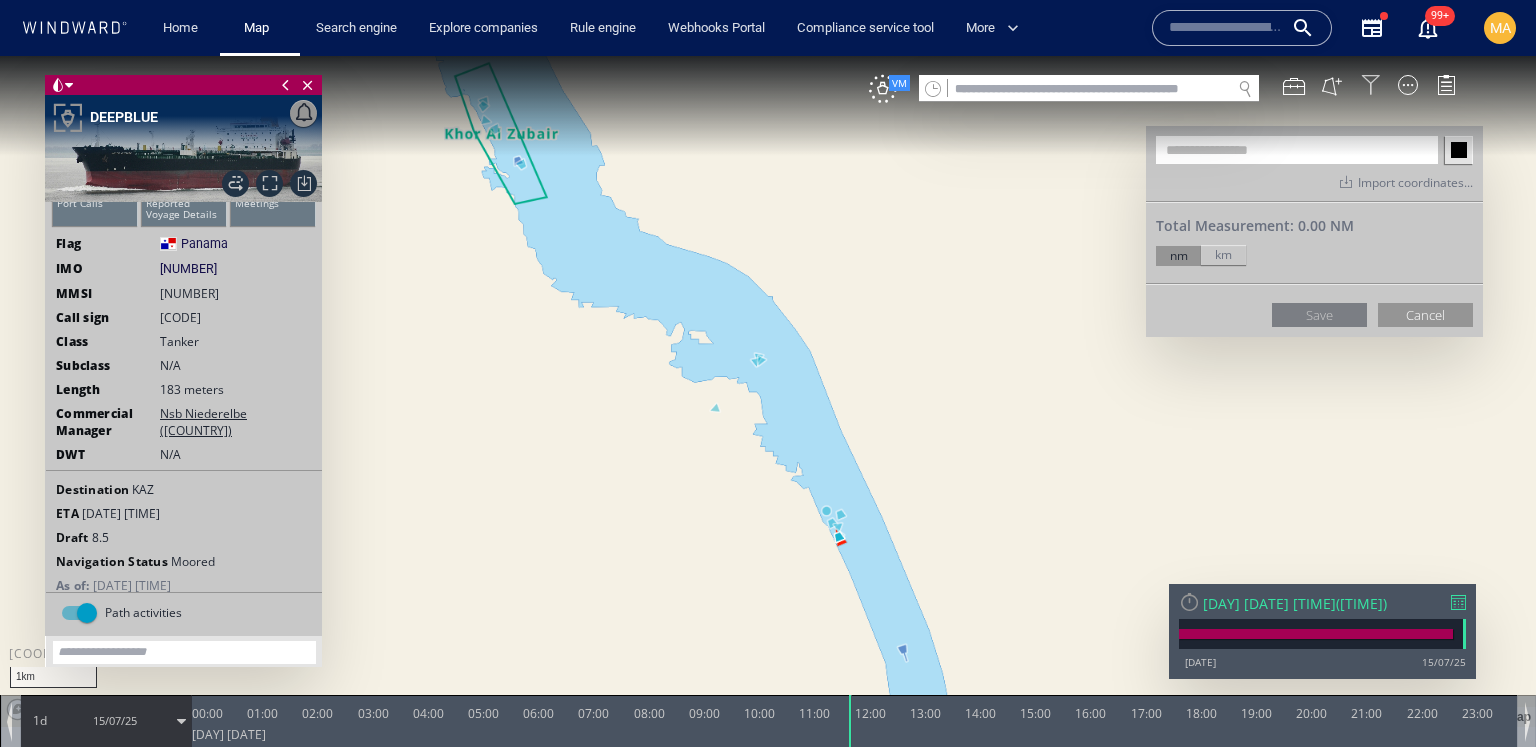 click at bounding box center [1371, 85] 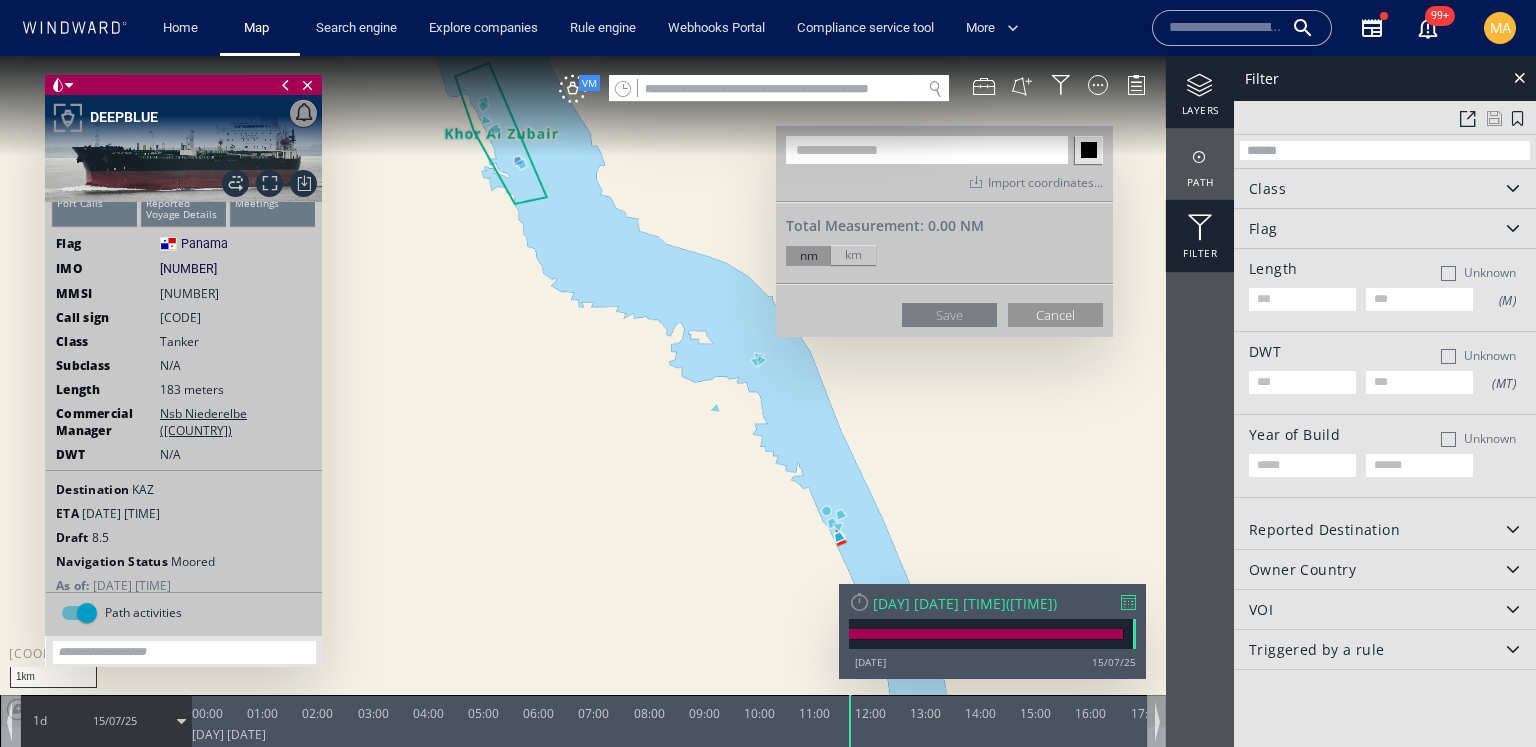 click on "layers" 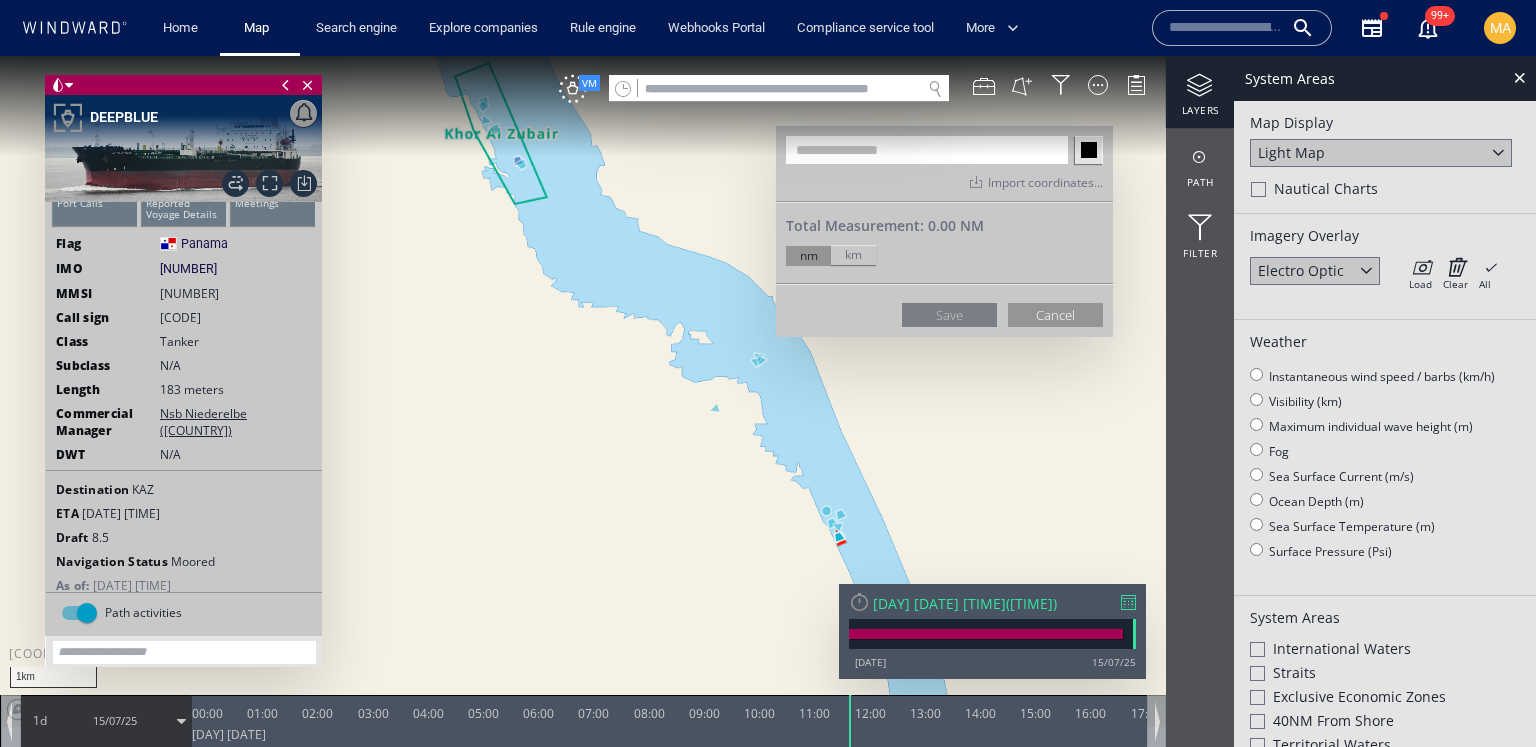 click on "Light Map" 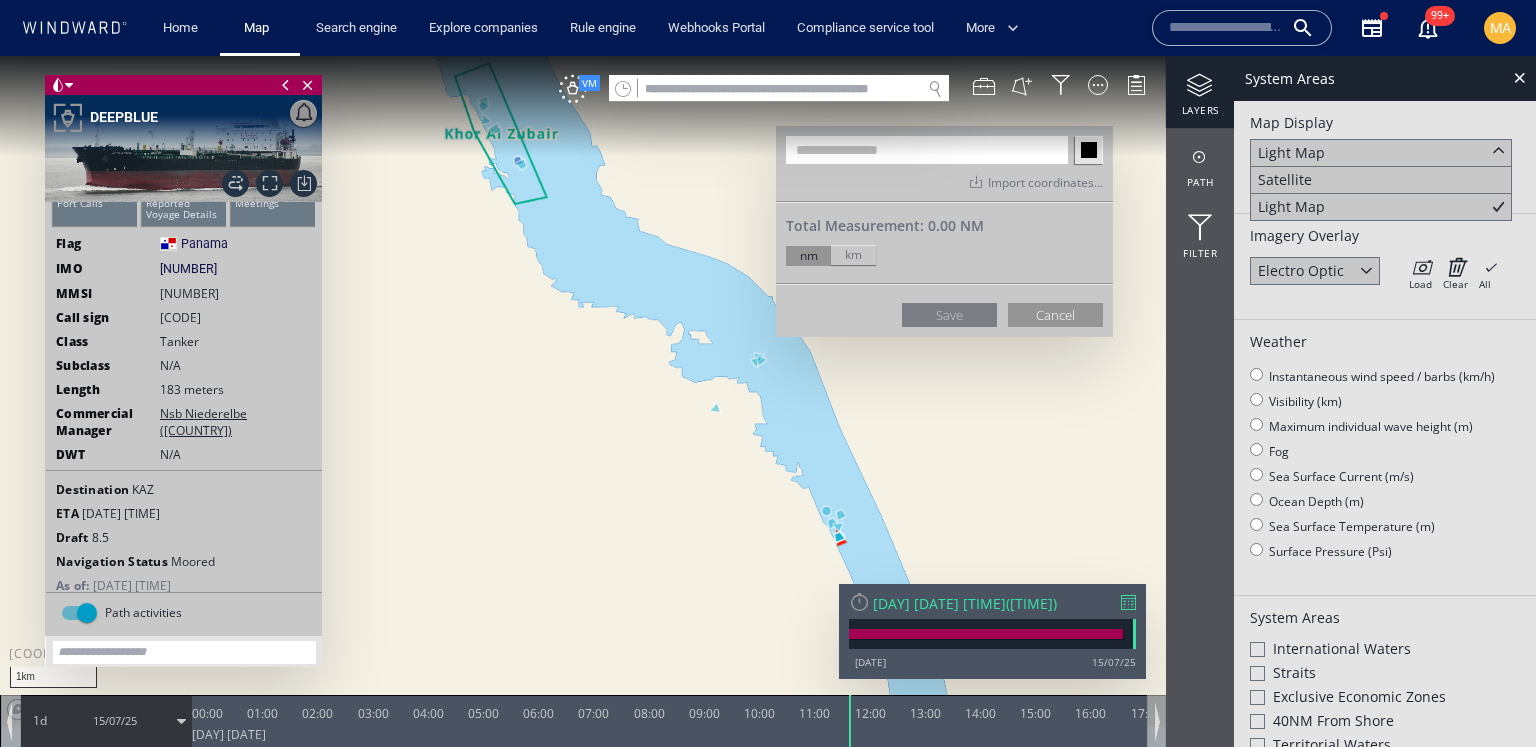 click on "Light Map" 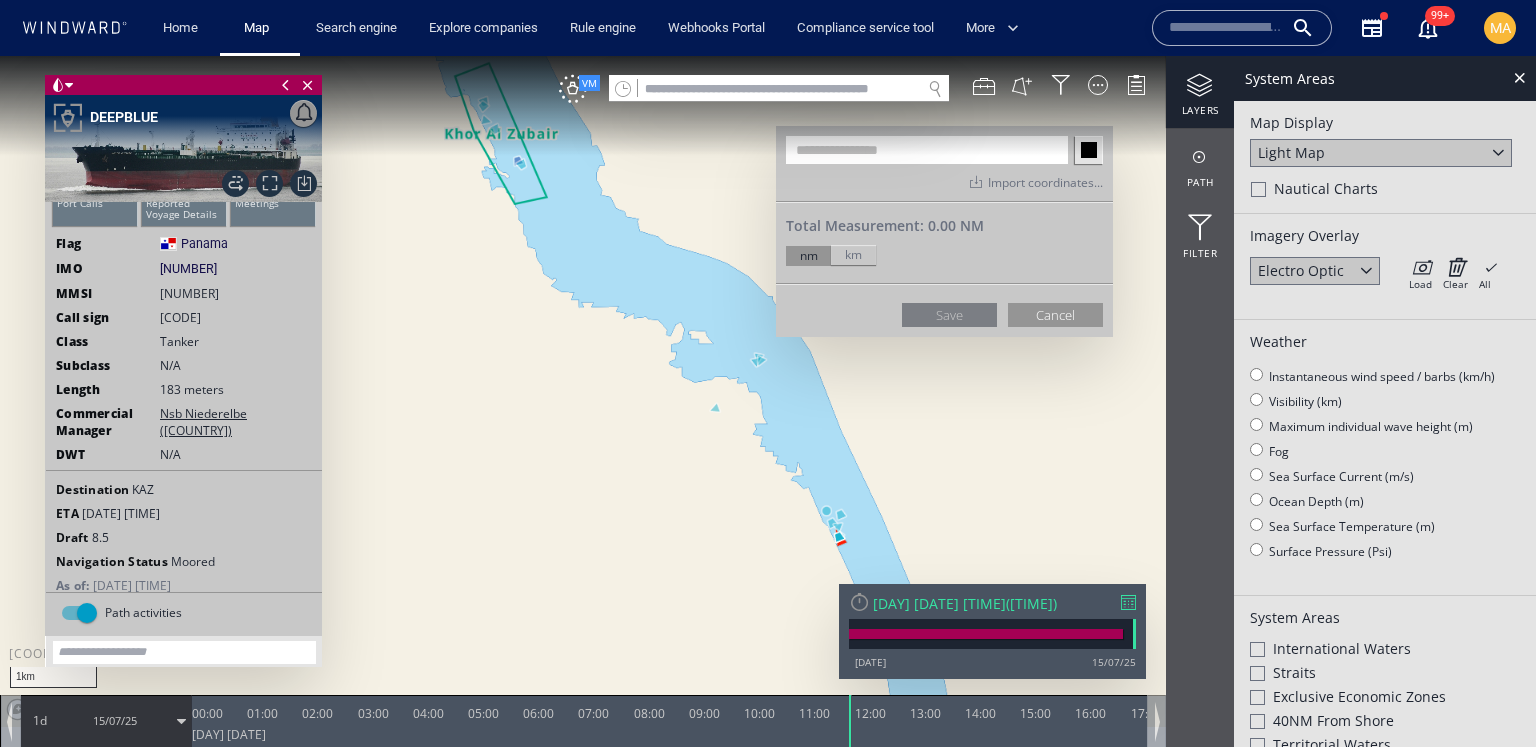 click on "Light Map" 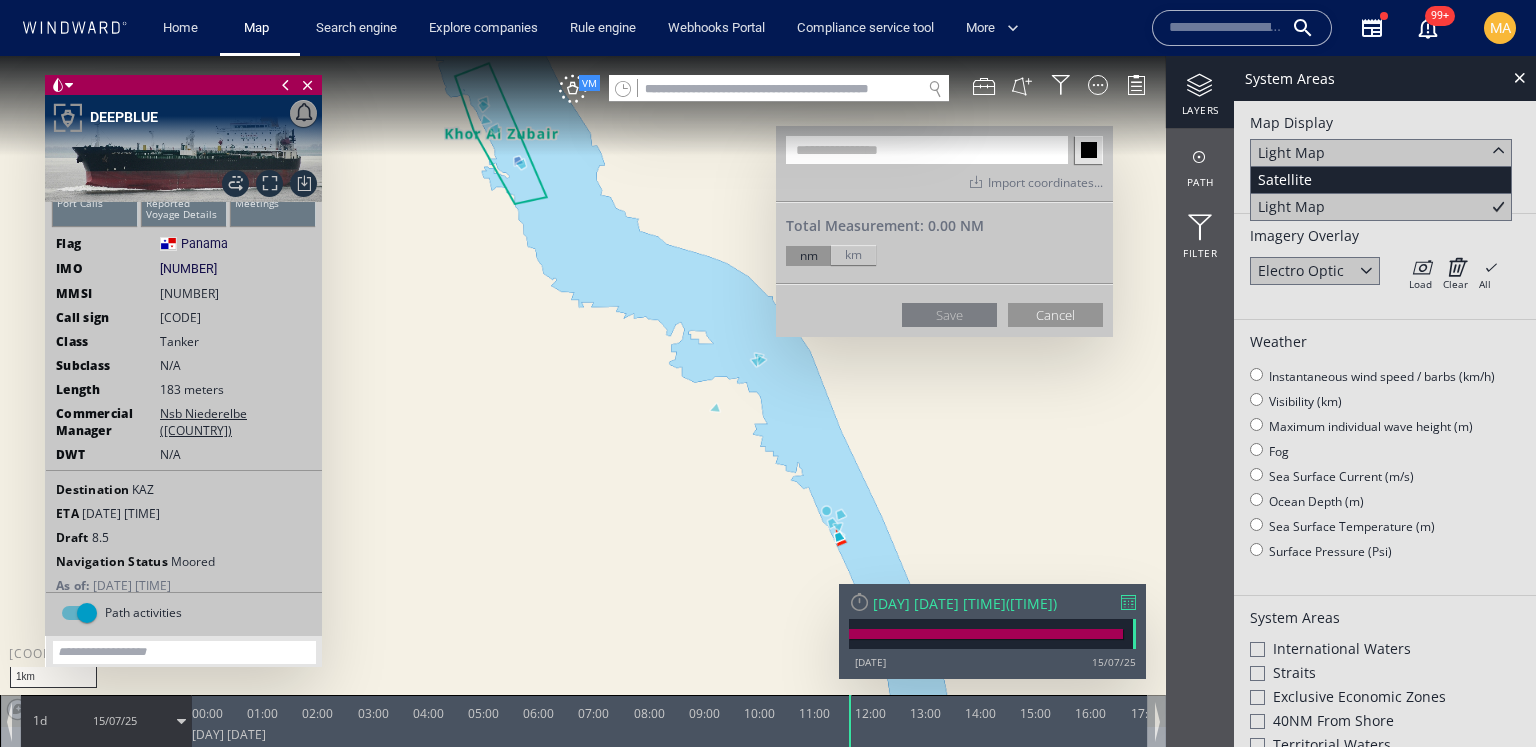 click on "Satellite" 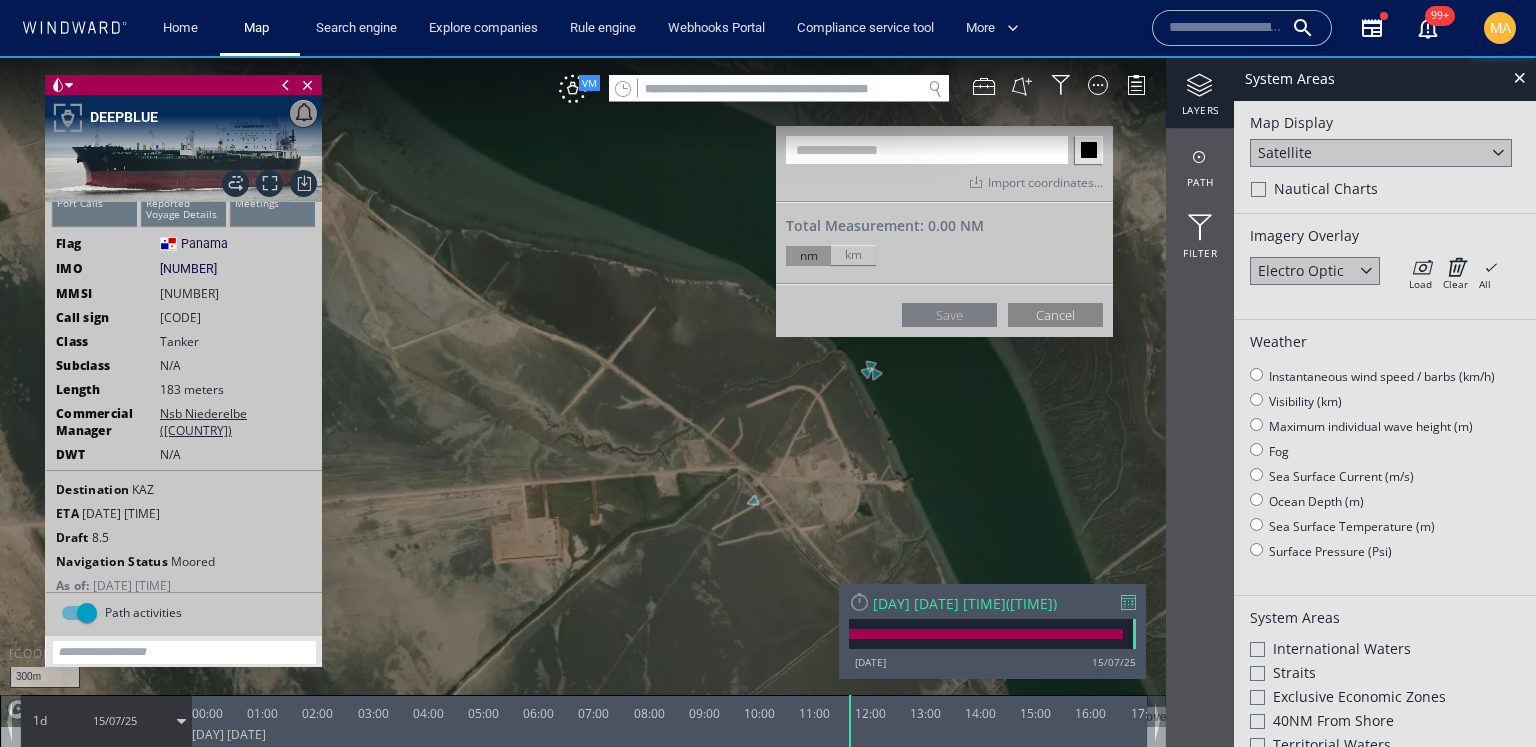 click on "Cancel" 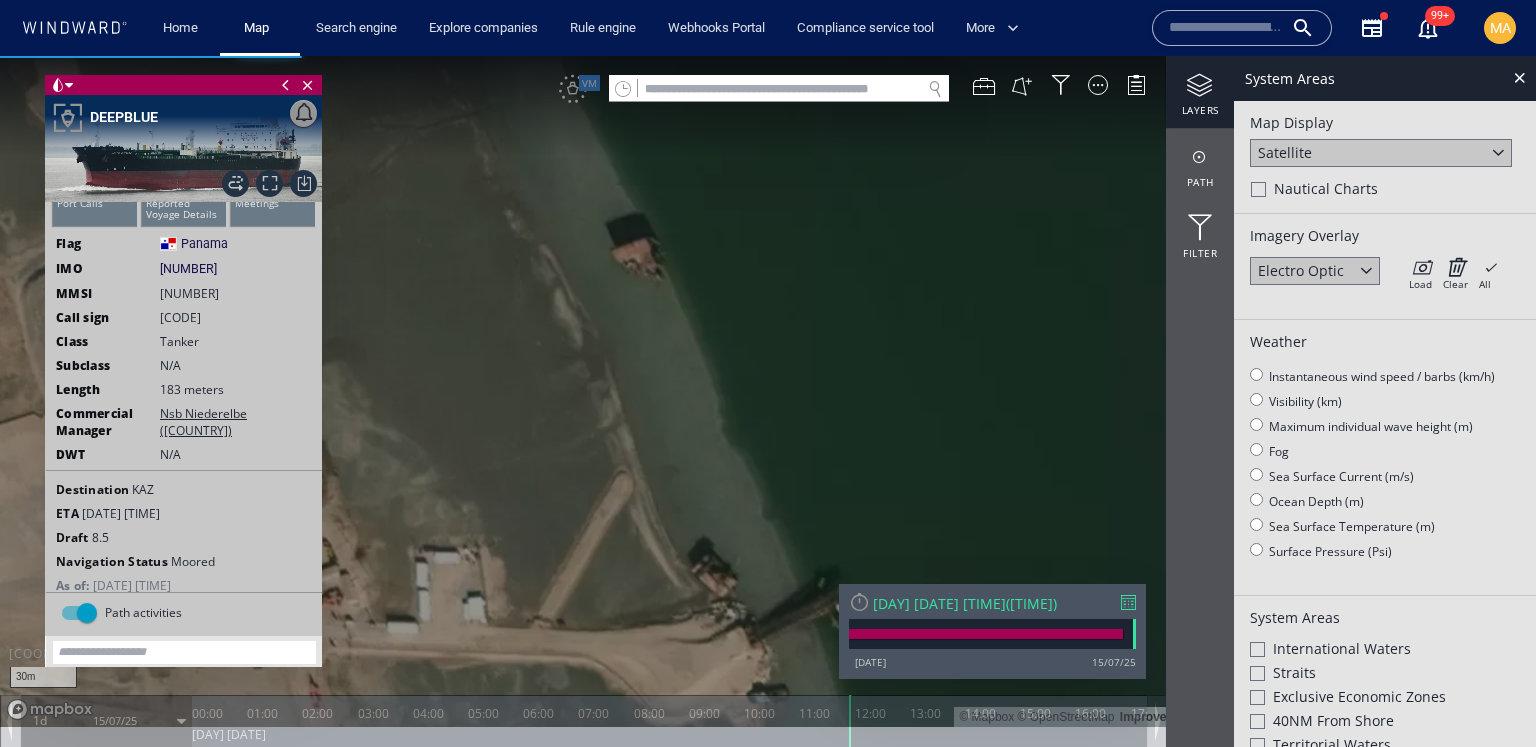drag, startPoint x: 942, startPoint y: 478, endPoint x: 859, endPoint y: 161, distance: 327.68582 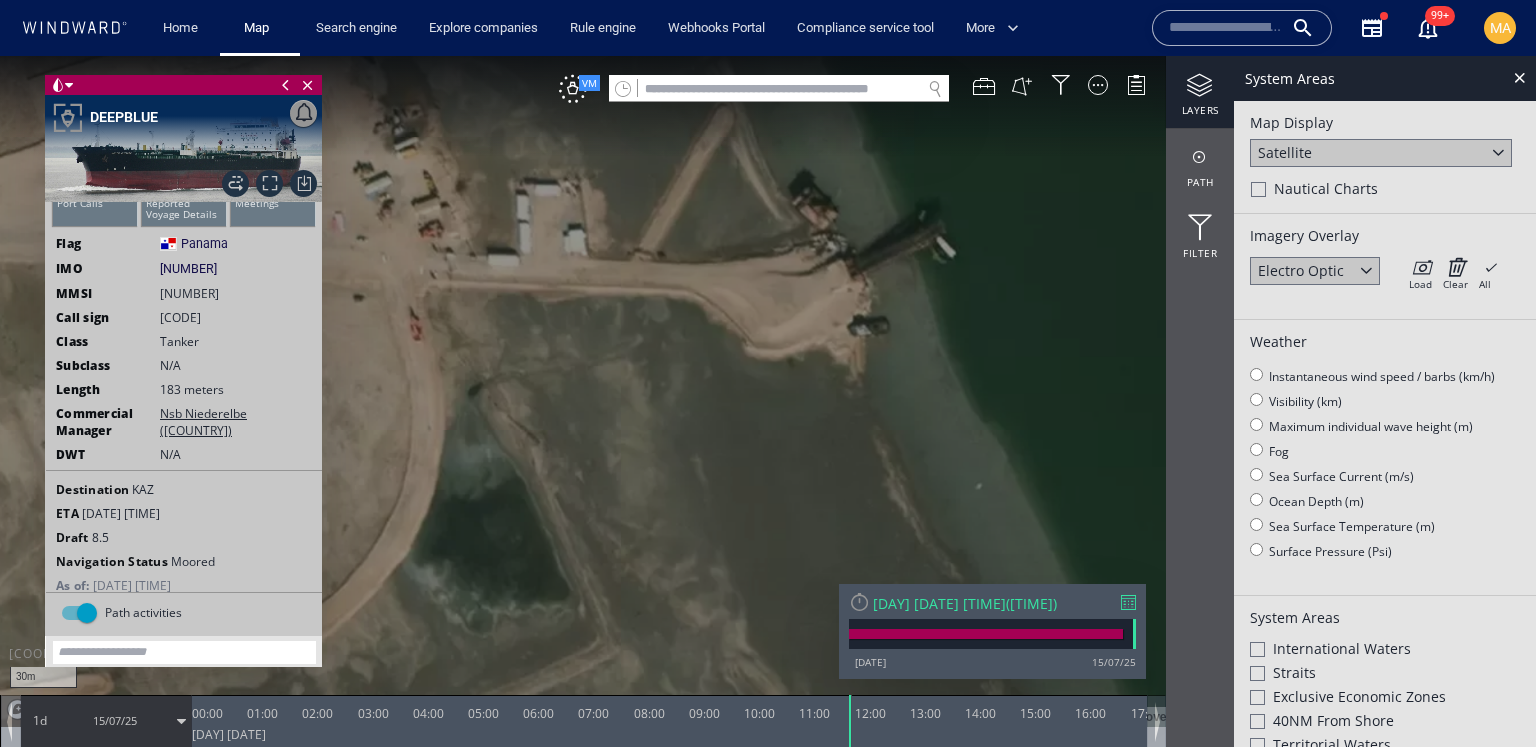 drag, startPoint x: 748, startPoint y: 307, endPoint x: 587, endPoint y: 45, distance: 307.51422 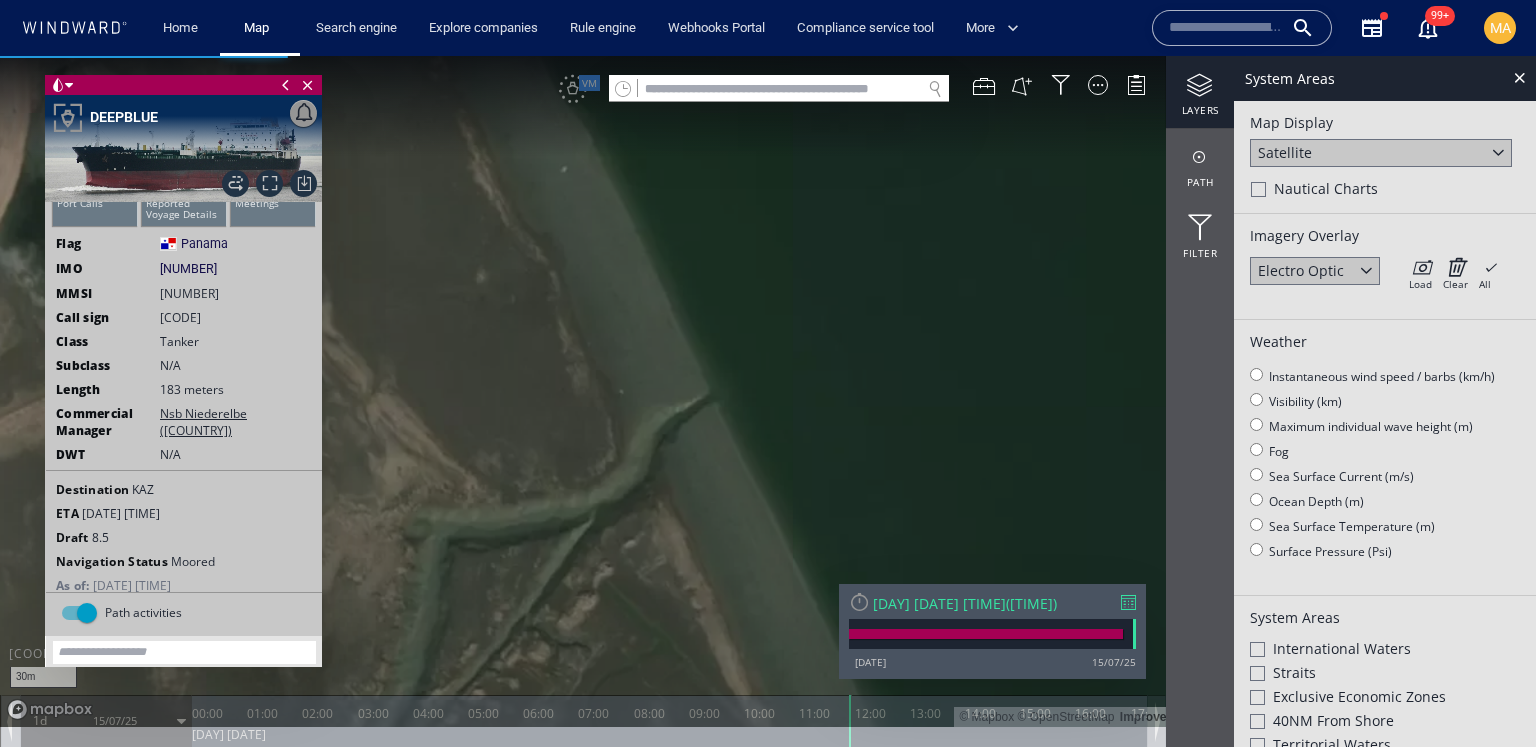 drag, startPoint x: 701, startPoint y: 282, endPoint x: 510, endPoint y: 30, distance: 316.20404 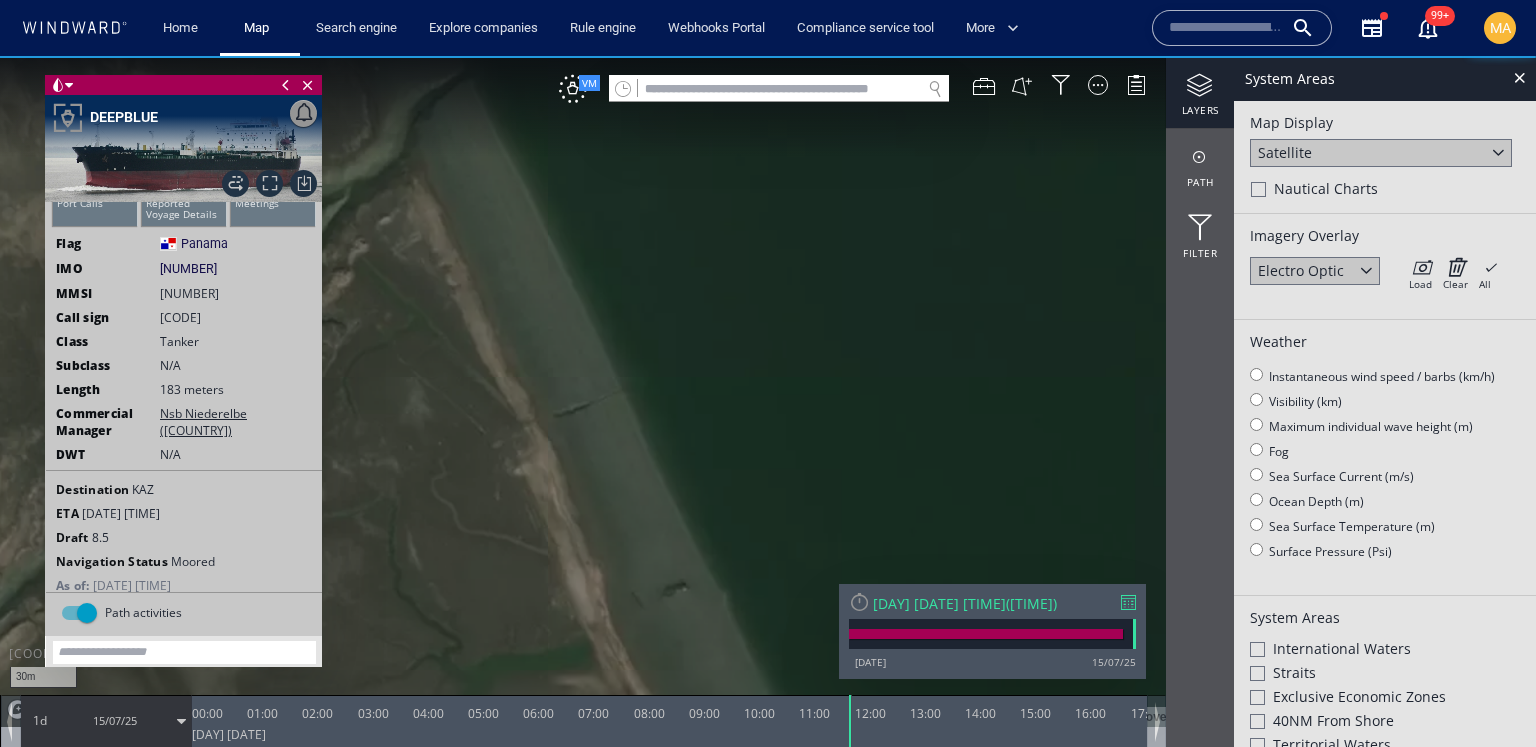 drag, startPoint x: 625, startPoint y: 288, endPoint x: 538, endPoint y: -14, distance: 314.2817 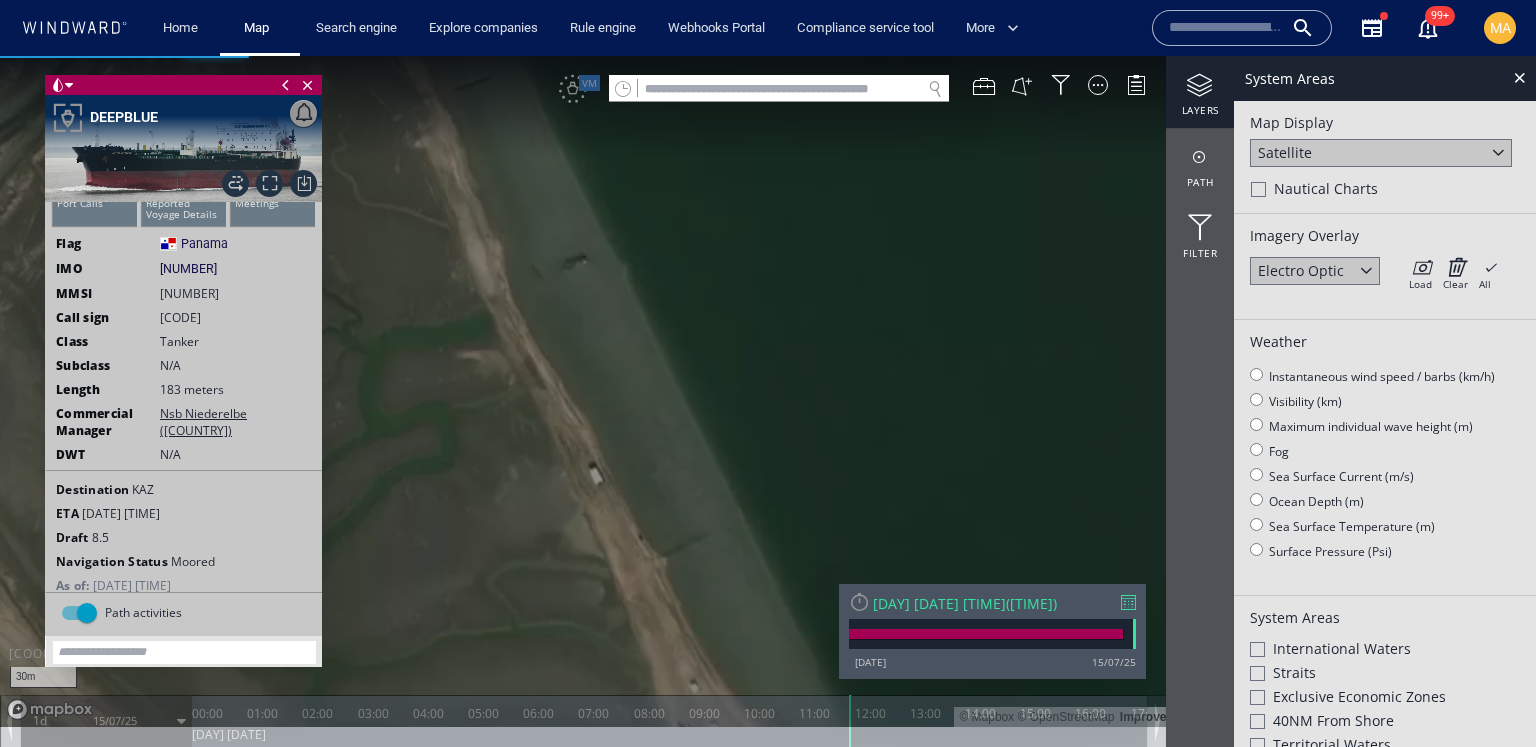 drag, startPoint x: 671, startPoint y: 310, endPoint x: 605, endPoint y: 205, distance: 124.02016 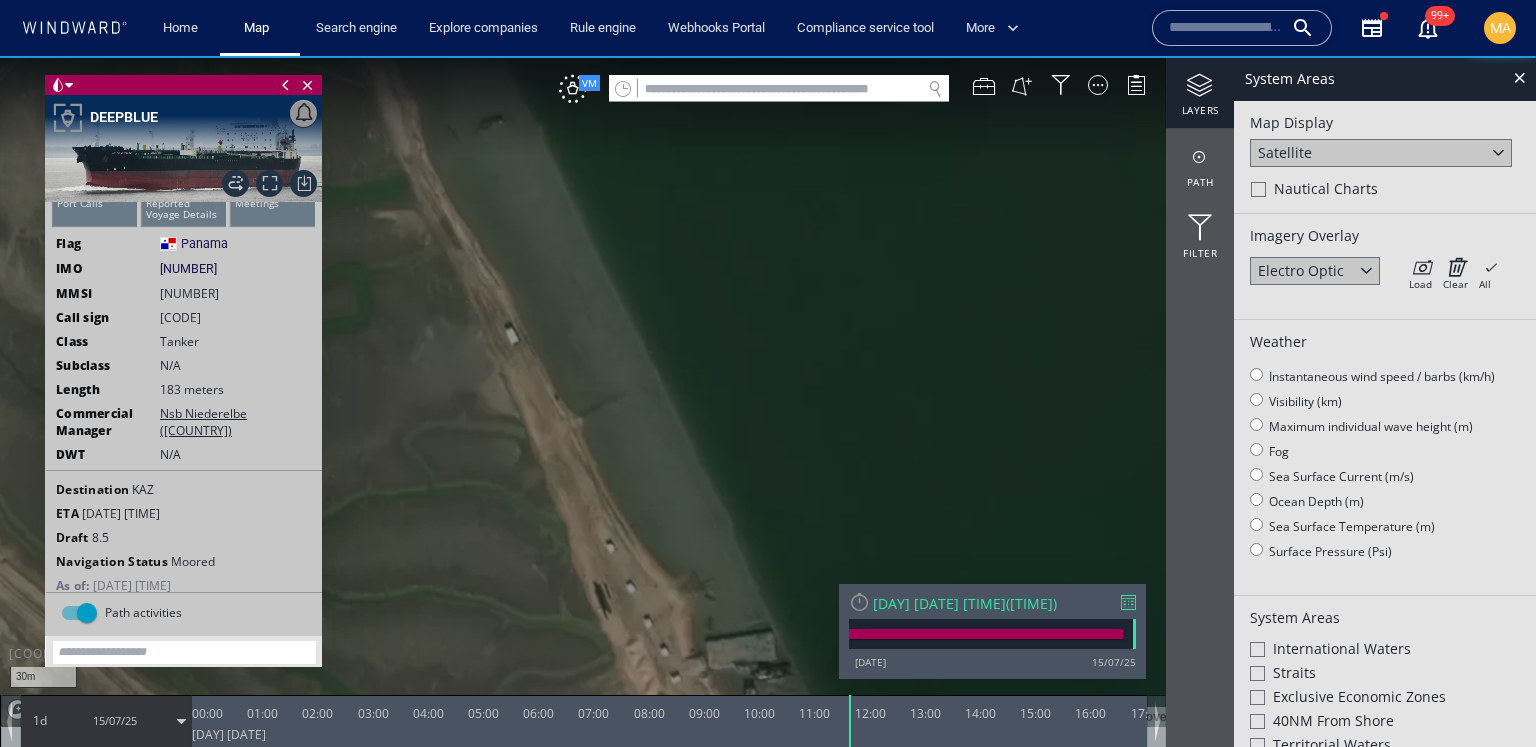 drag, startPoint x: 606, startPoint y: 205, endPoint x: 498, endPoint y: 31, distance: 204.79257 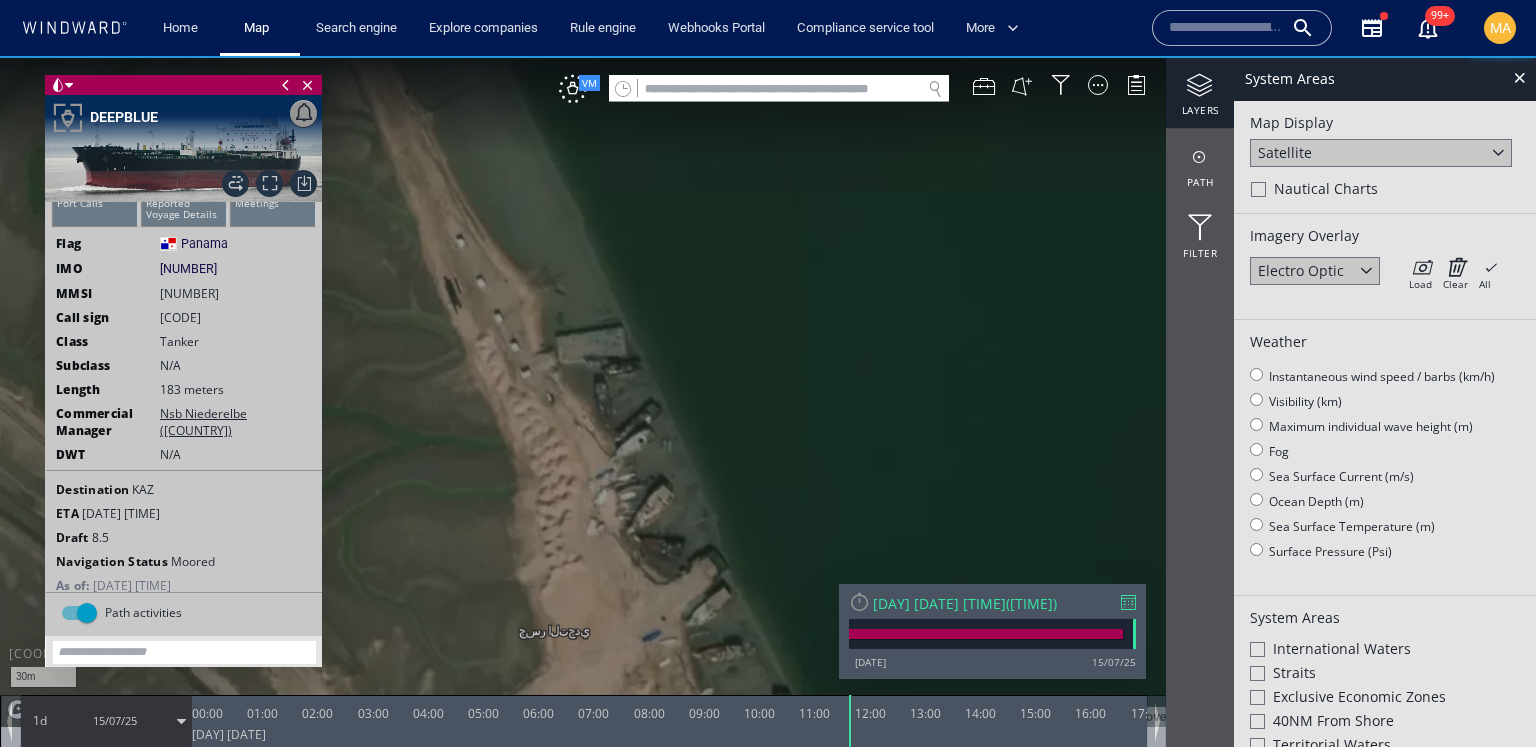 drag, startPoint x: 680, startPoint y: 376, endPoint x: 633, endPoint y: 214, distance: 168.68018 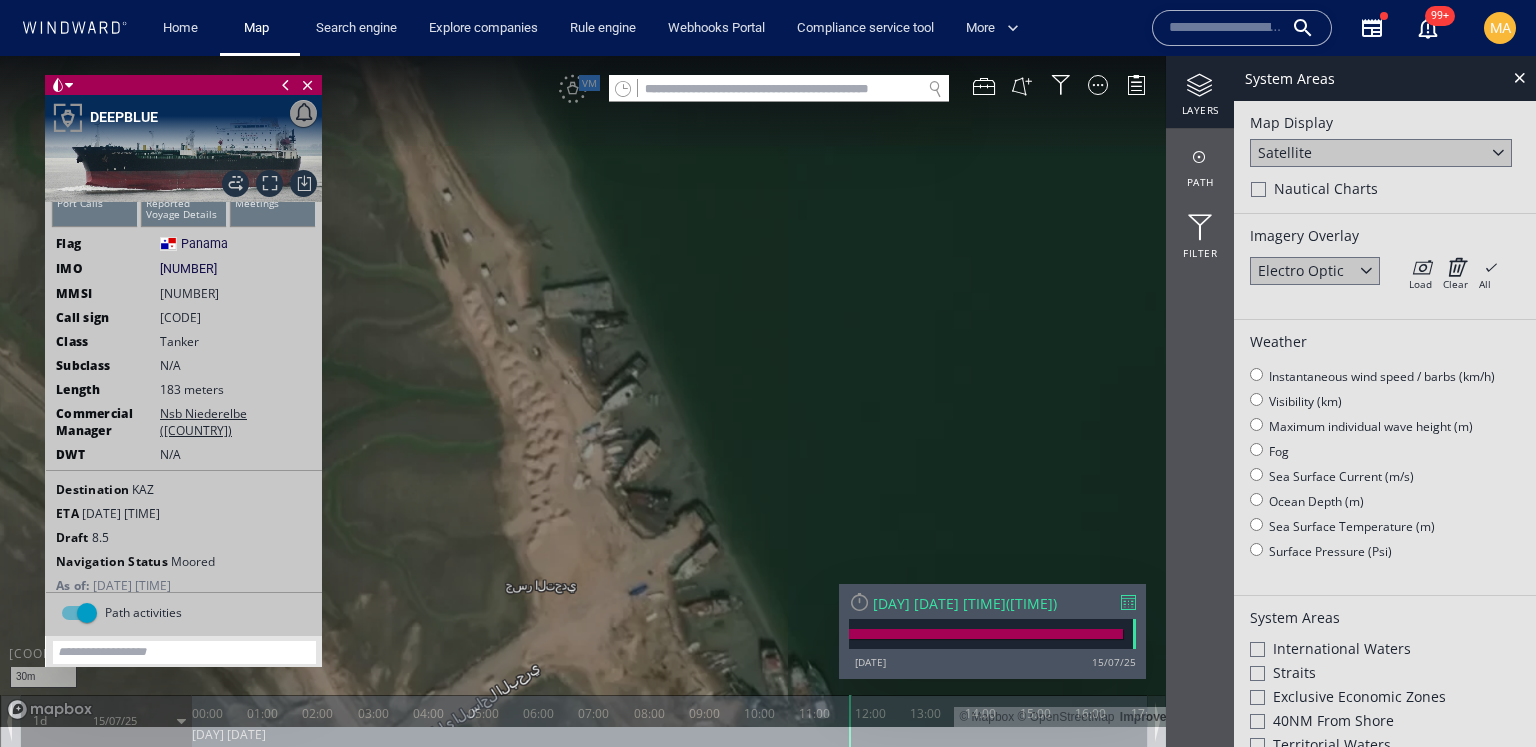 drag, startPoint x: 633, startPoint y: 214, endPoint x: 567, endPoint y: 110, distance: 123.174675 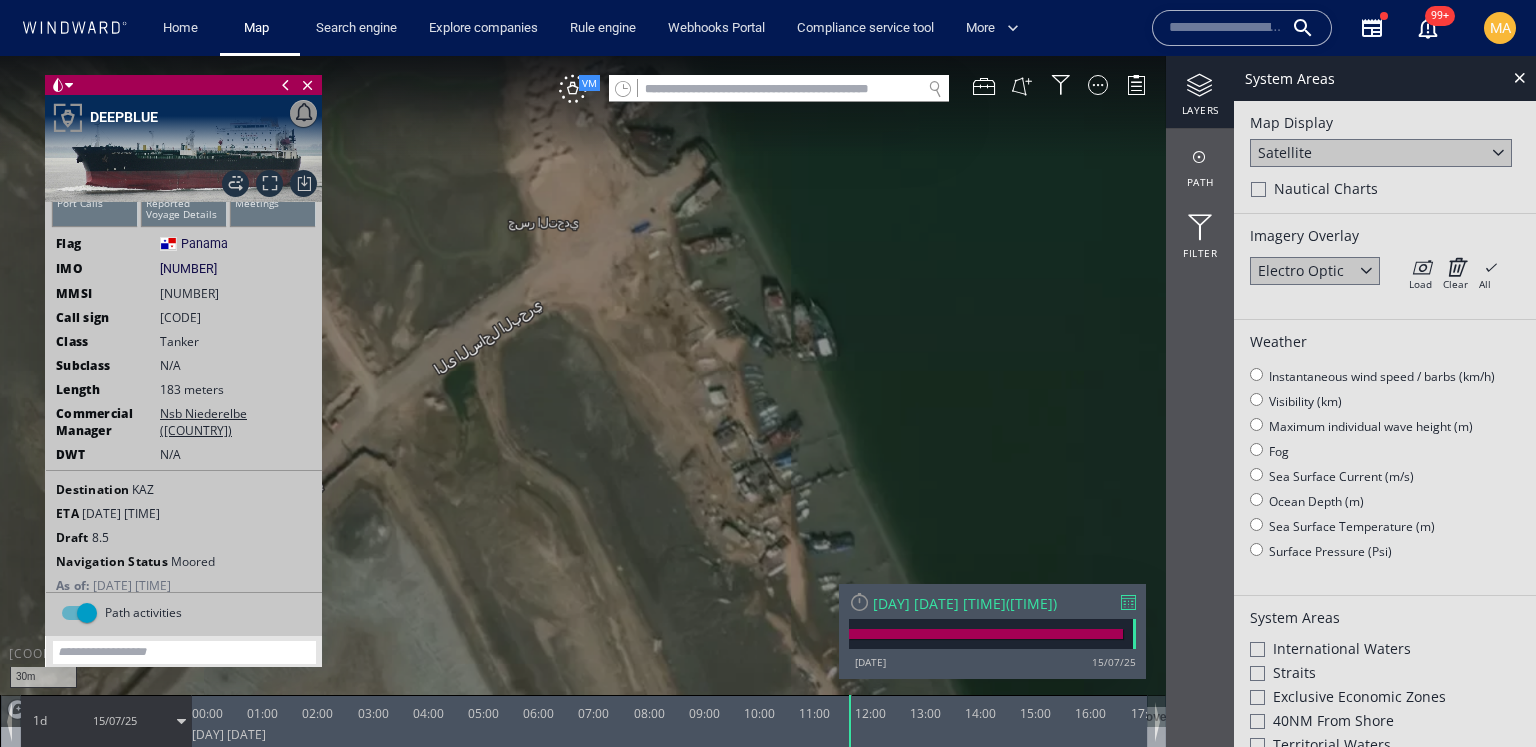 drag, startPoint x: 627, startPoint y: 445, endPoint x: 623, endPoint y: 166, distance: 279.0287 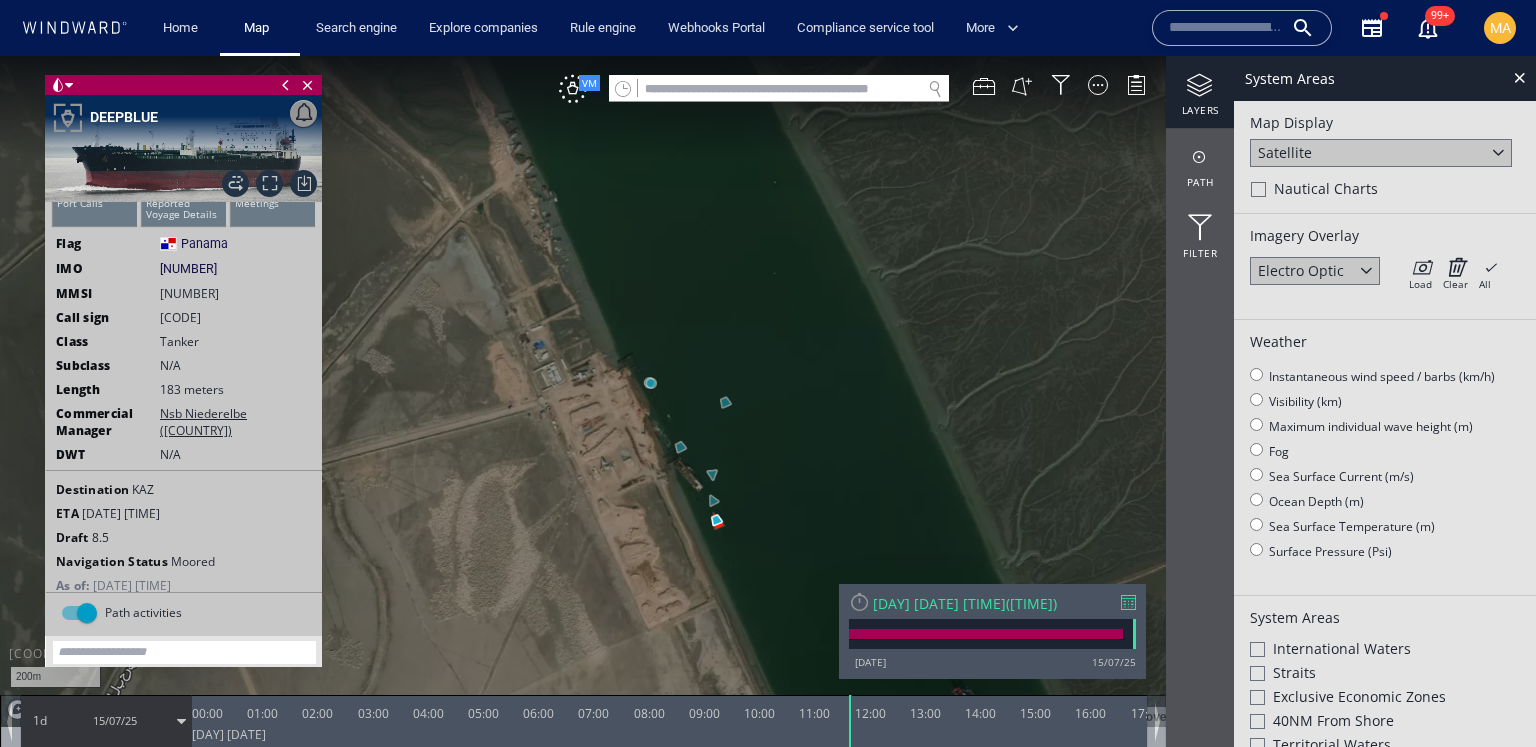 drag, startPoint x: 882, startPoint y: 486, endPoint x: 751, endPoint y: 345, distance: 192.46298 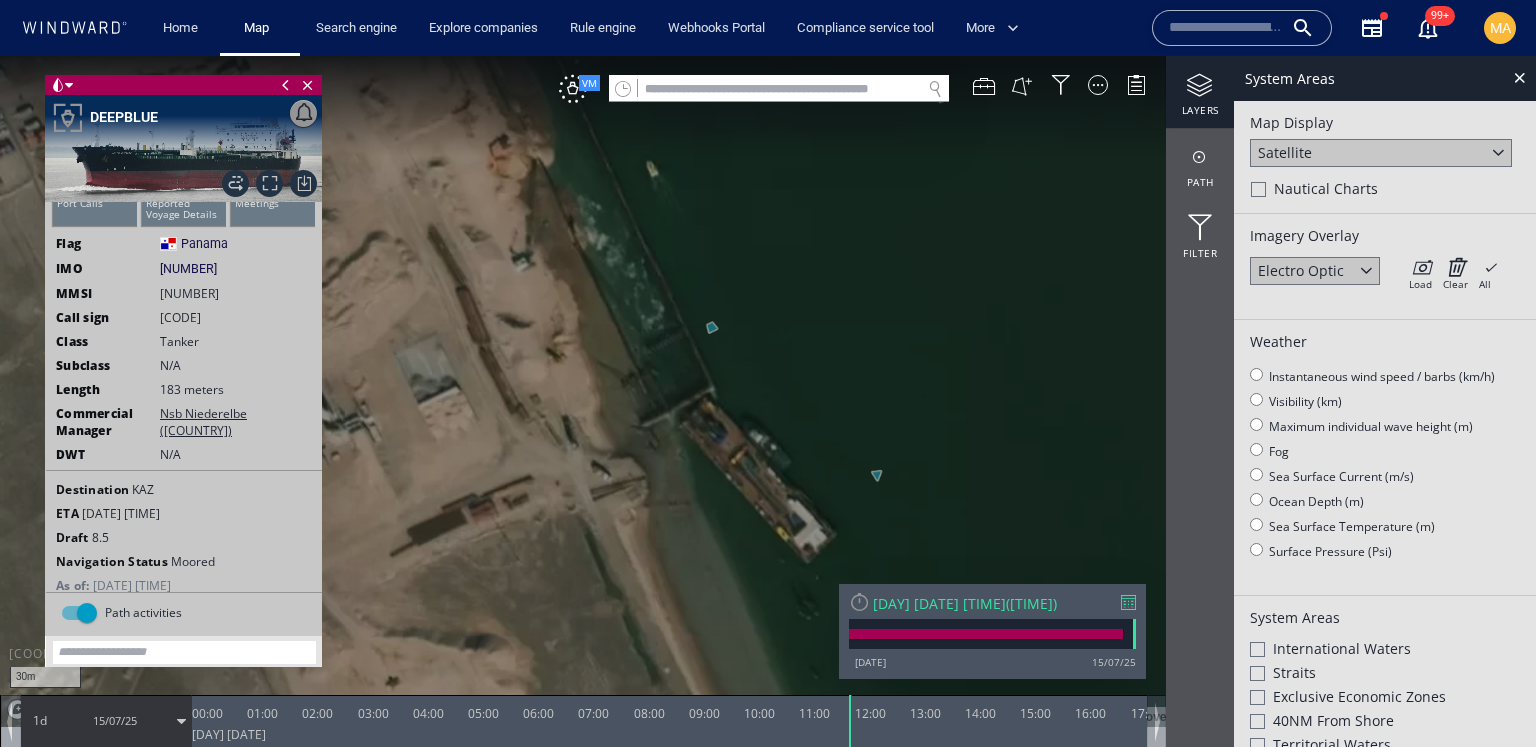 drag, startPoint x: 703, startPoint y: 428, endPoint x: 839, endPoint y: 177, distance: 285.4768 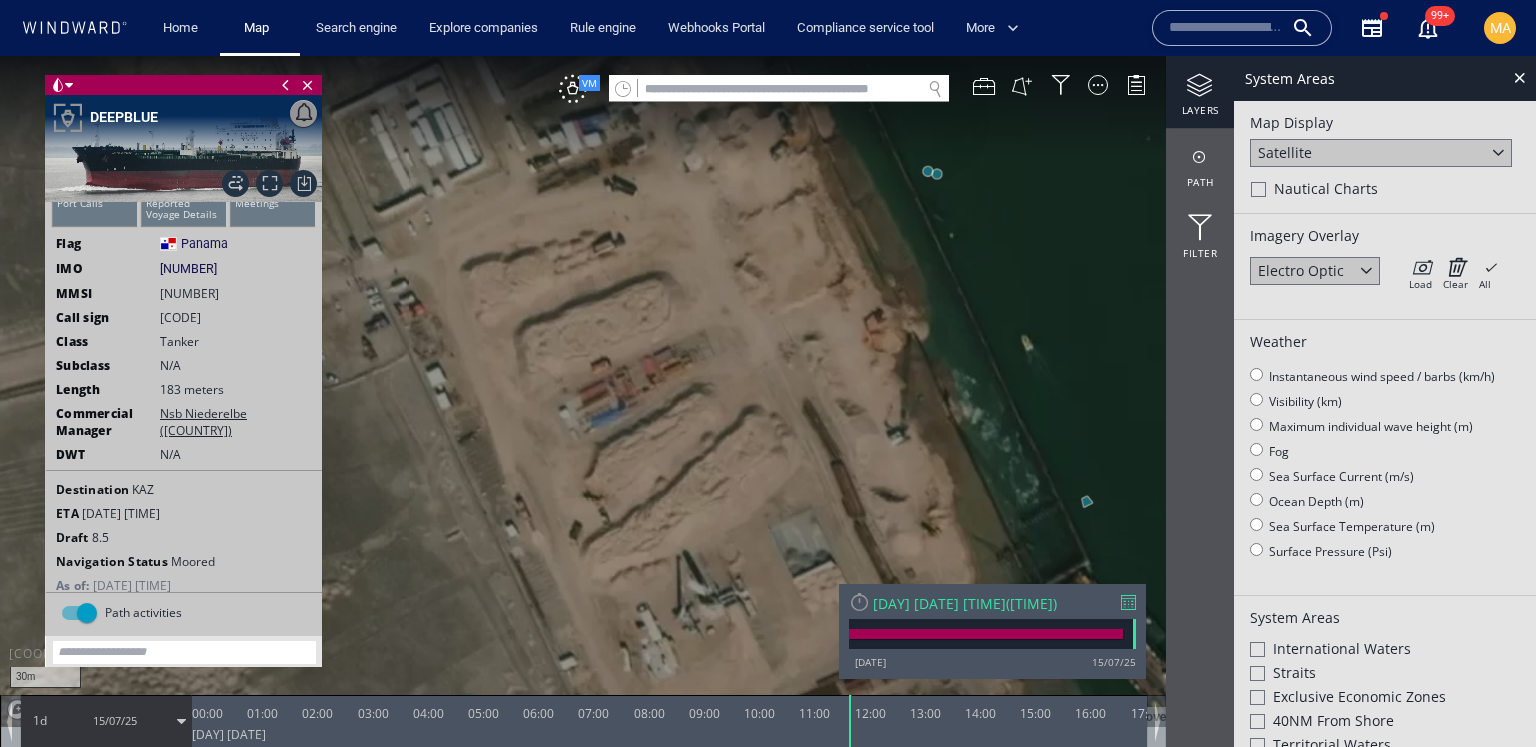 drag, startPoint x: 693, startPoint y: 302, endPoint x: 1029, endPoint y: 557, distance: 421.80682 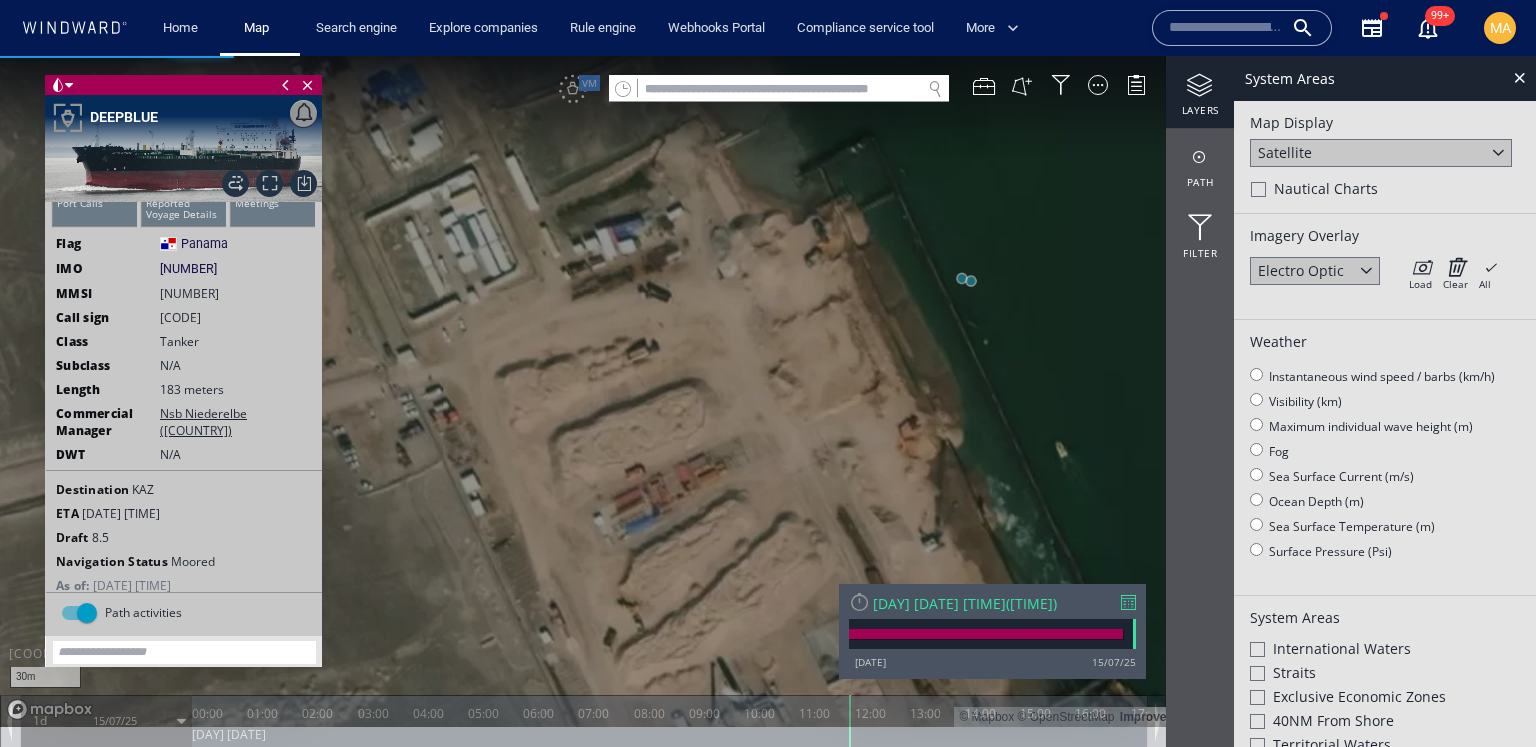 drag, startPoint x: 935, startPoint y: 364, endPoint x: 948, endPoint y: 542, distance: 178.47409 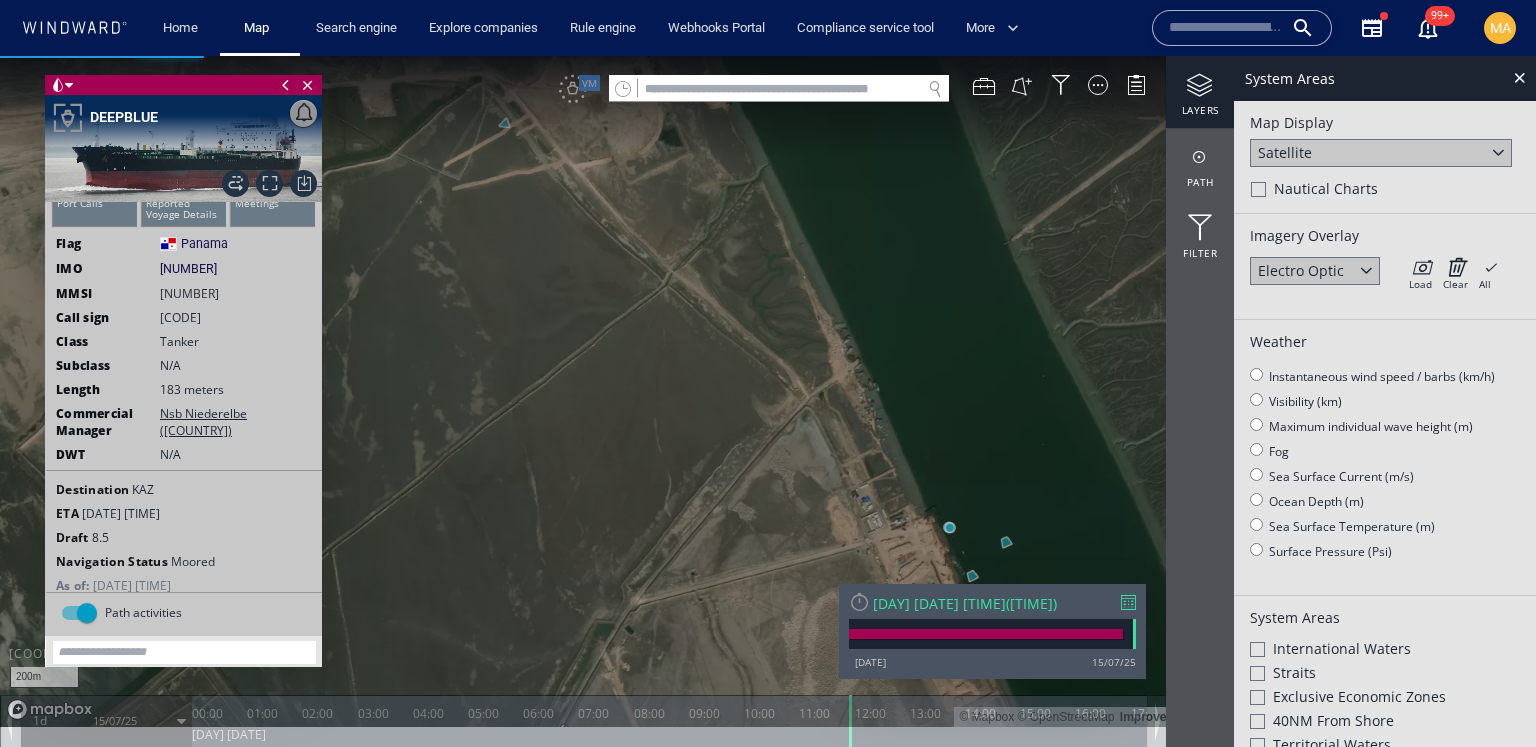 drag, startPoint x: 948, startPoint y: 542, endPoint x: 824, endPoint y: 406, distance: 184.04347 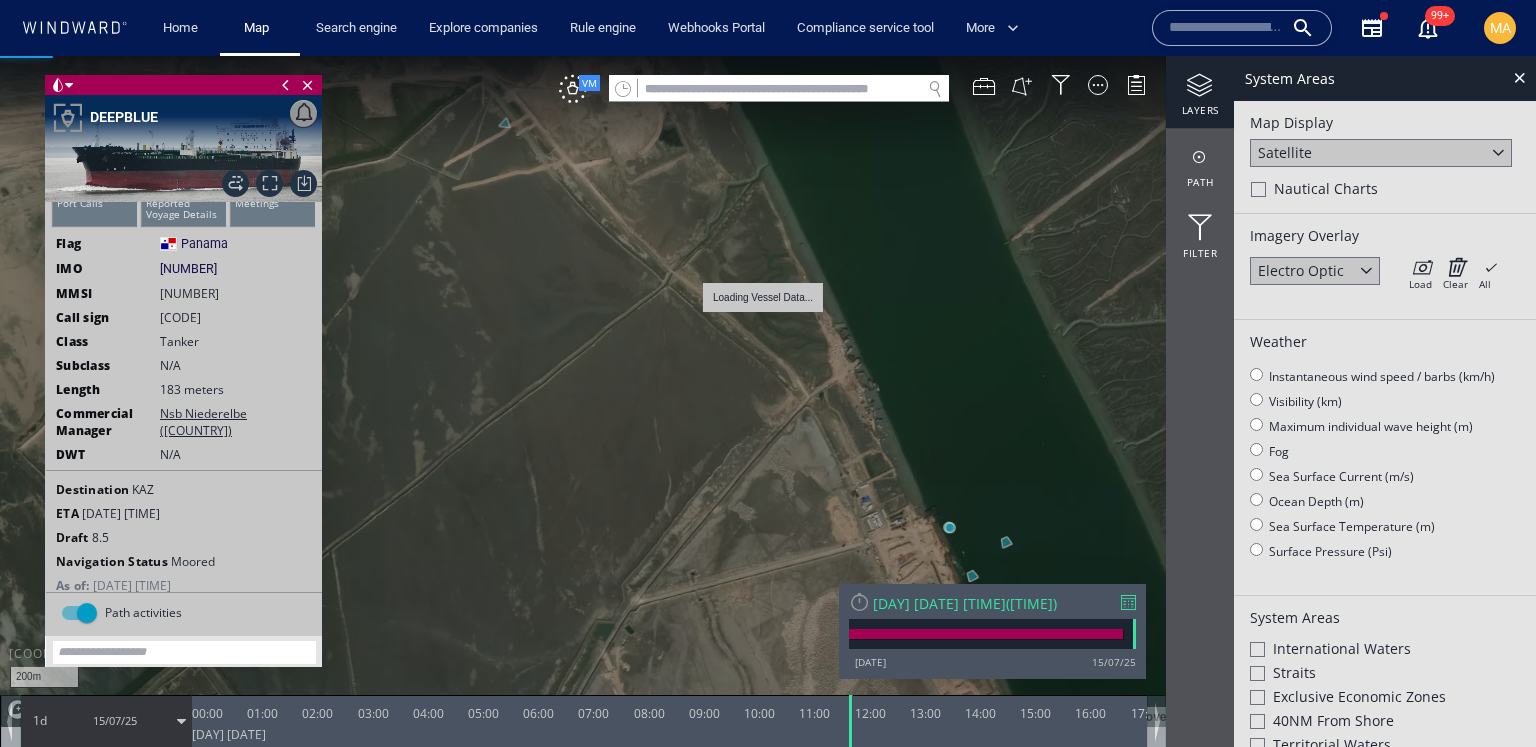 drag, startPoint x: 824, startPoint y: 406, endPoint x: 667, endPoint y: 222, distance: 241.87807 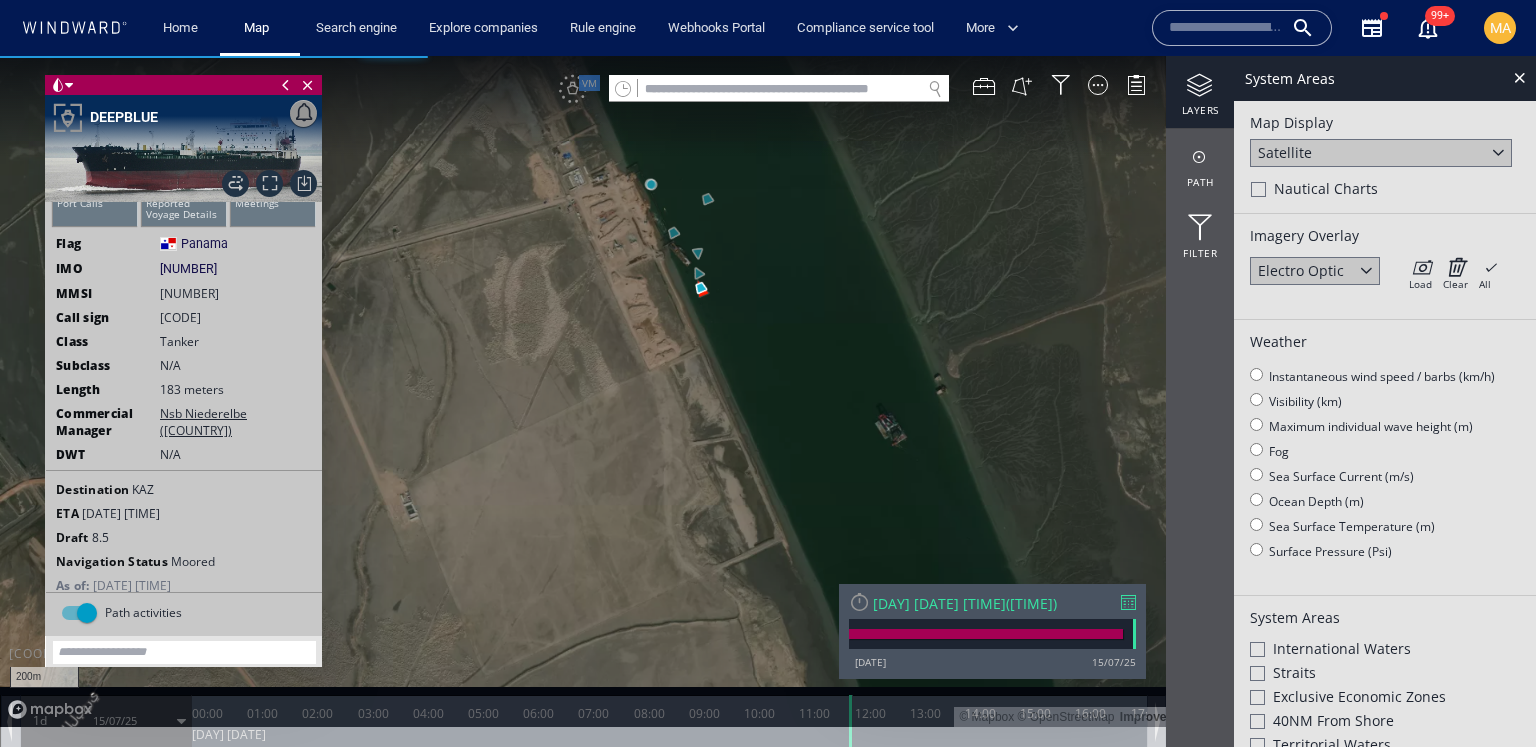 drag, startPoint x: 767, startPoint y: 402, endPoint x: 676, endPoint y: 206, distance: 216.09488 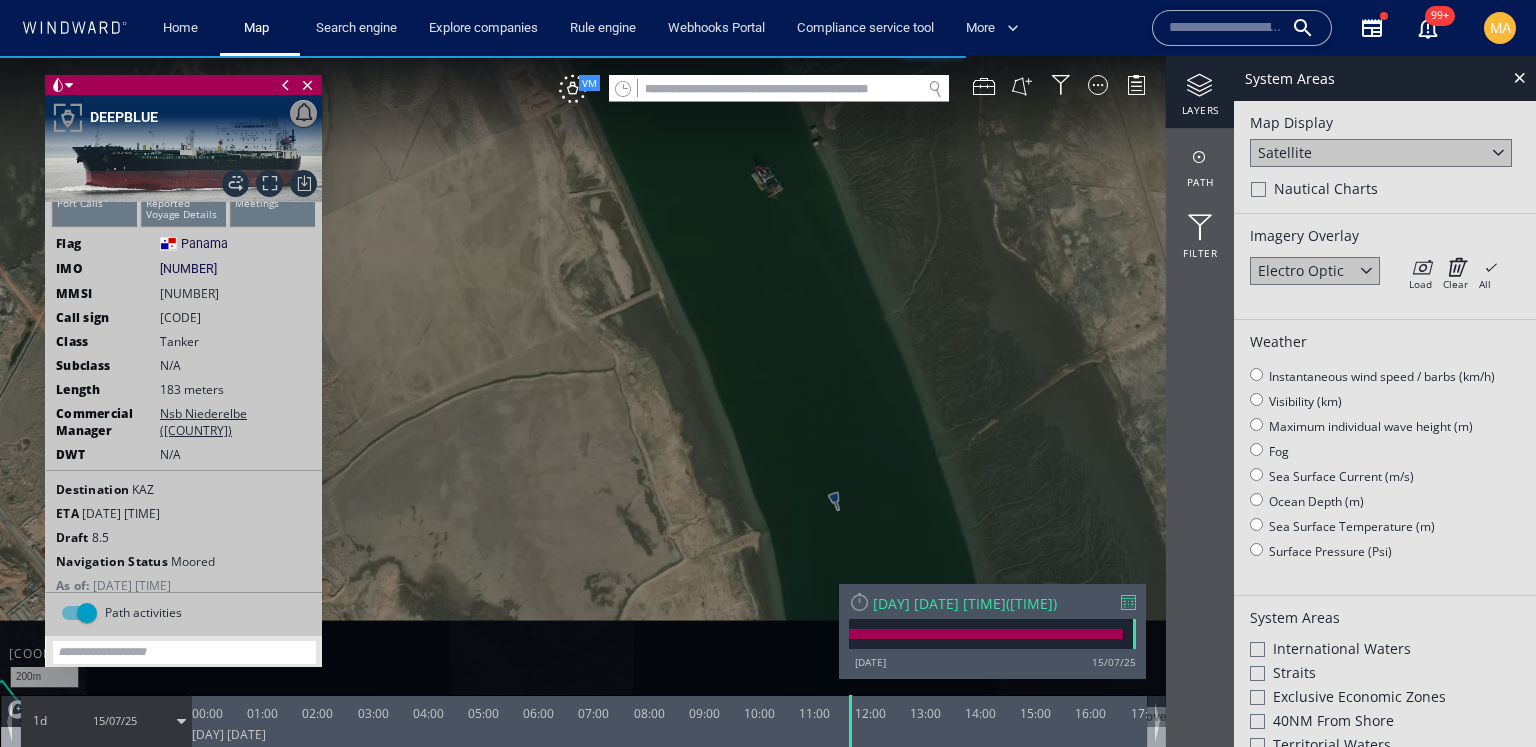 drag, startPoint x: 676, startPoint y: 206, endPoint x: 634, endPoint y: 24, distance: 186.7833 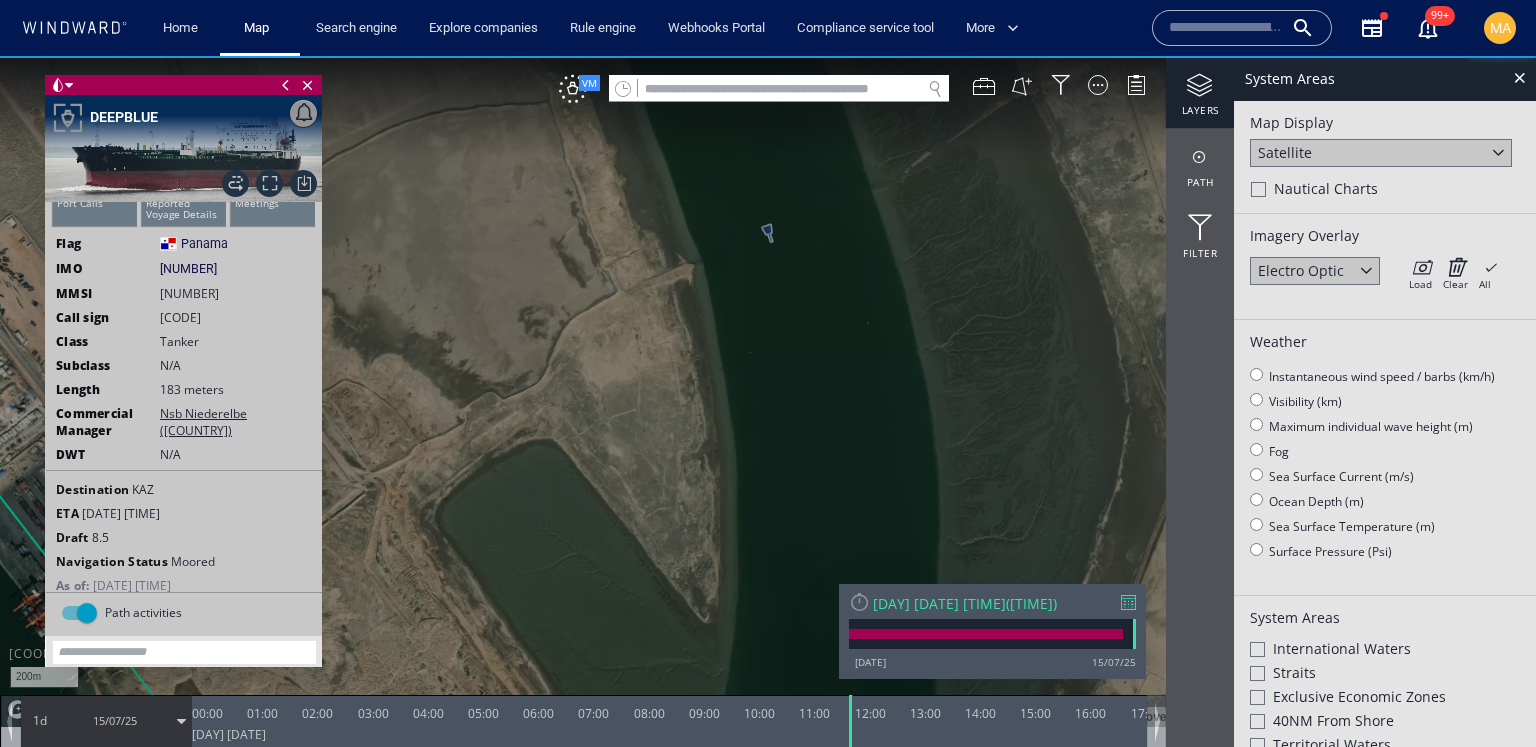 drag, startPoint x: 733, startPoint y: 222, endPoint x: 1023, endPoint y: 738, distance: 591.90875 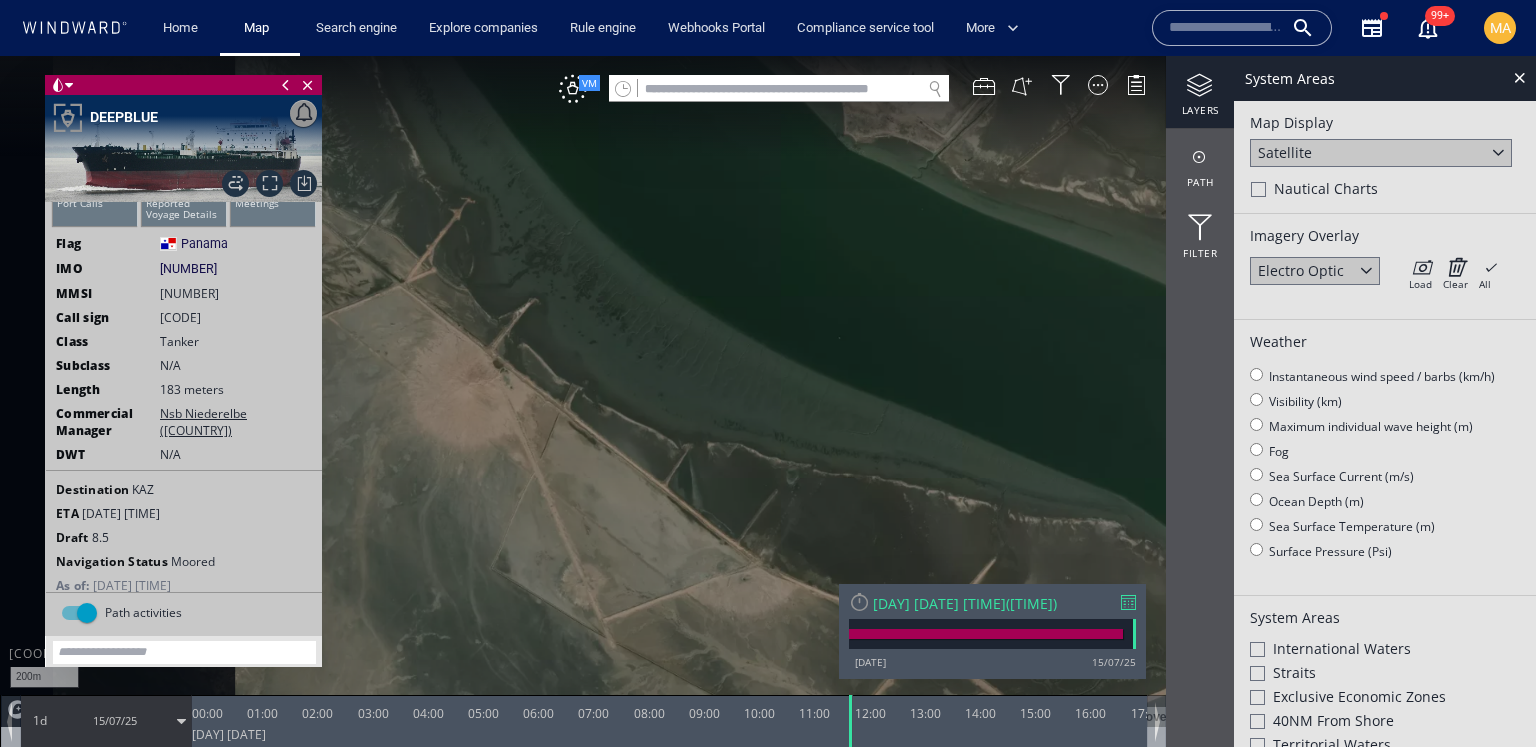 drag, startPoint x: 782, startPoint y: 493, endPoint x: 1110, endPoint y: 388, distance: 344.39658 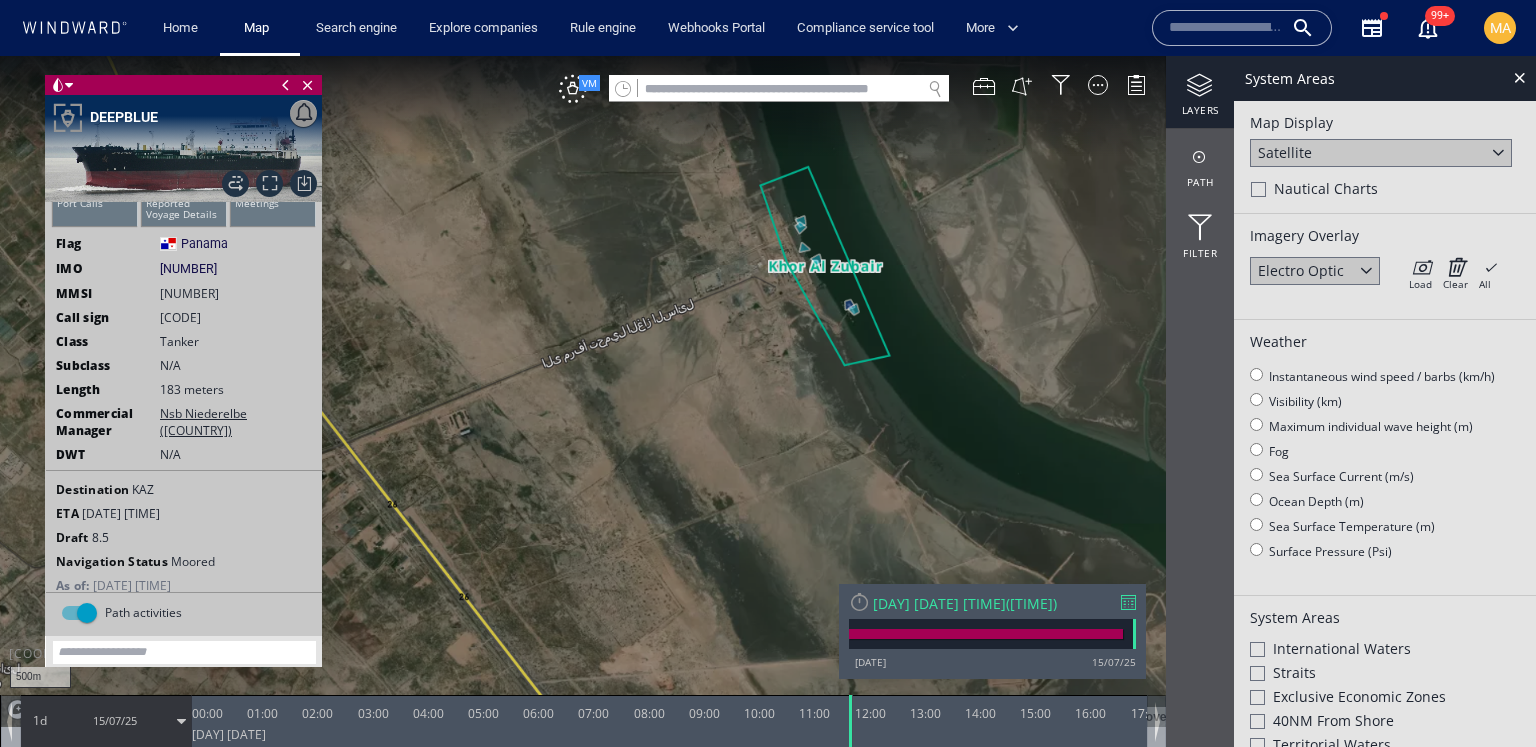 drag, startPoint x: 1033, startPoint y: 317, endPoint x: 1000, endPoint y: 568, distance: 253.16003 